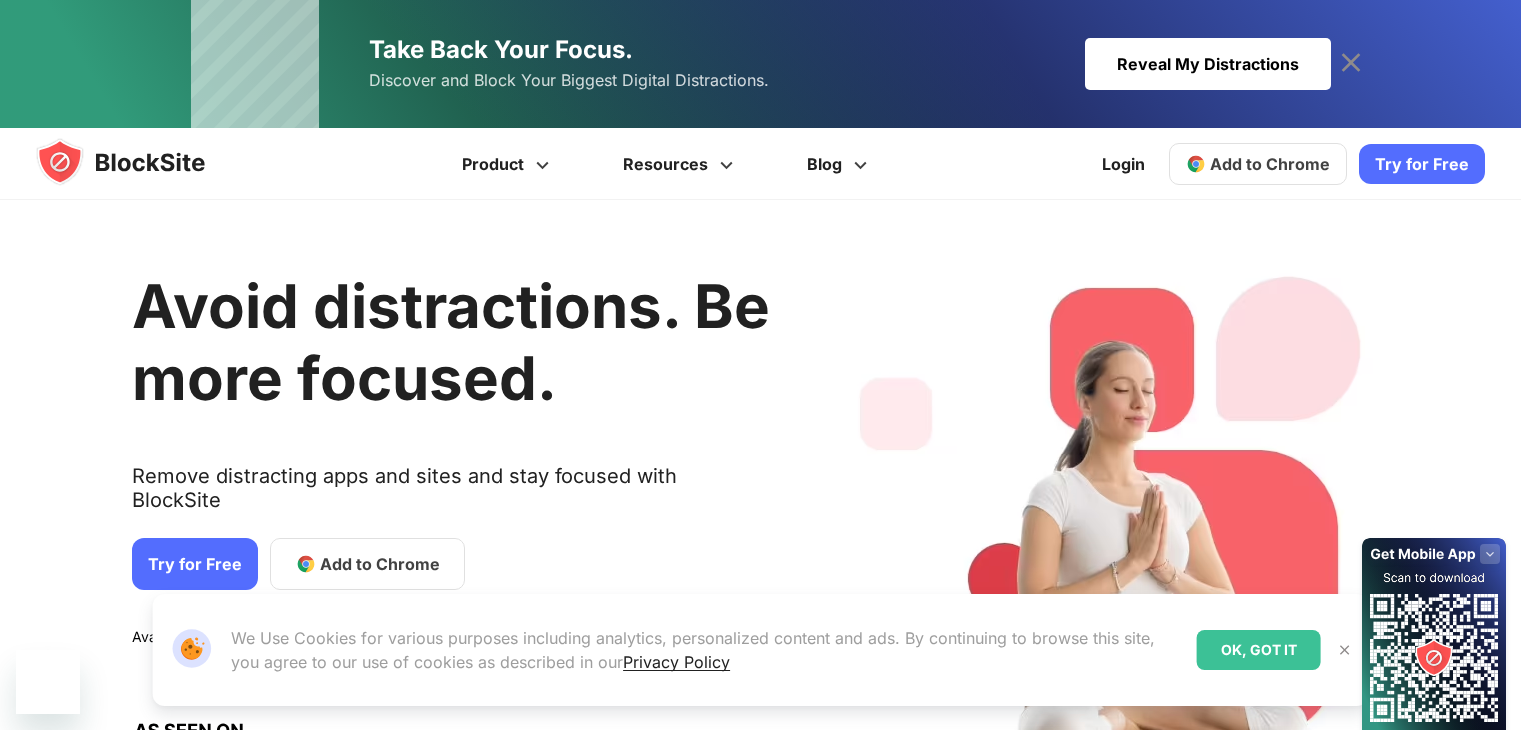 scroll, scrollTop: 0, scrollLeft: 0, axis: both 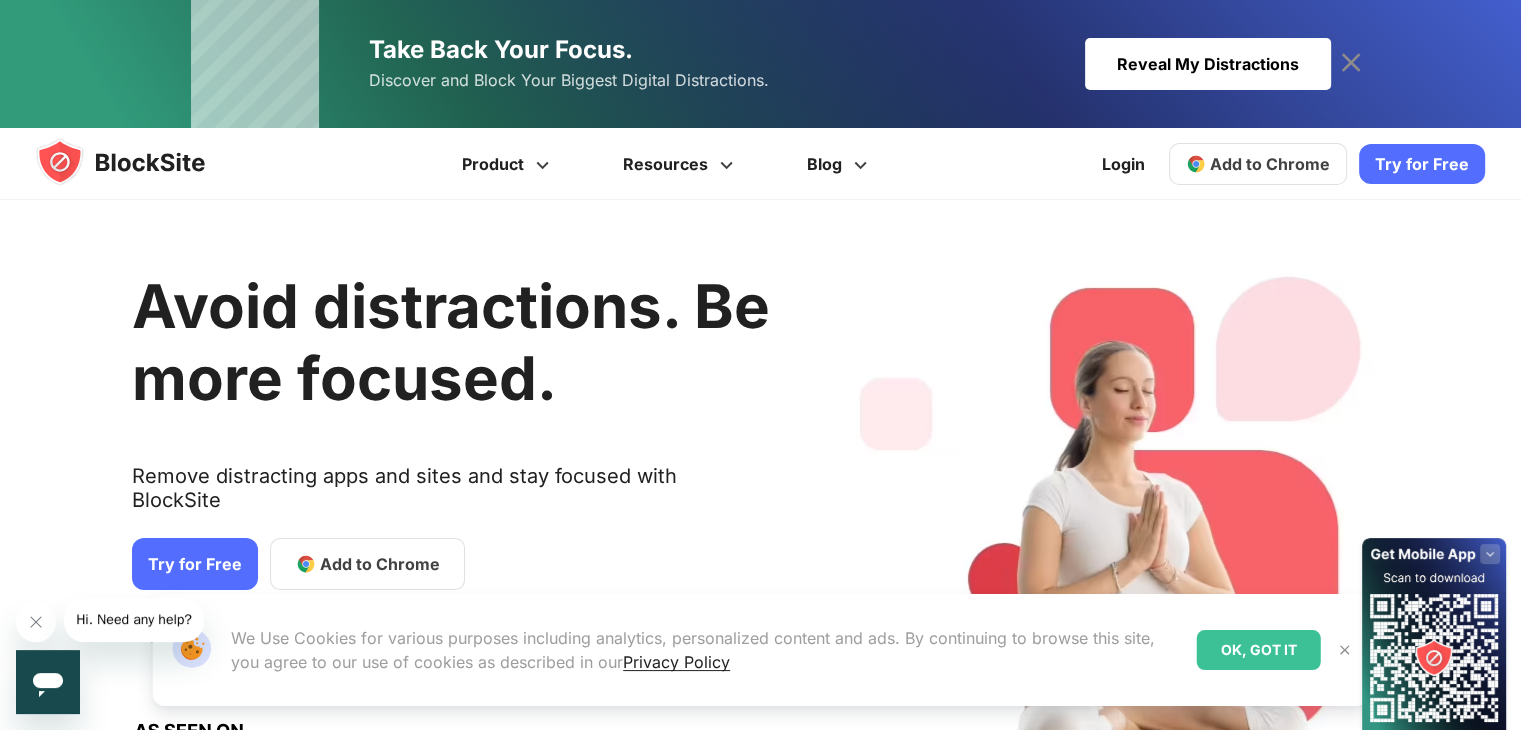 click on "Add to Chrome" at bounding box center [380, 564] 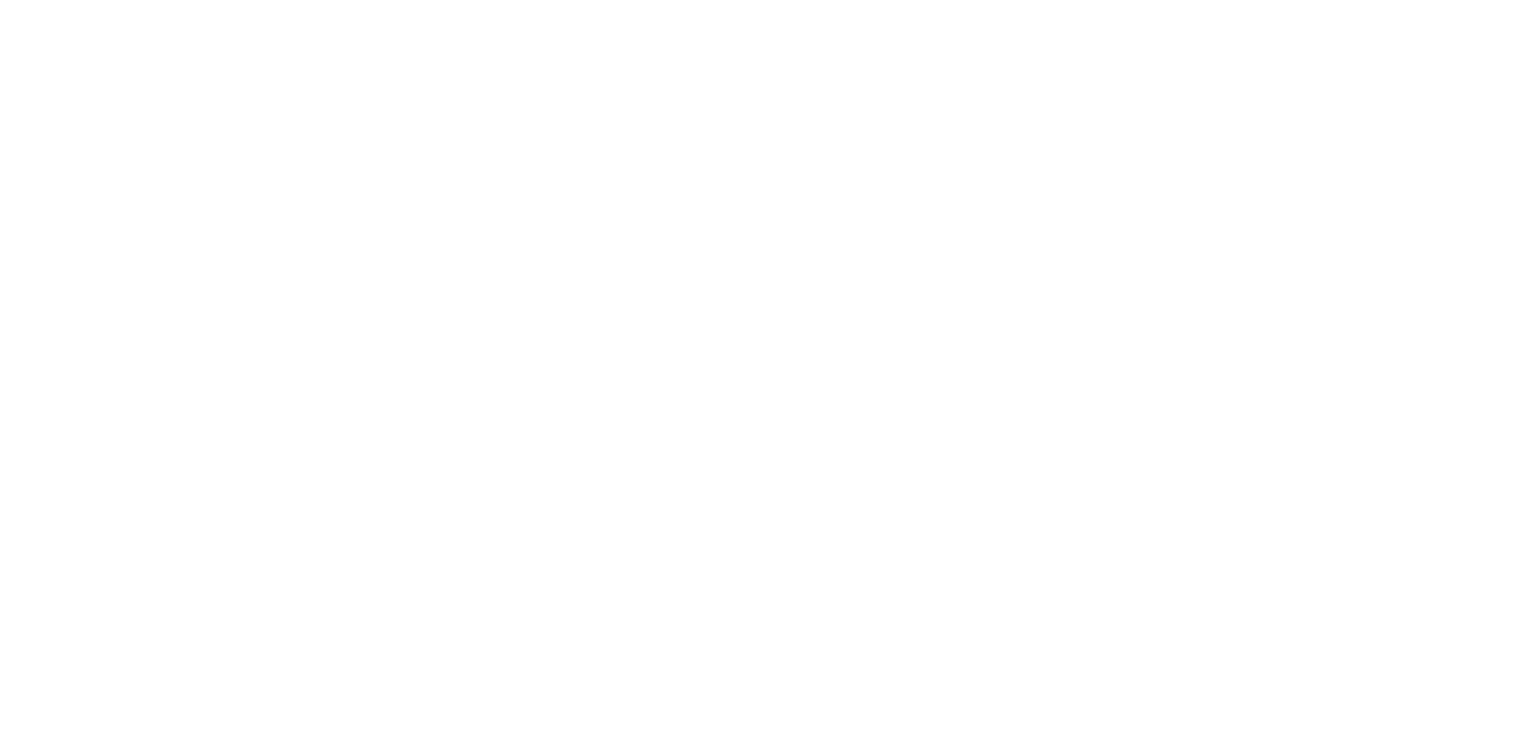 scroll, scrollTop: 0, scrollLeft: 0, axis: both 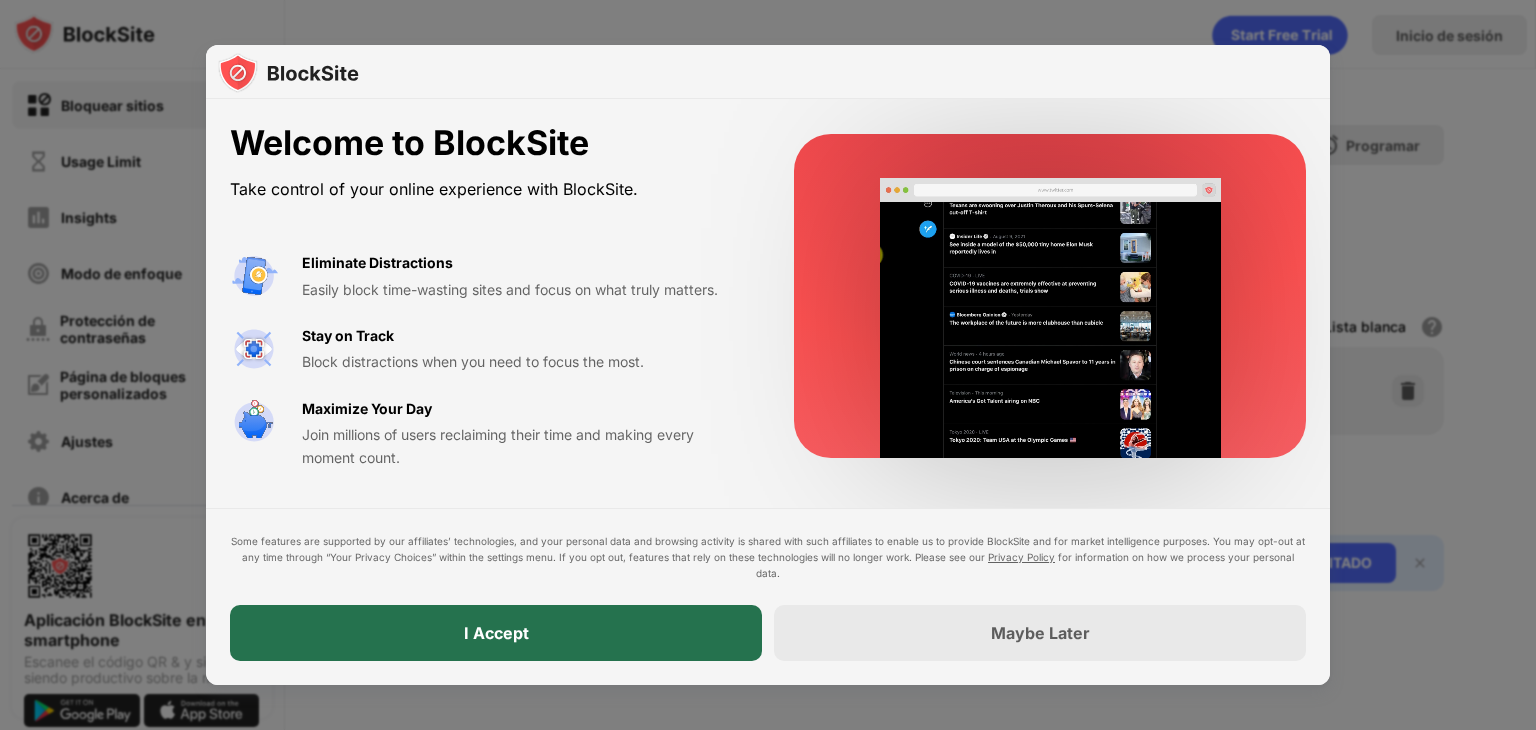 click on "I Accept" at bounding box center [496, 633] 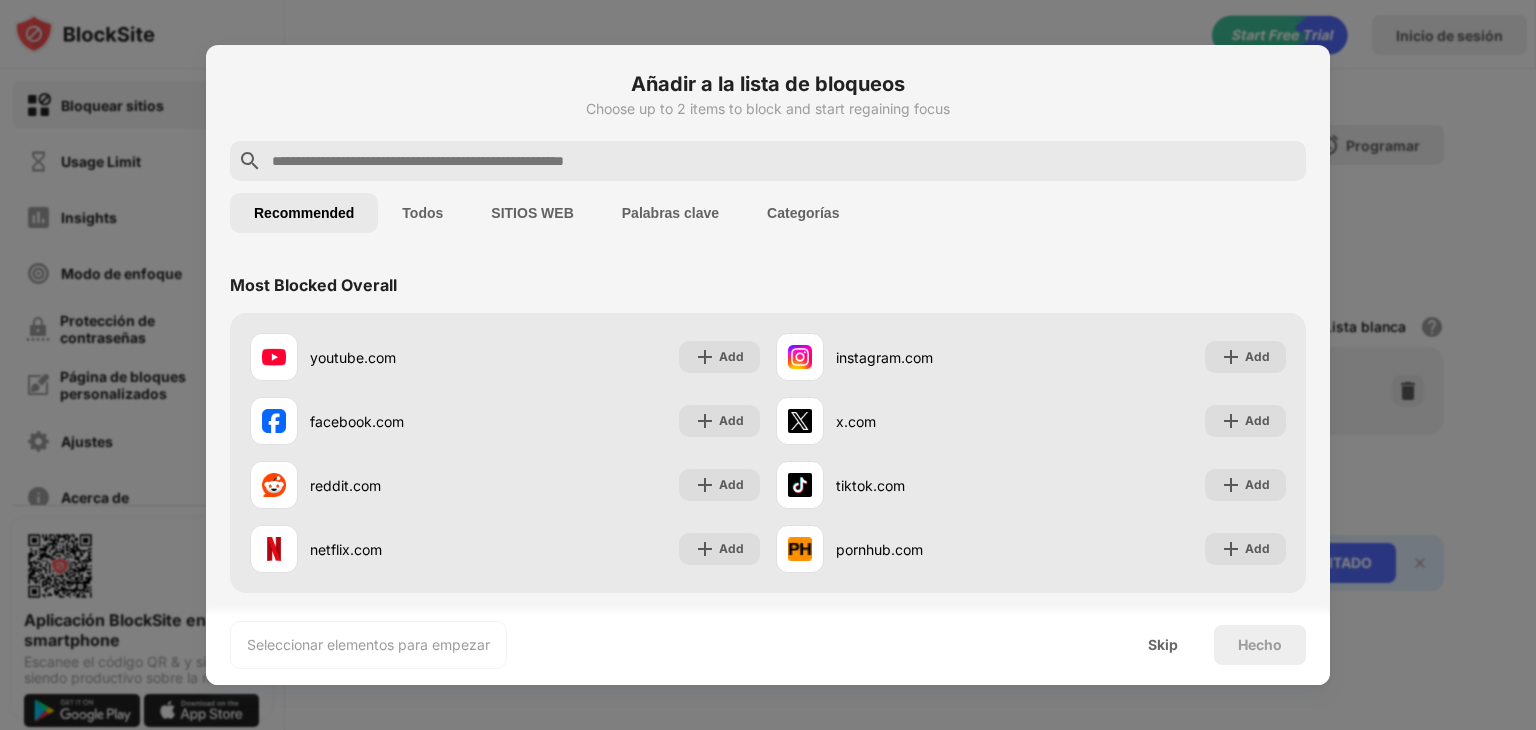 click at bounding box center (784, 161) 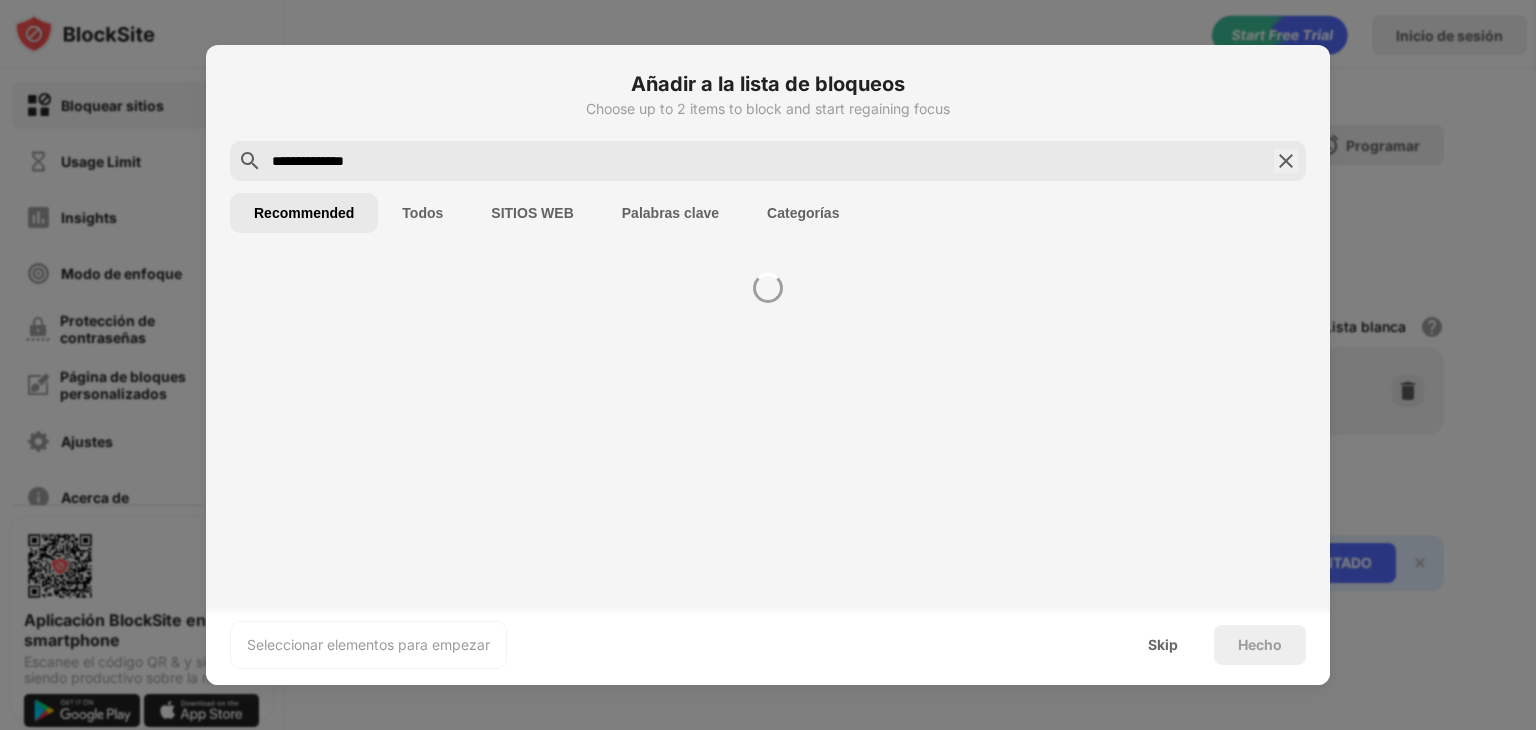 type on "**********" 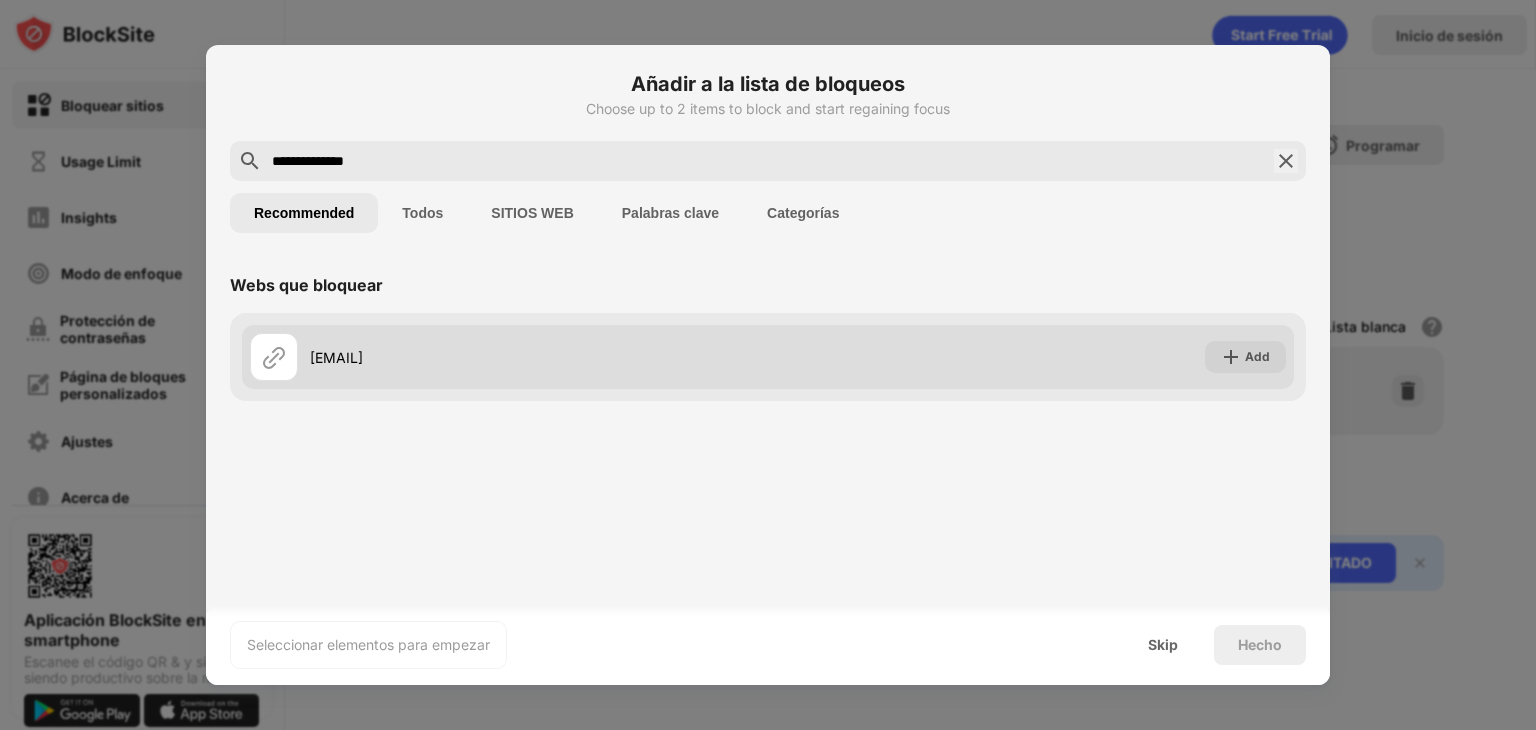 click on "andrea.rmadrid" at bounding box center (509, 357) 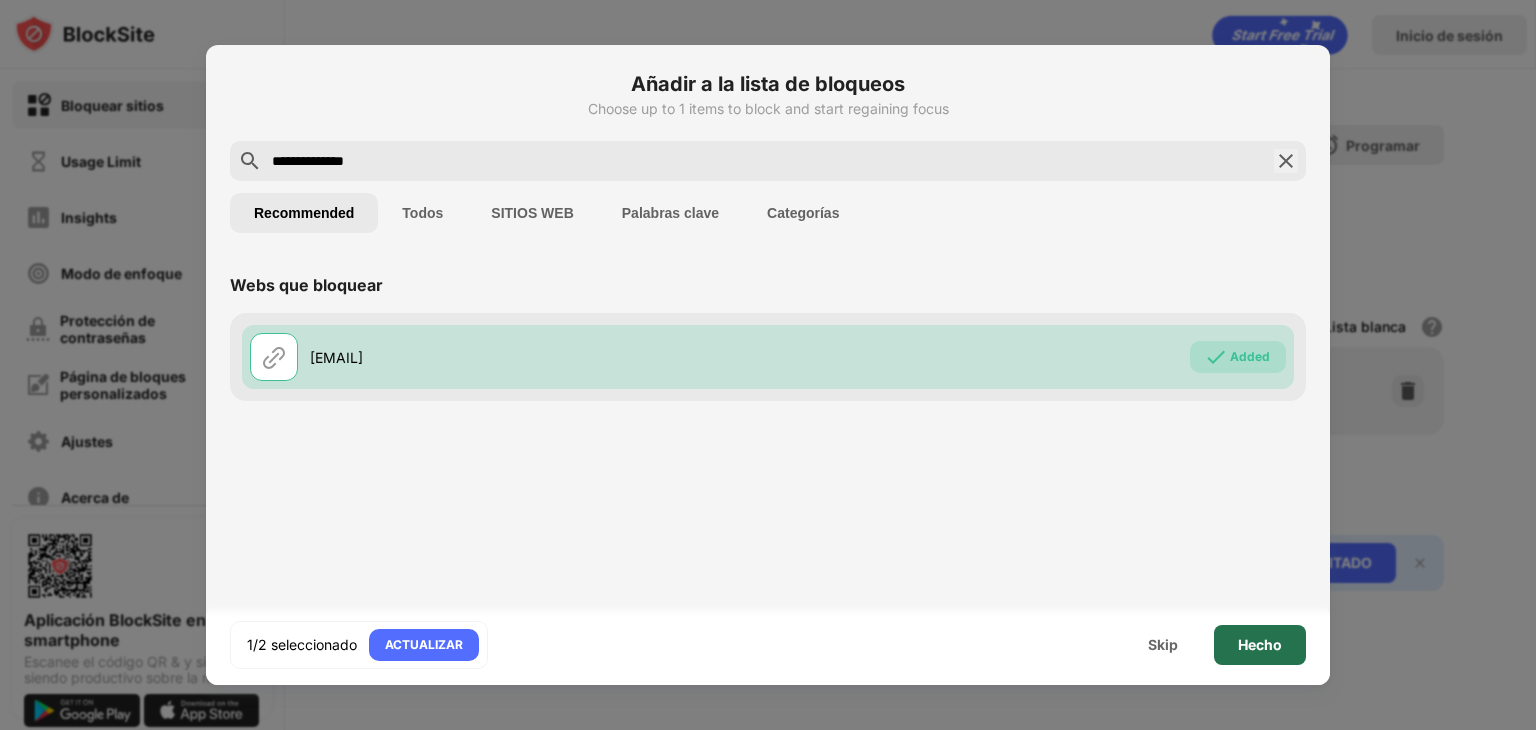 click on "Hecho" at bounding box center (1260, 645) 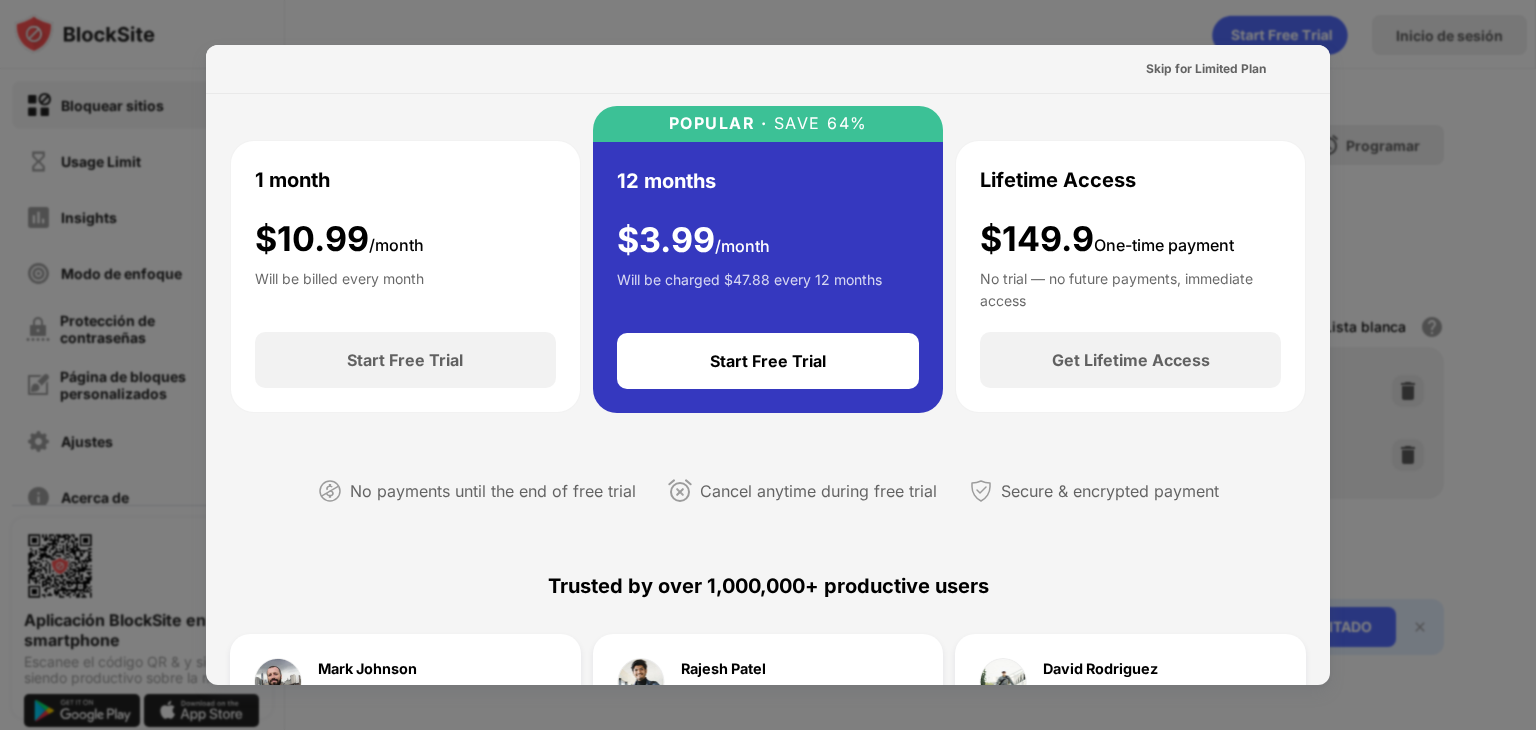 scroll, scrollTop: 0, scrollLeft: 0, axis: both 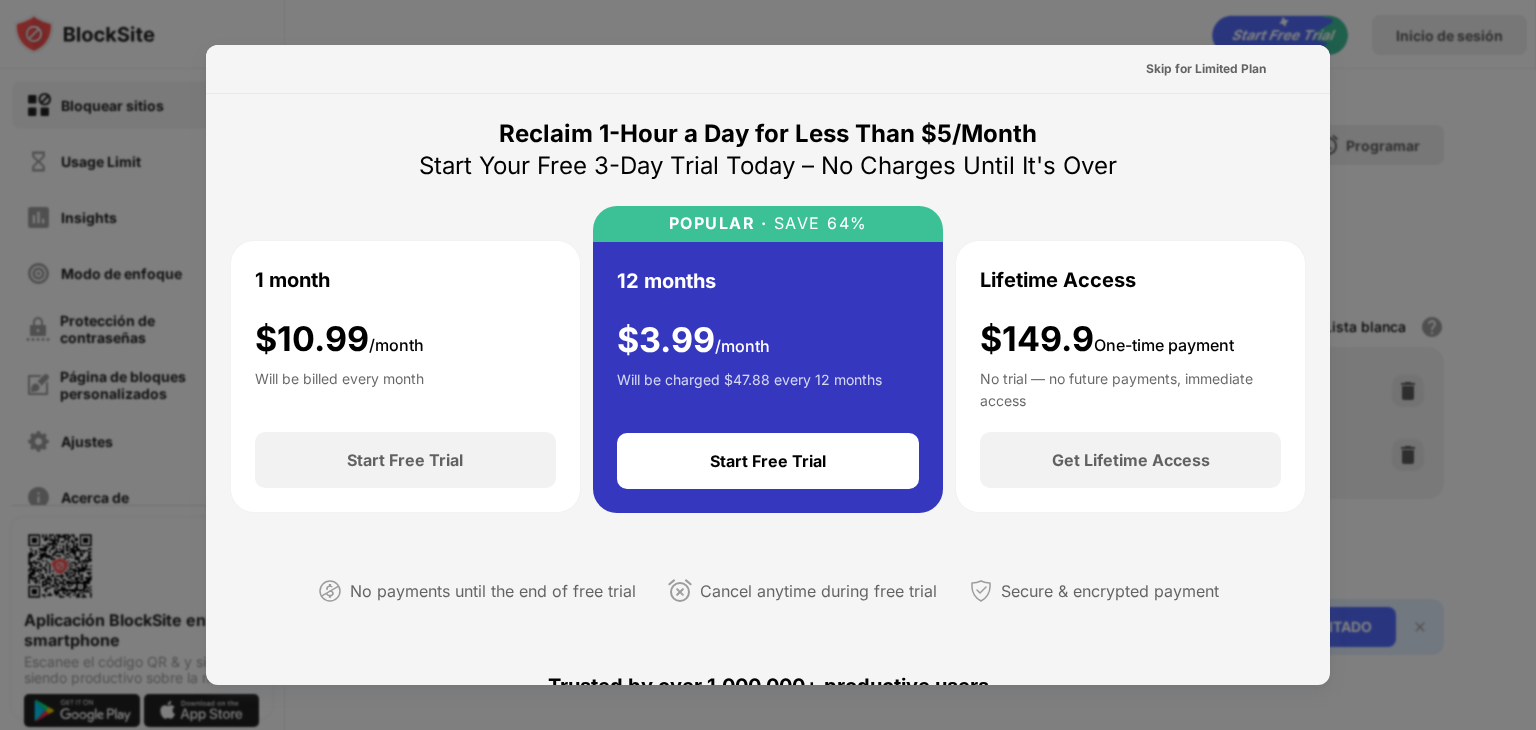 click at bounding box center (768, 365) 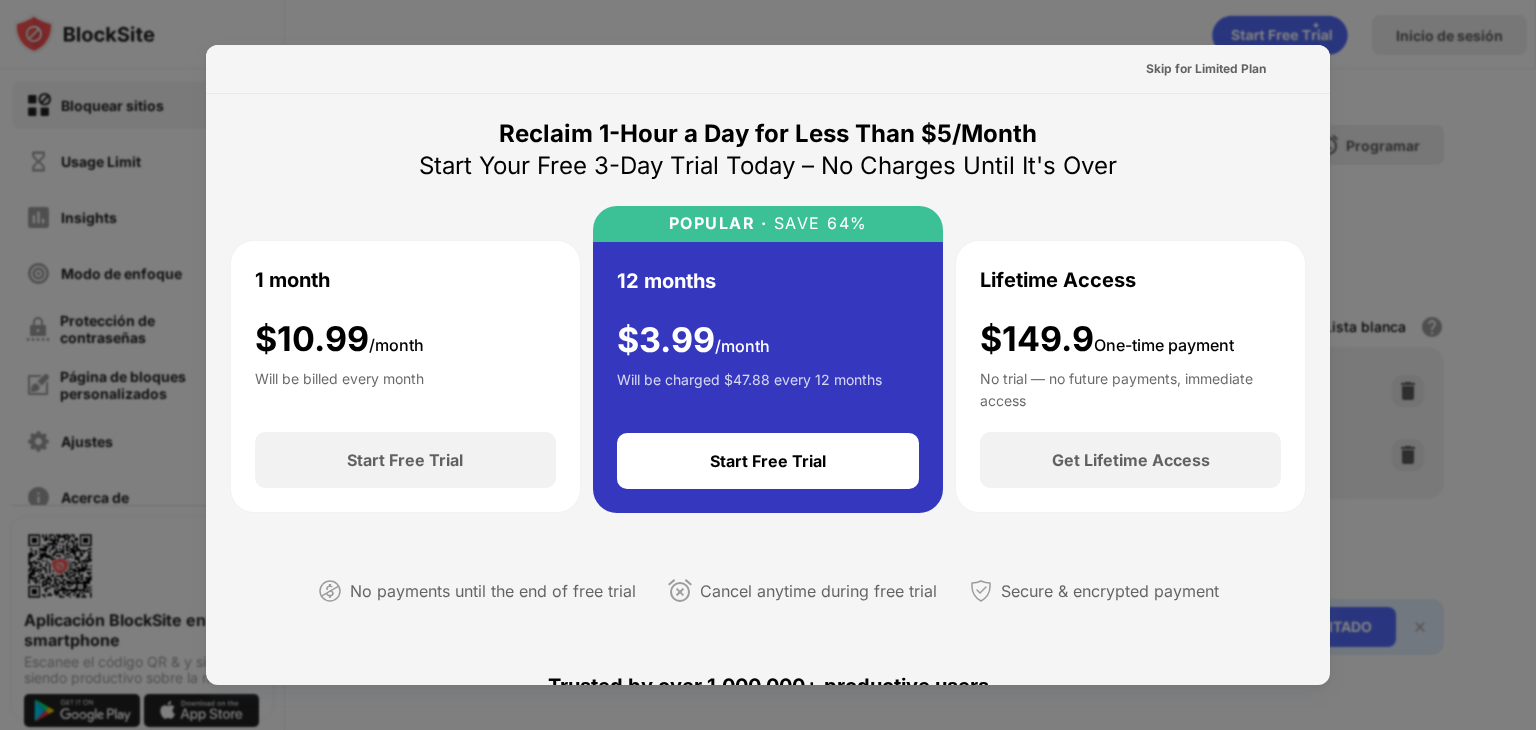 click at bounding box center (768, 365) 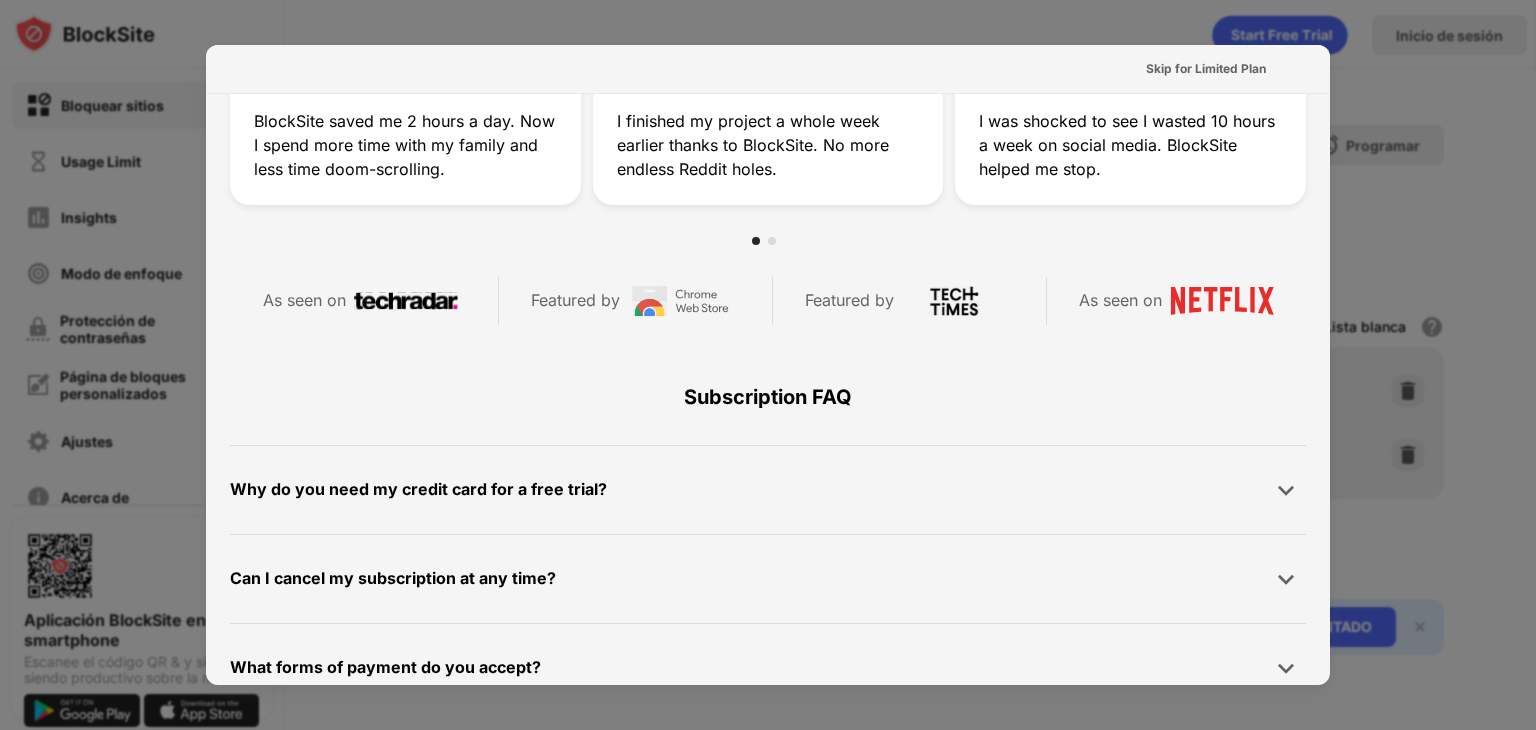 scroll, scrollTop: 975, scrollLeft: 0, axis: vertical 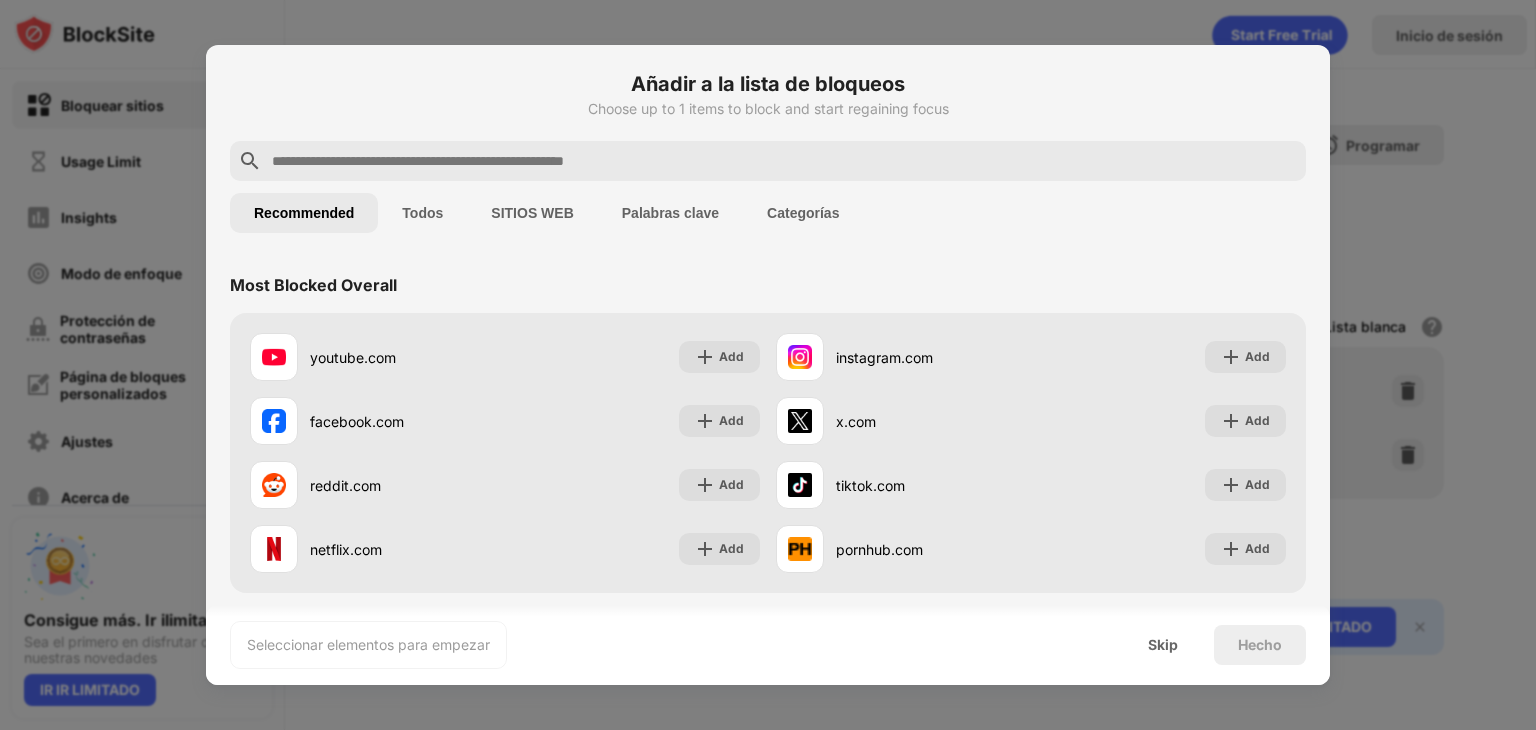 click at bounding box center [768, 365] 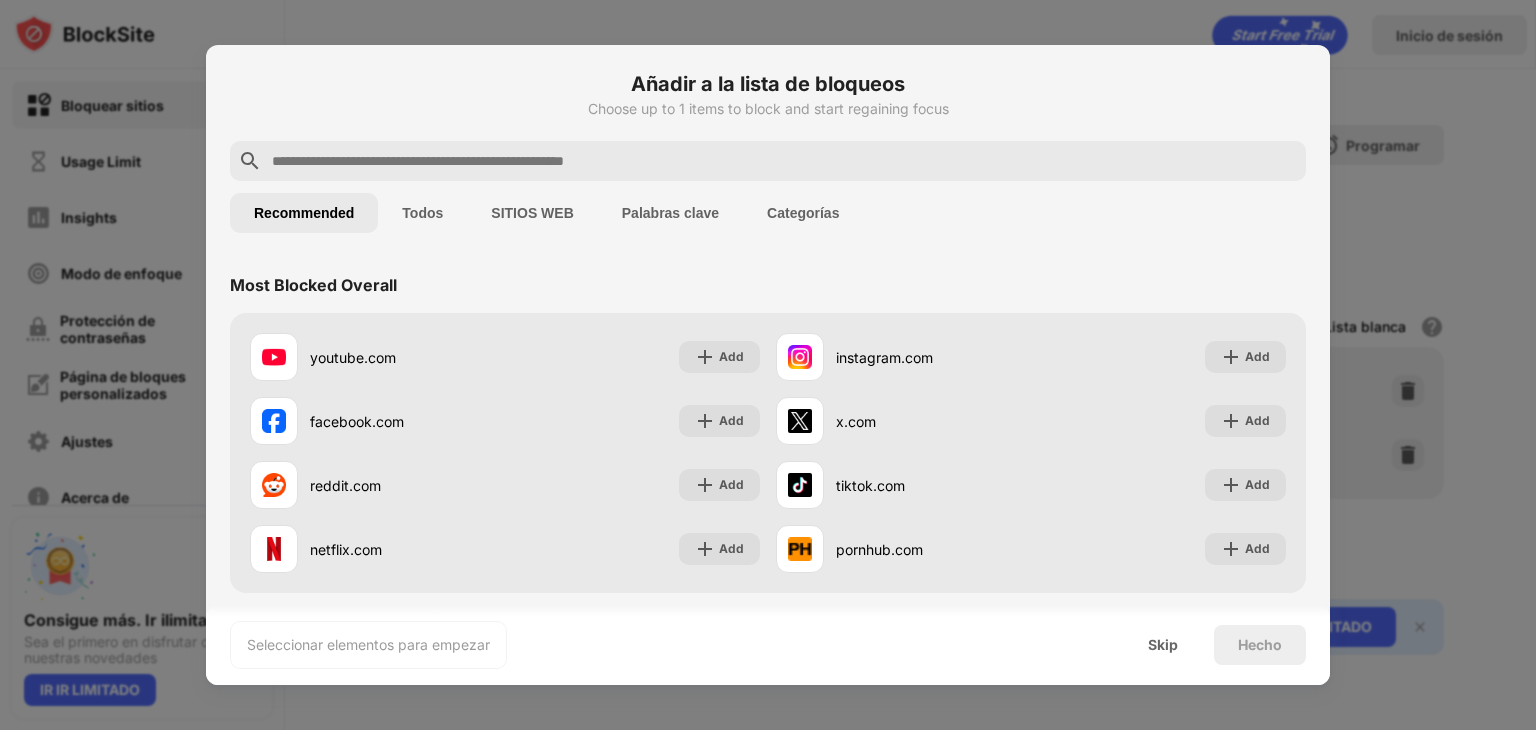 click at bounding box center [768, 365] 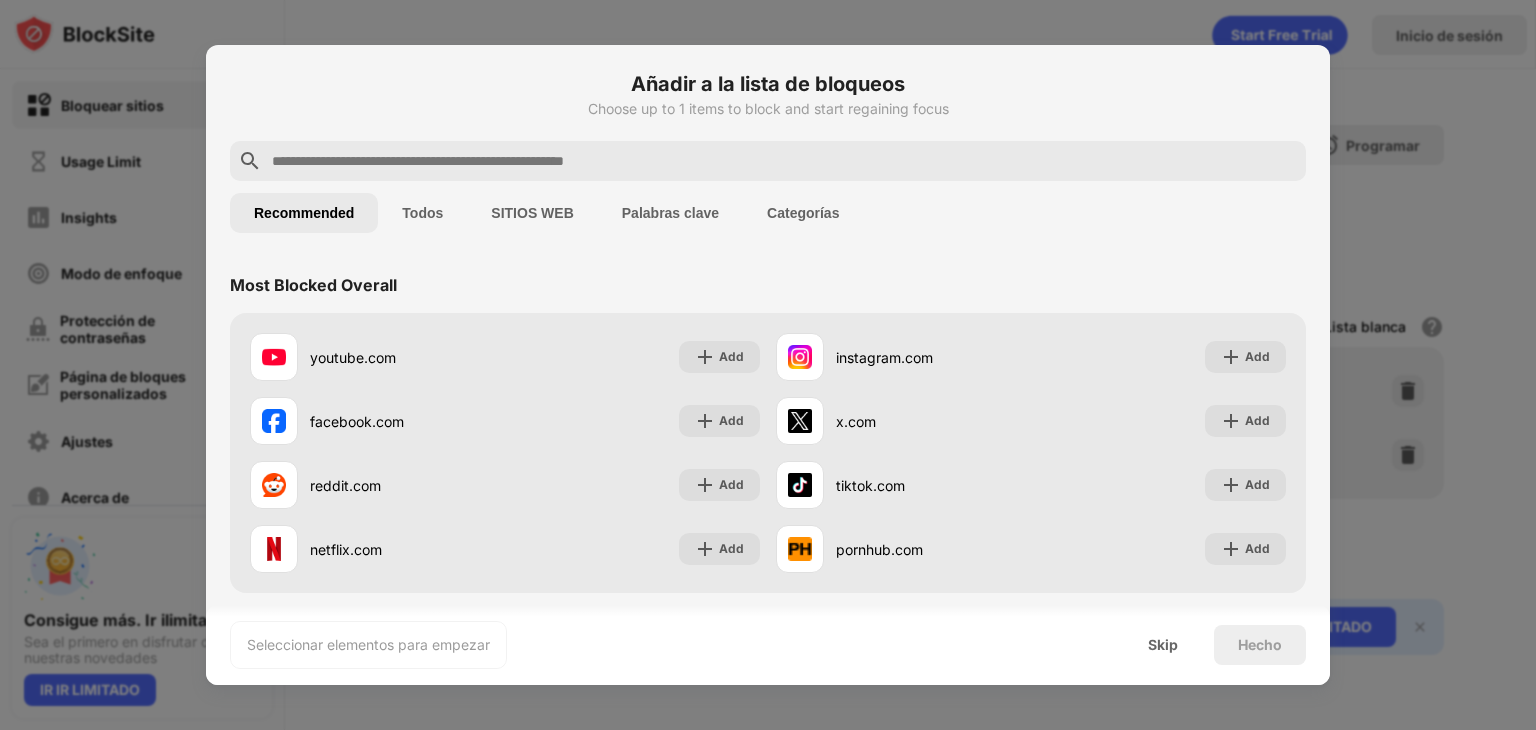 click at bounding box center (768, 365) 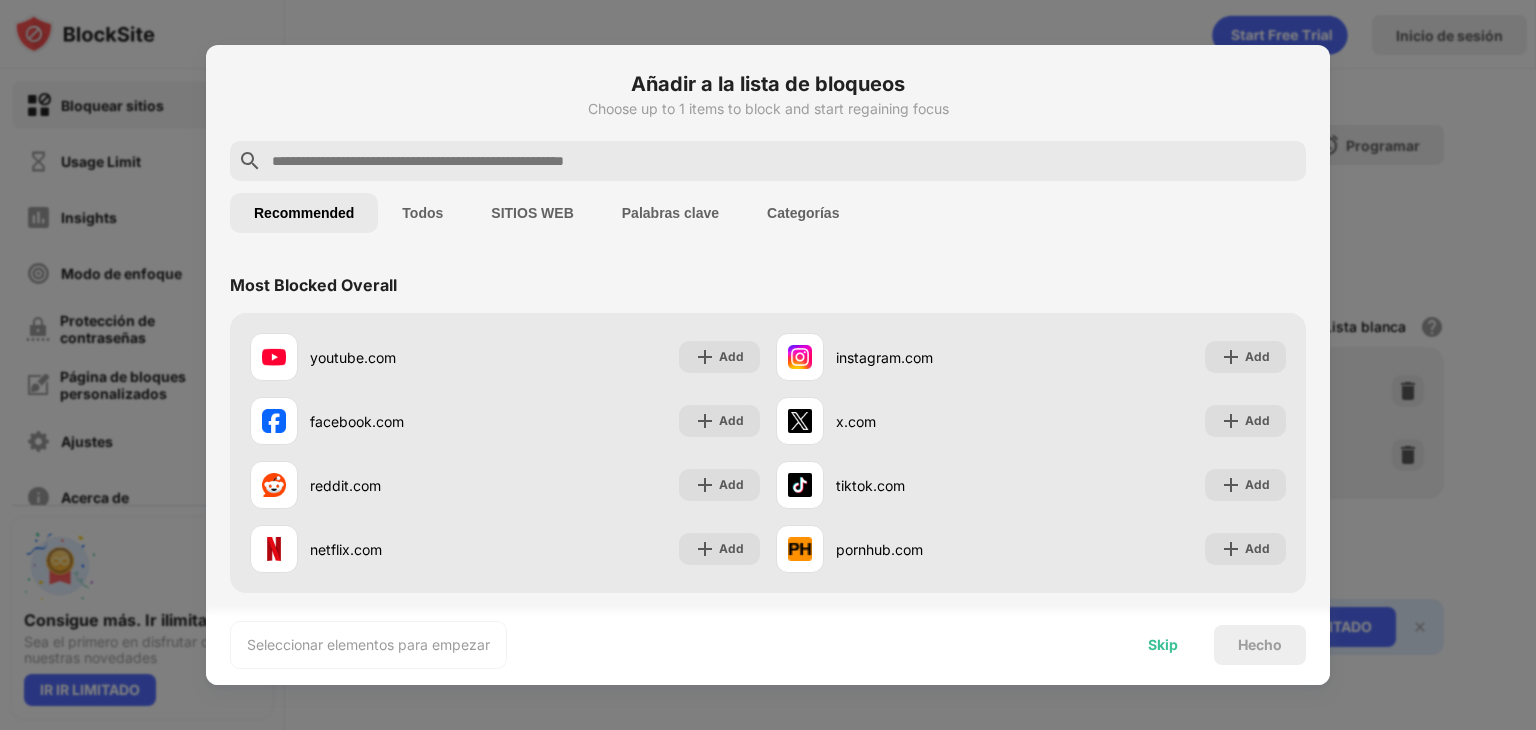 click on "Skip" at bounding box center (1163, 645) 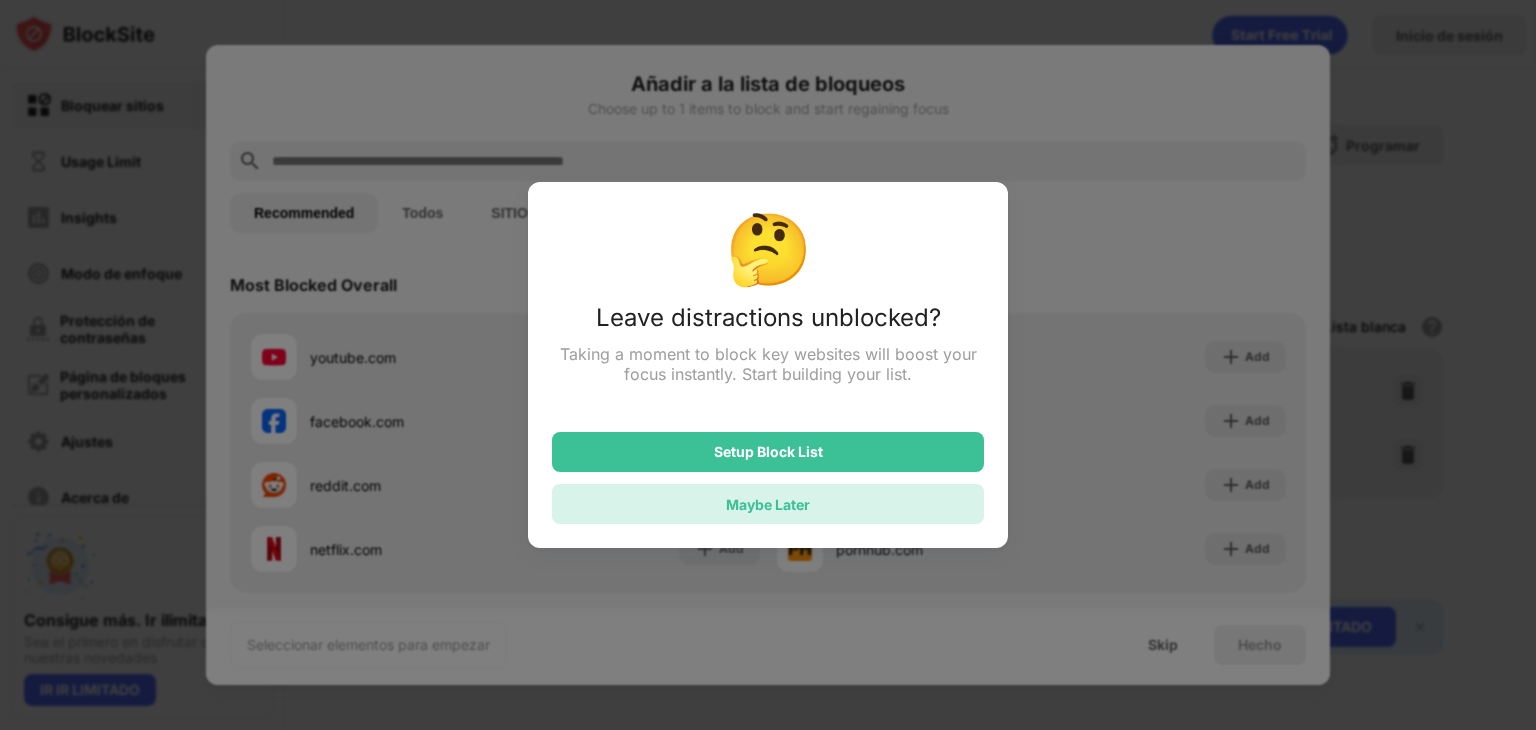 click on "Maybe Later" at bounding box center [768, 504] 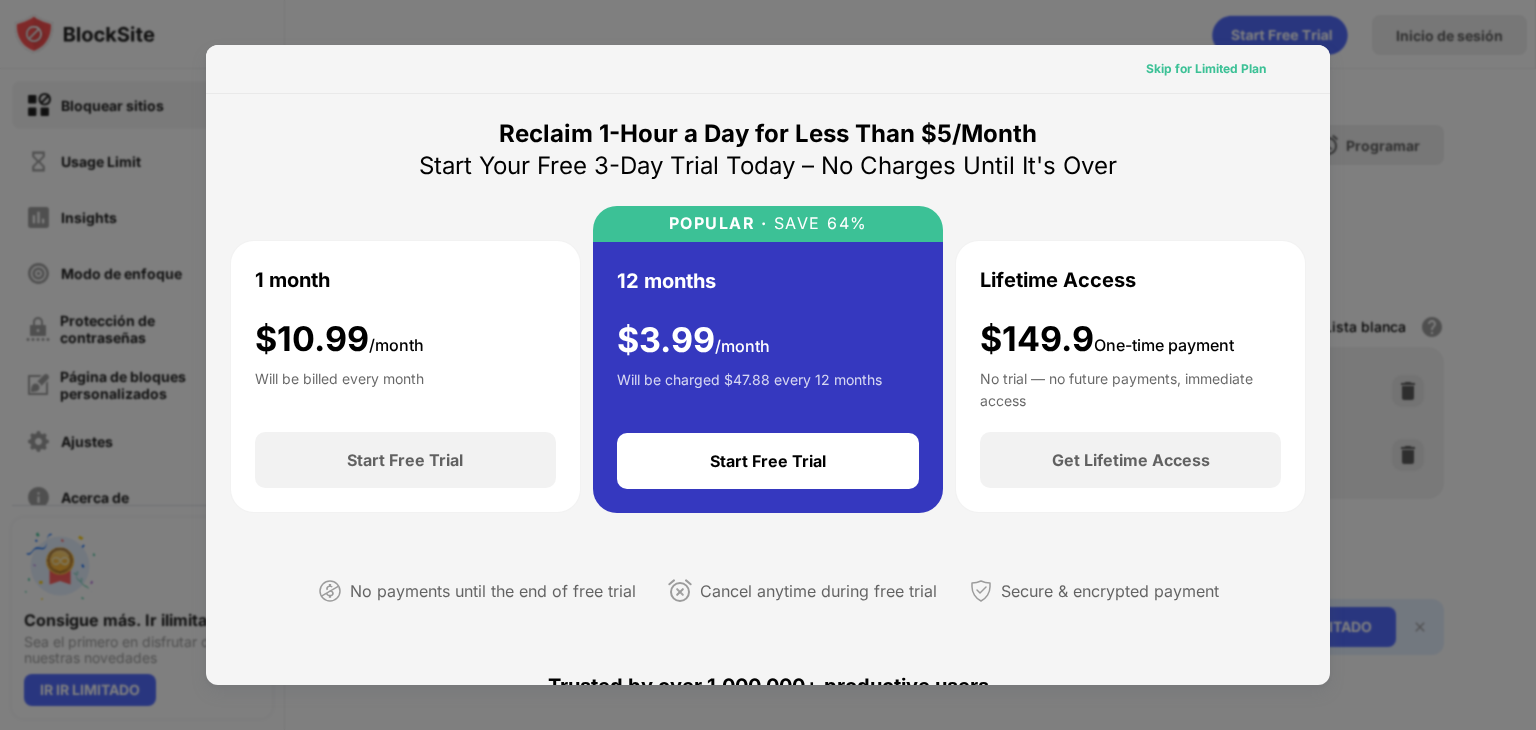 click on "Skip for Limited Plan" at bounding box center [1206, 69] 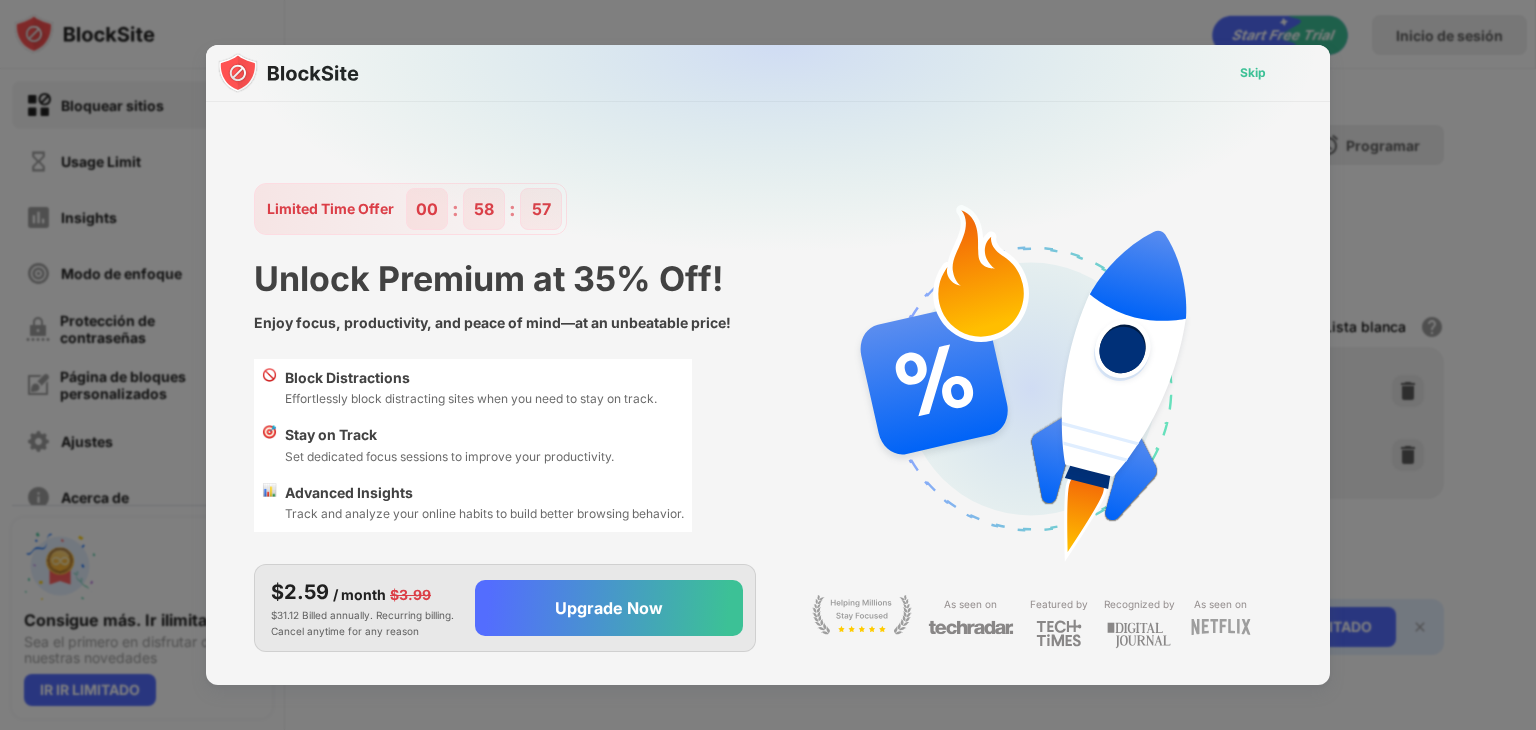 click on "Skip" at bounding box center [1253, 73] 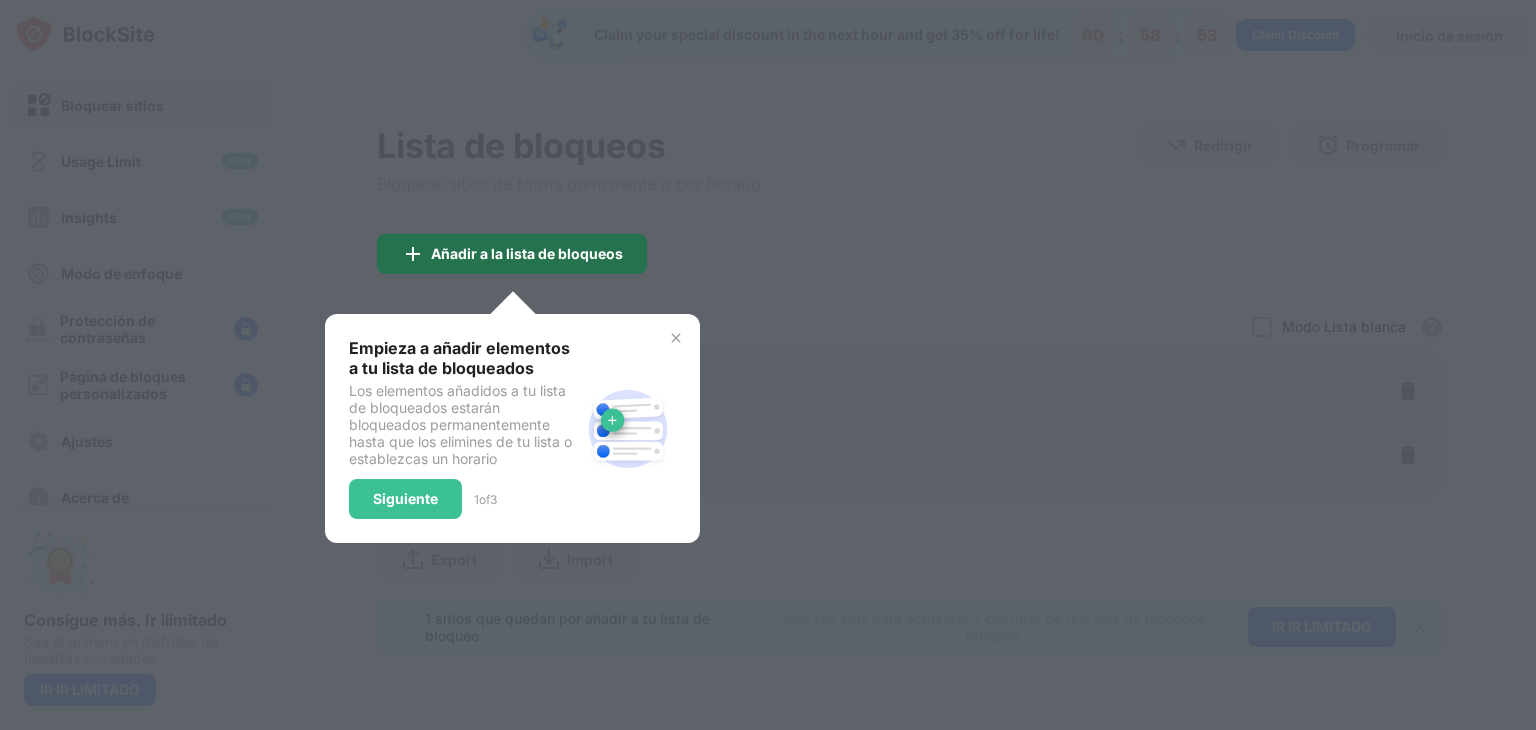 click on "Añadir a la lista de bloqueos" at bounding box center (527, 254) 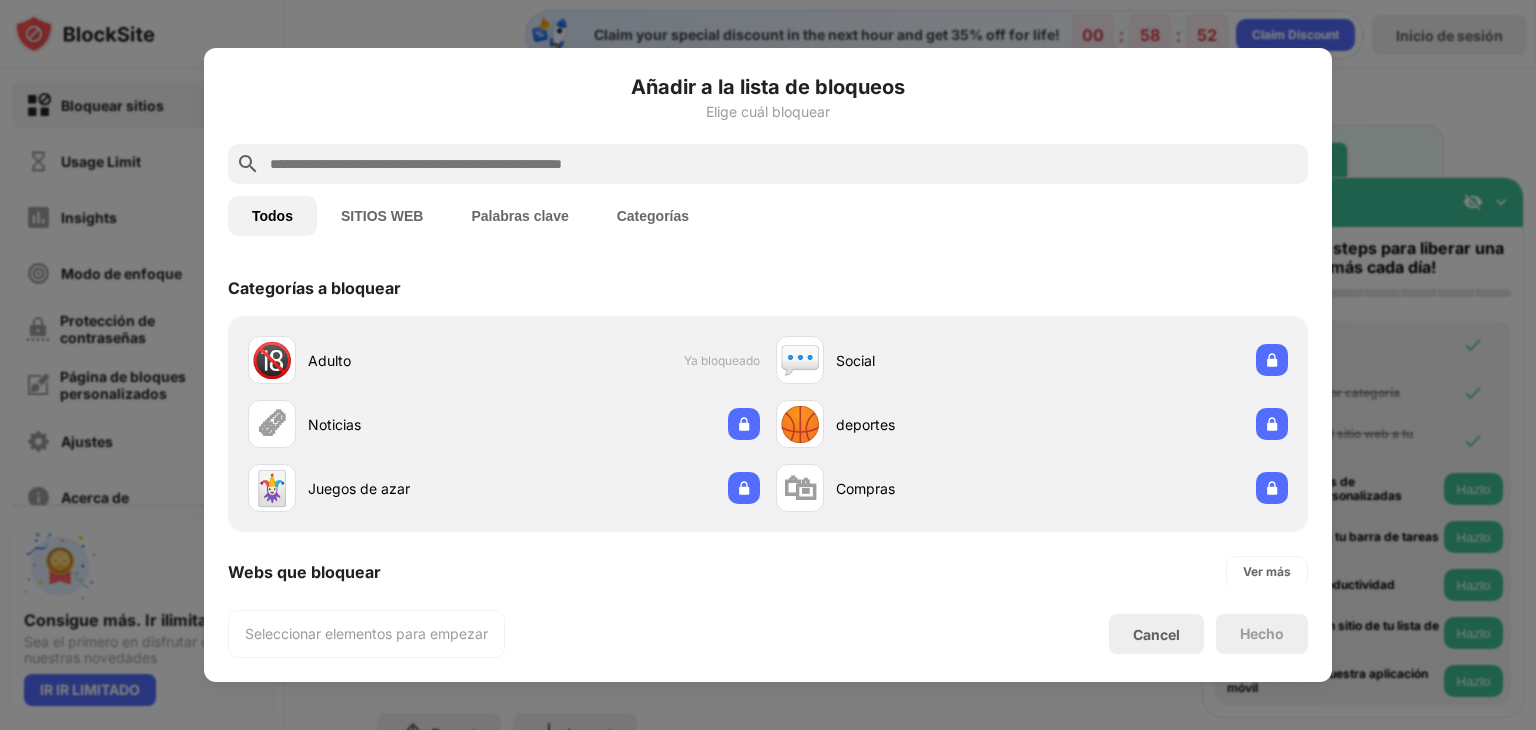scroll, scrollTop: 0, scrollLeft: 0, axis: both 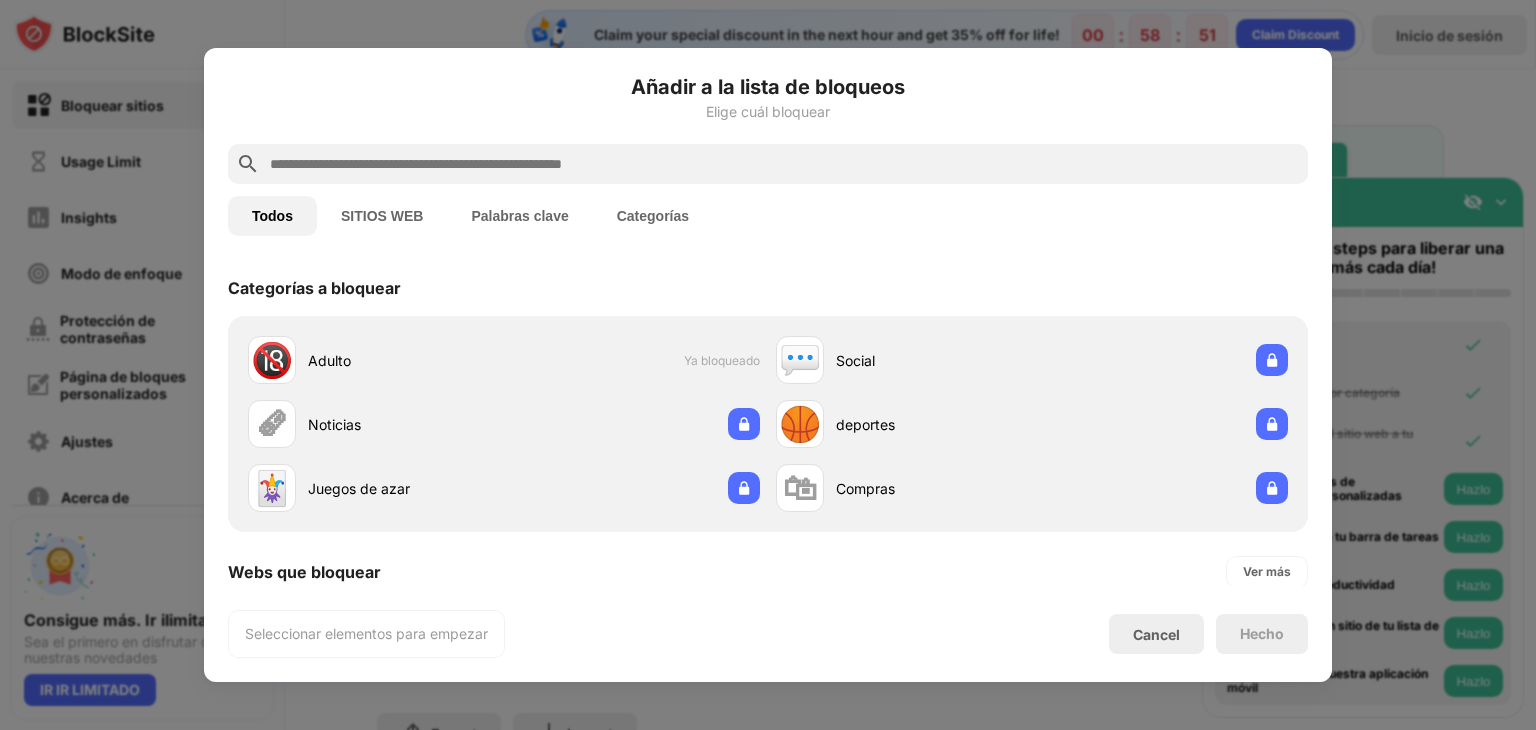 click at bounding box center [784, 164] 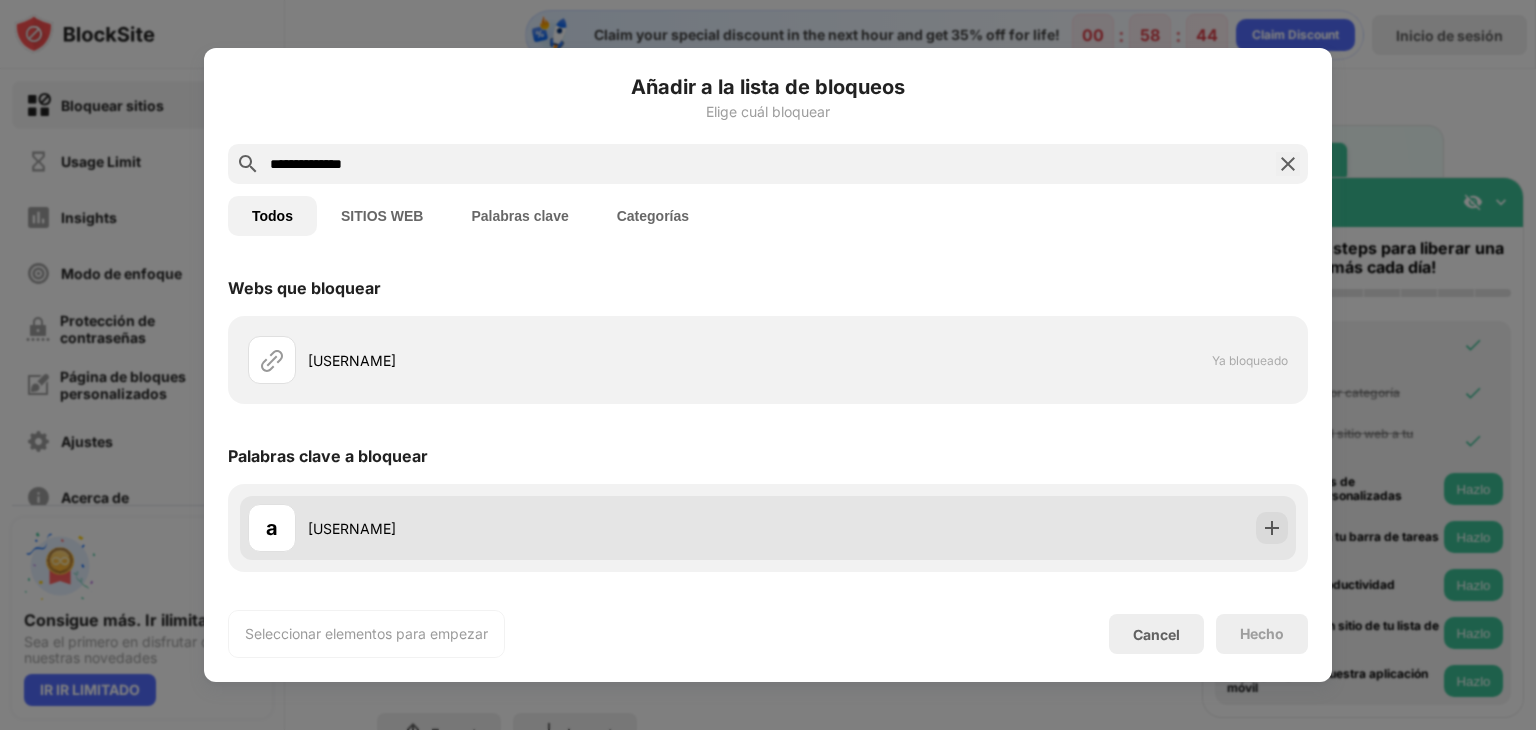 type on "**********" 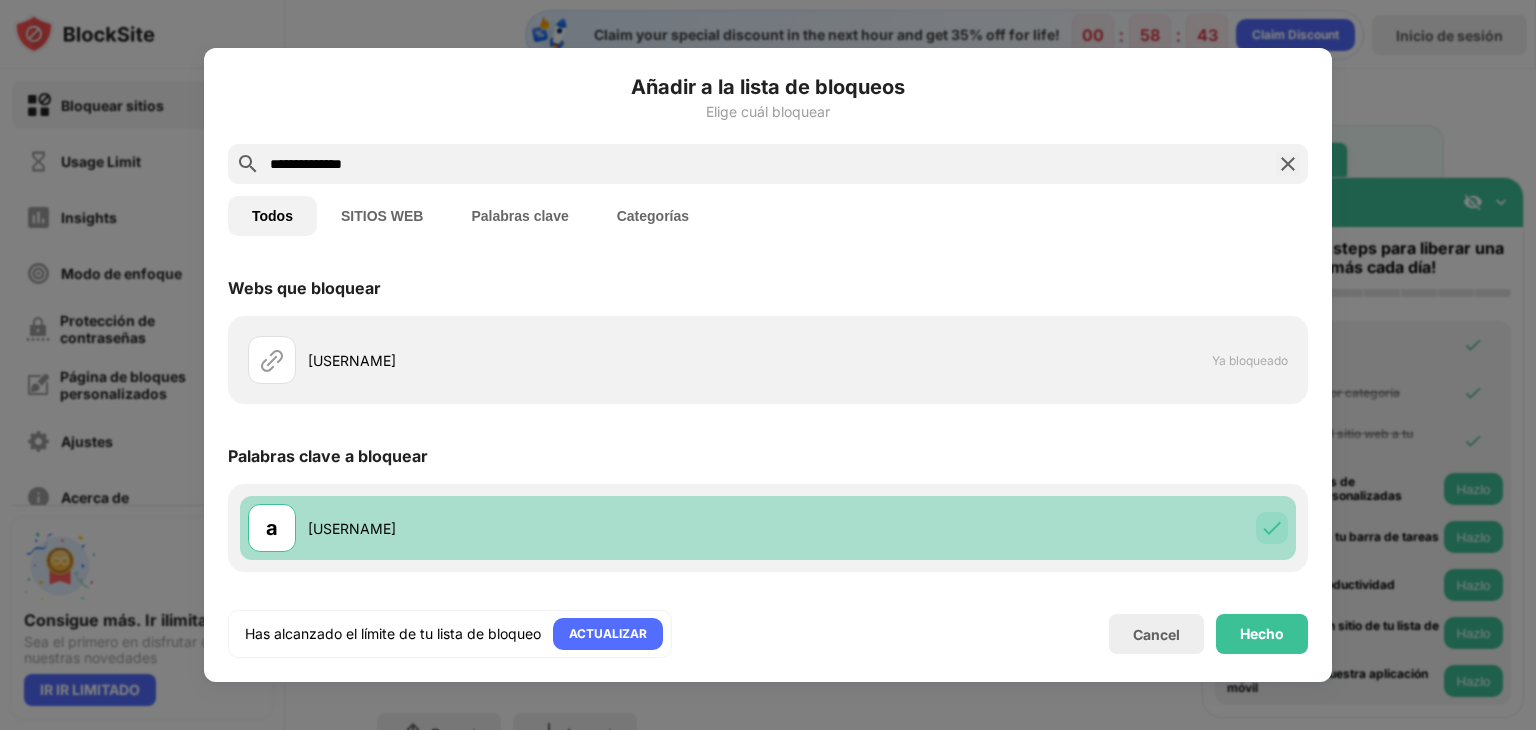 scroll, scrollTop: 0, scrollLeft: 0, axis: both 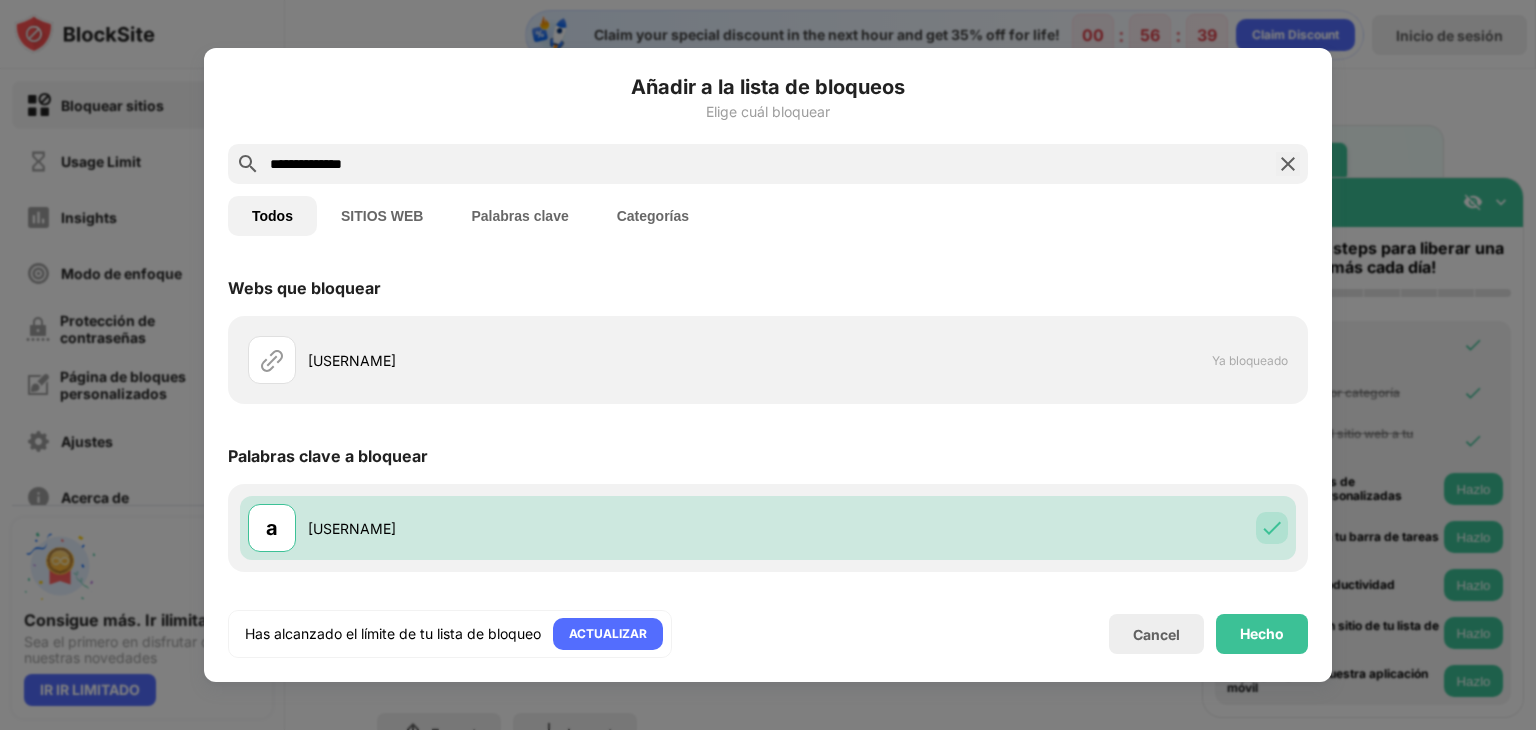 click at bounding box center [1288, 164] 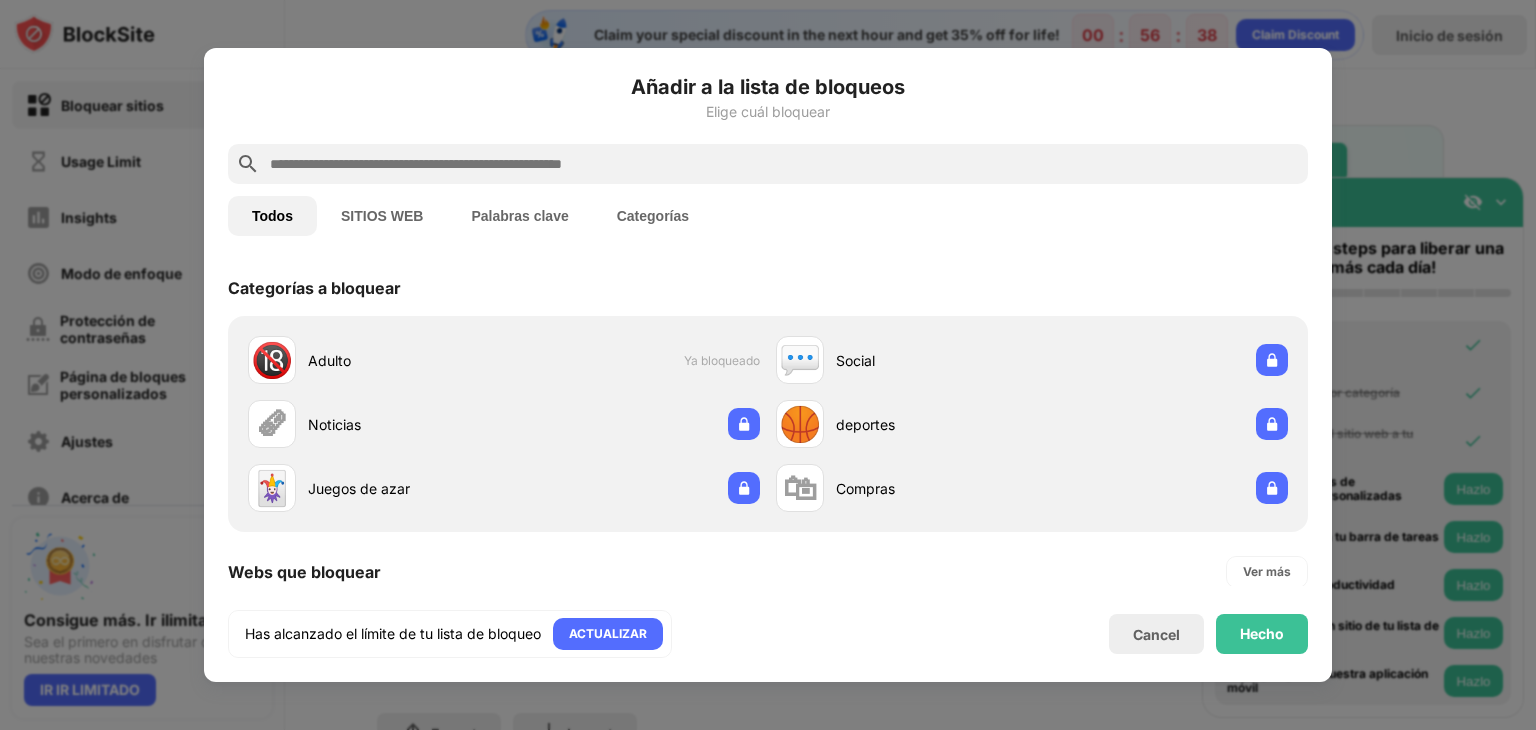 click at bounding box center (784, 164) 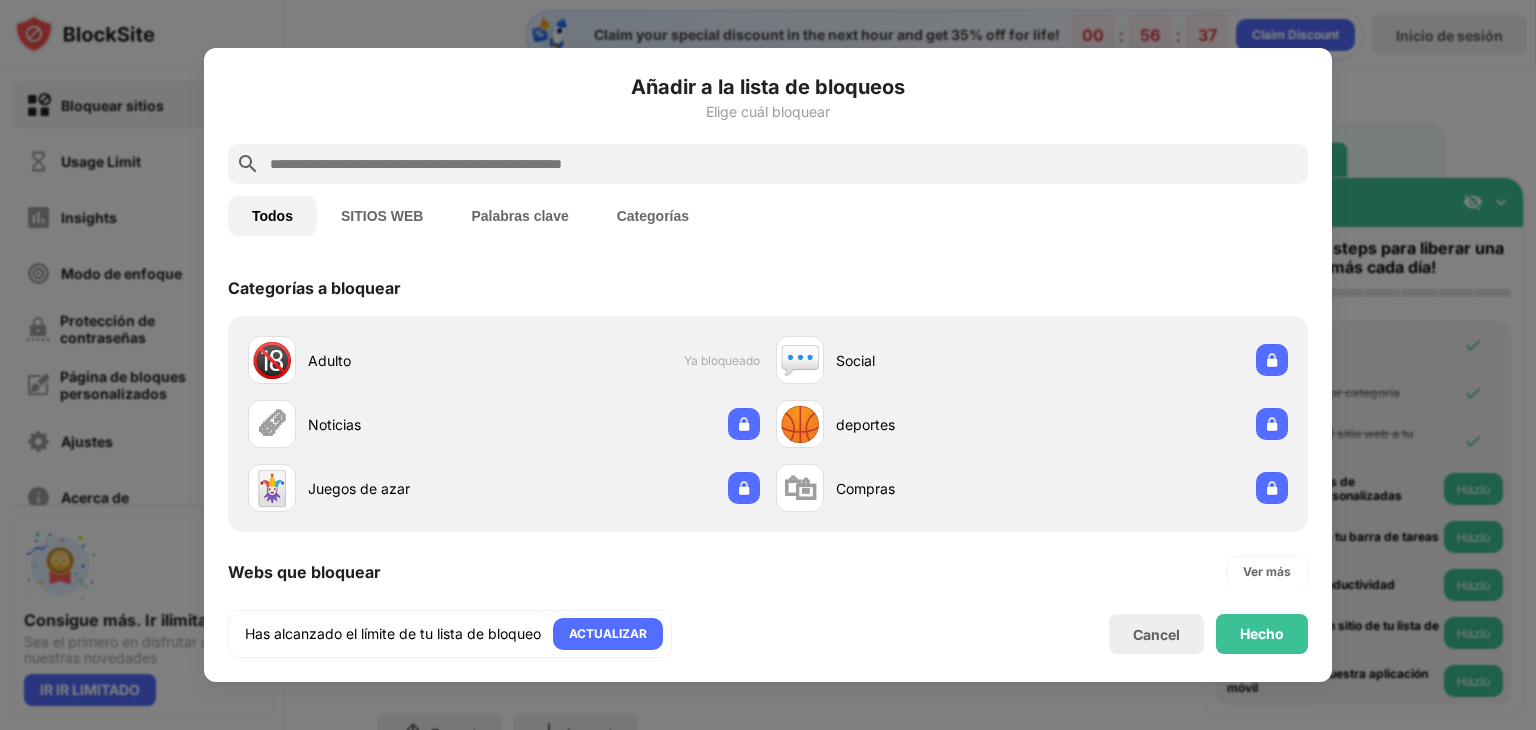 paste on "**********" 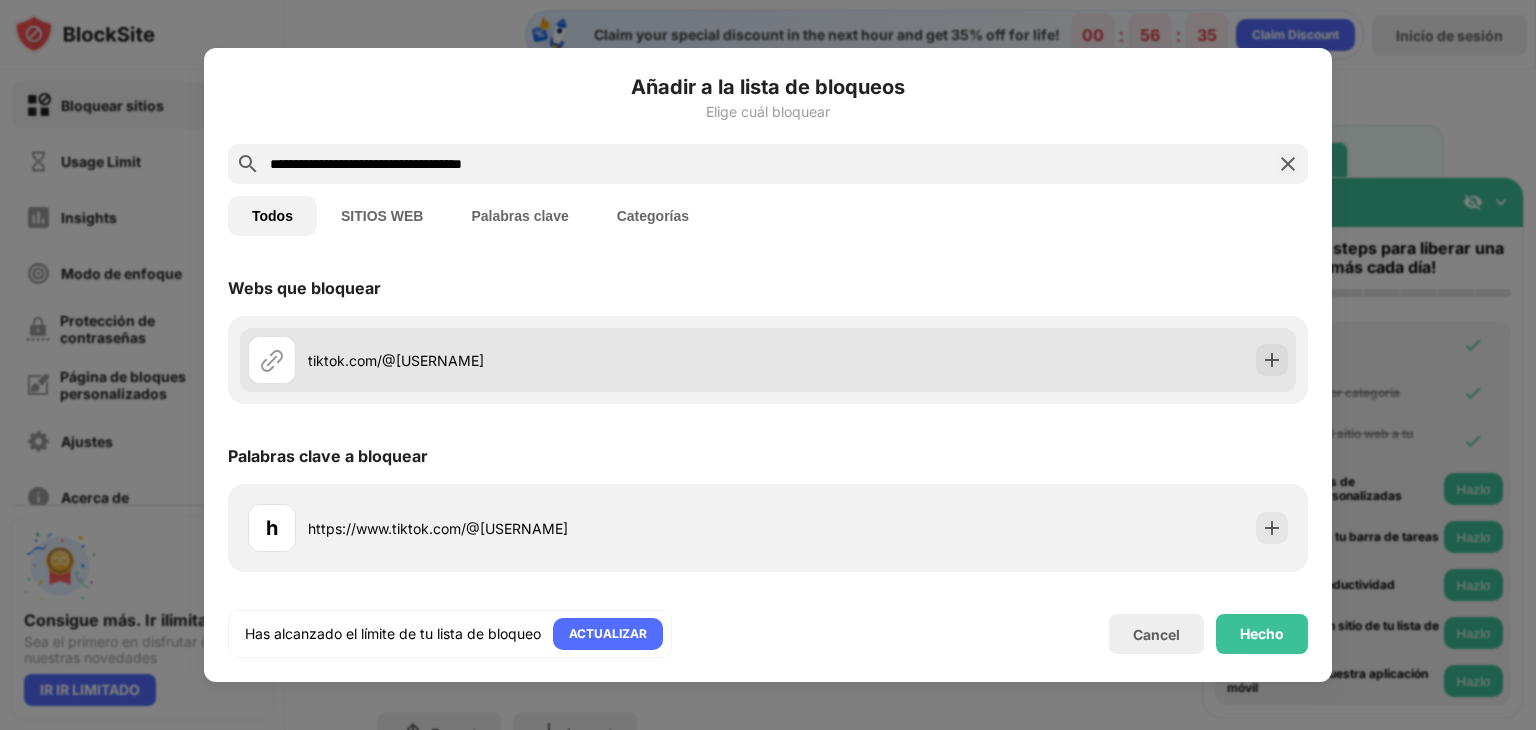 type on "**********" 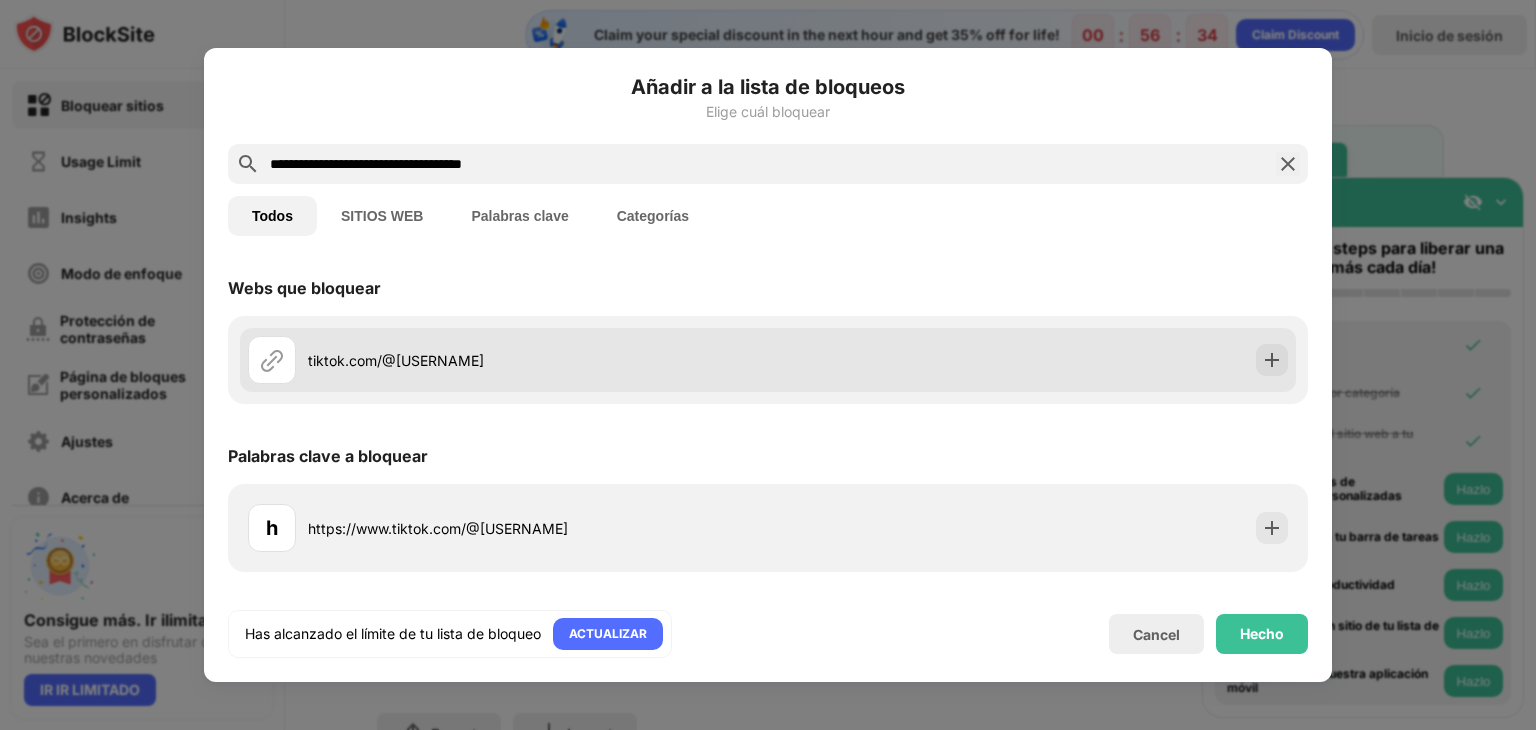 click on "tiktok.com/@andrea.rmadrid" at bounding box center (538, 360) 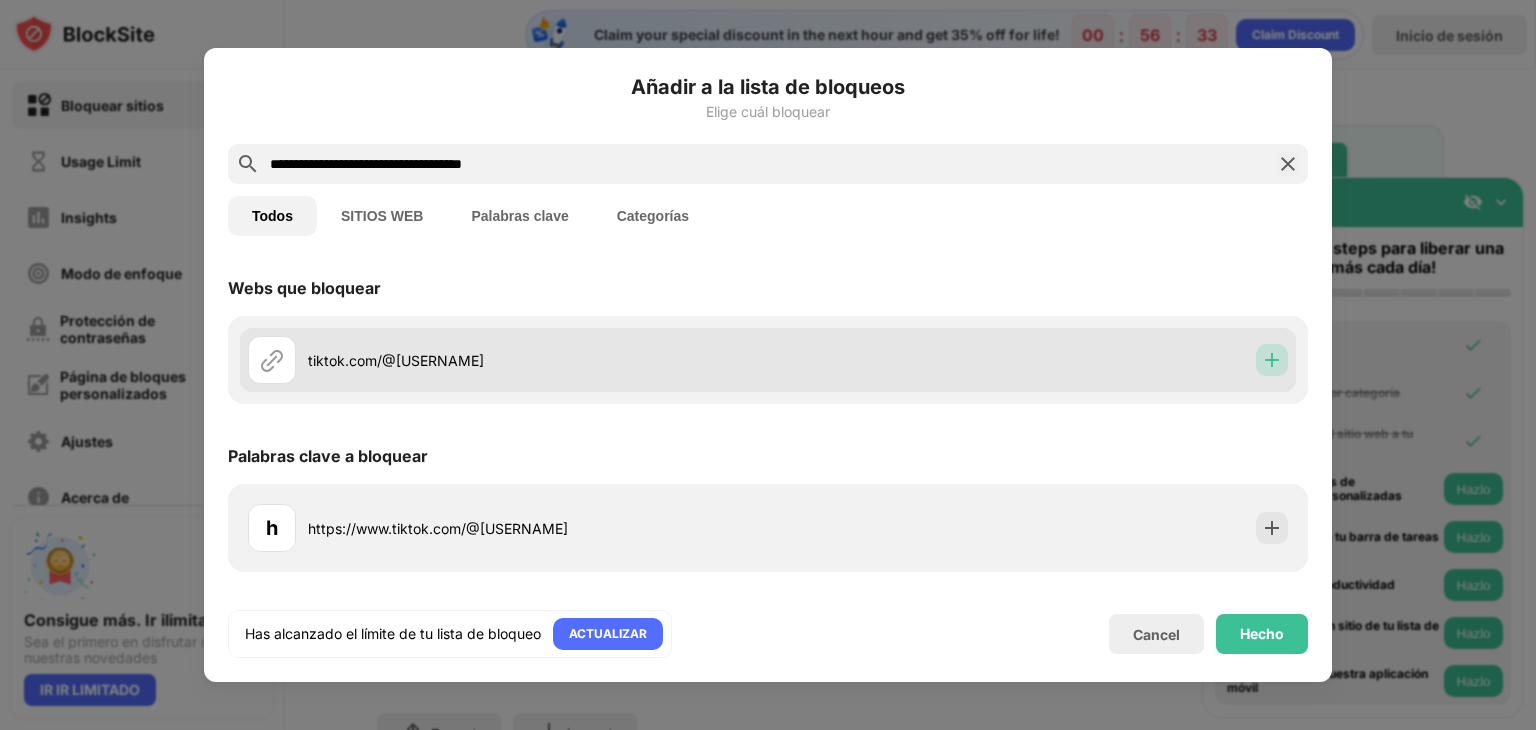 click at bounding box center [1272, 360] 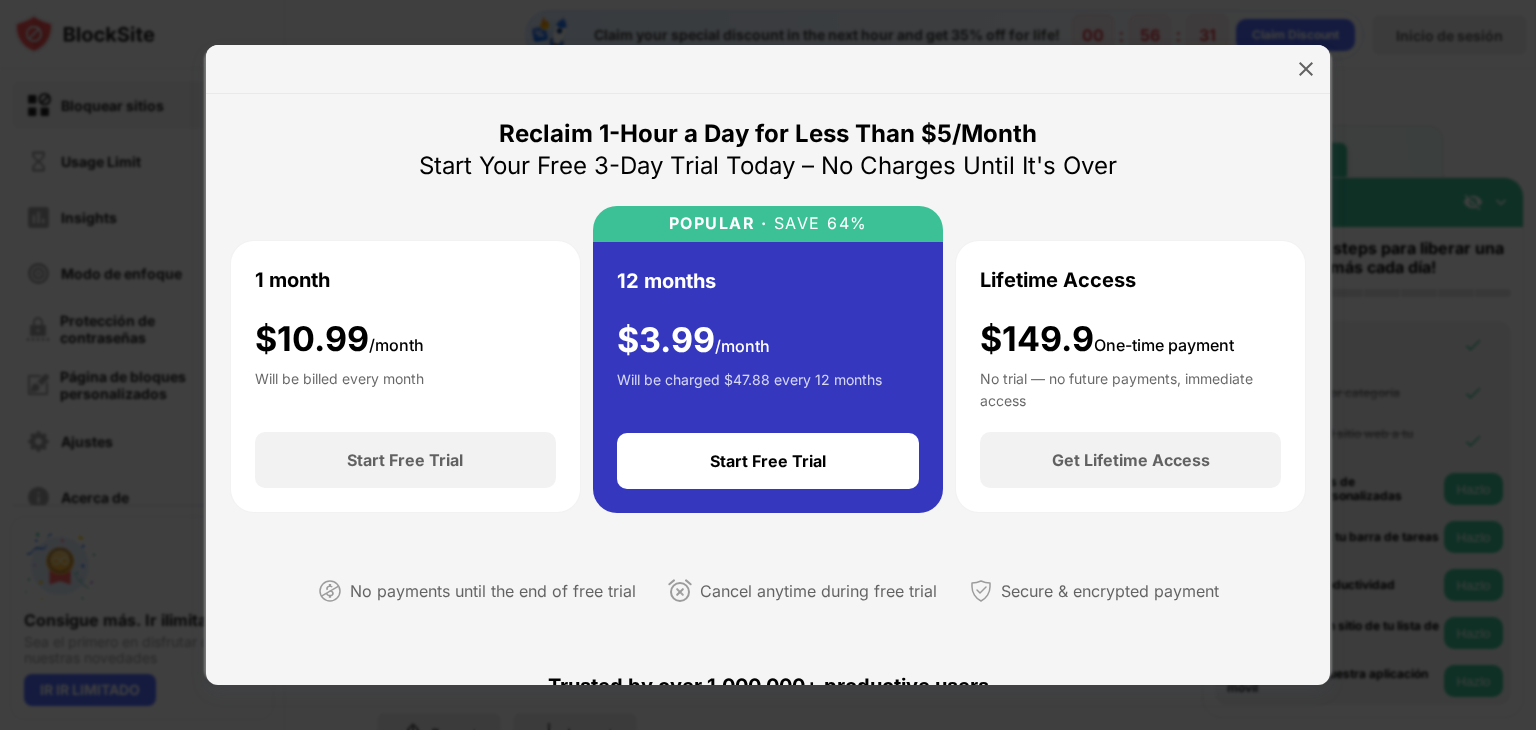 scroll, scrollTop: 0, scrollLeft: 0, axis: both 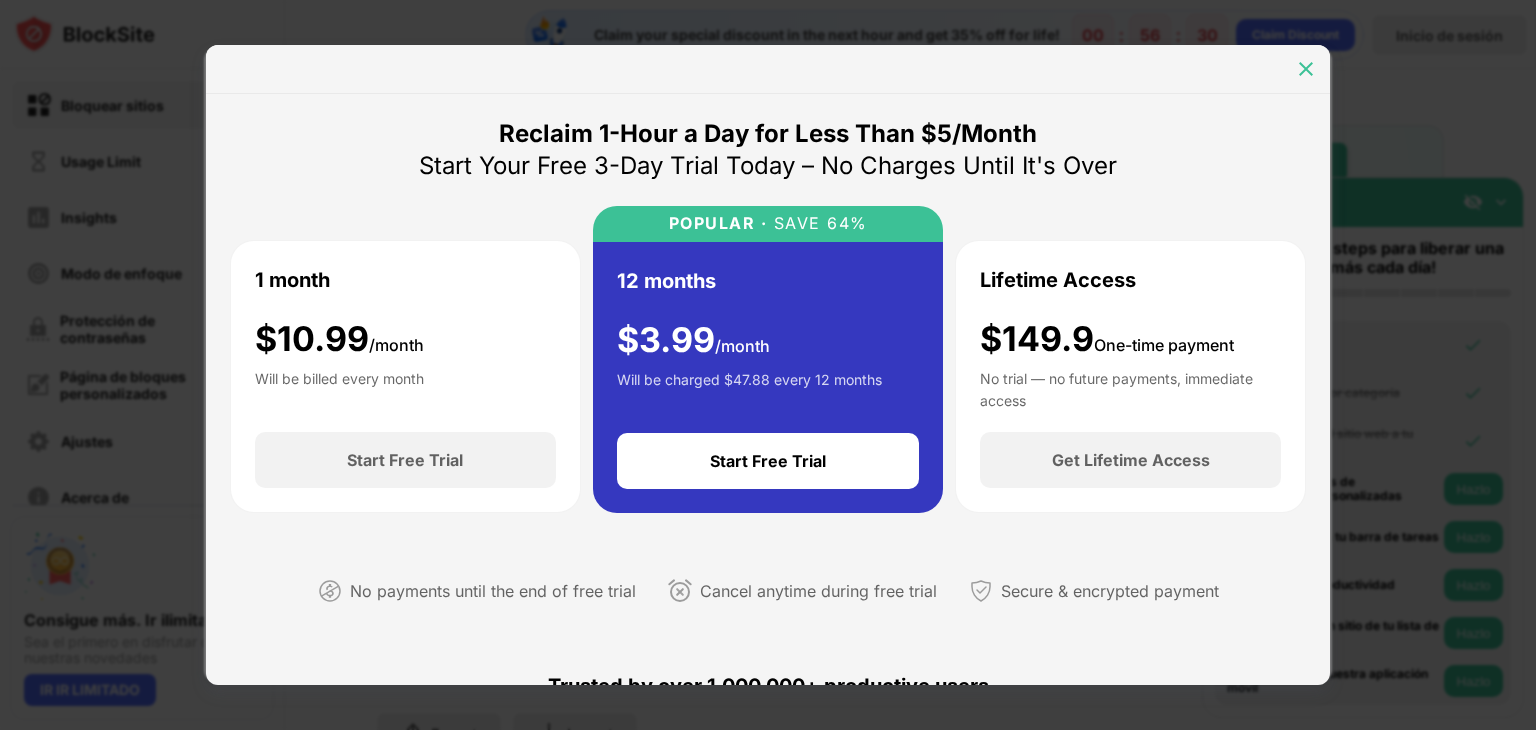 click at bounding box center (1306, 69) 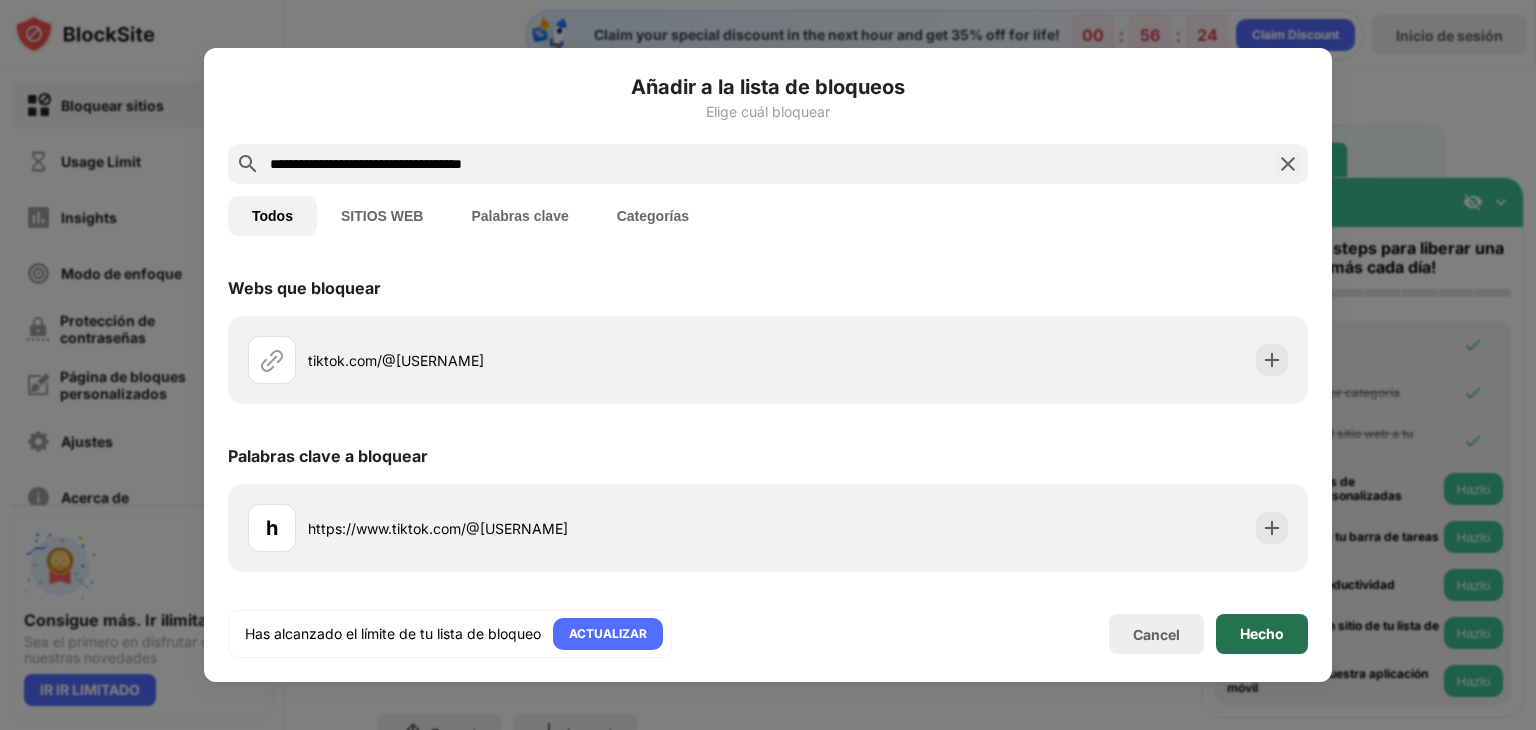 click on "Hecho" at bounding box center [1262, 634] 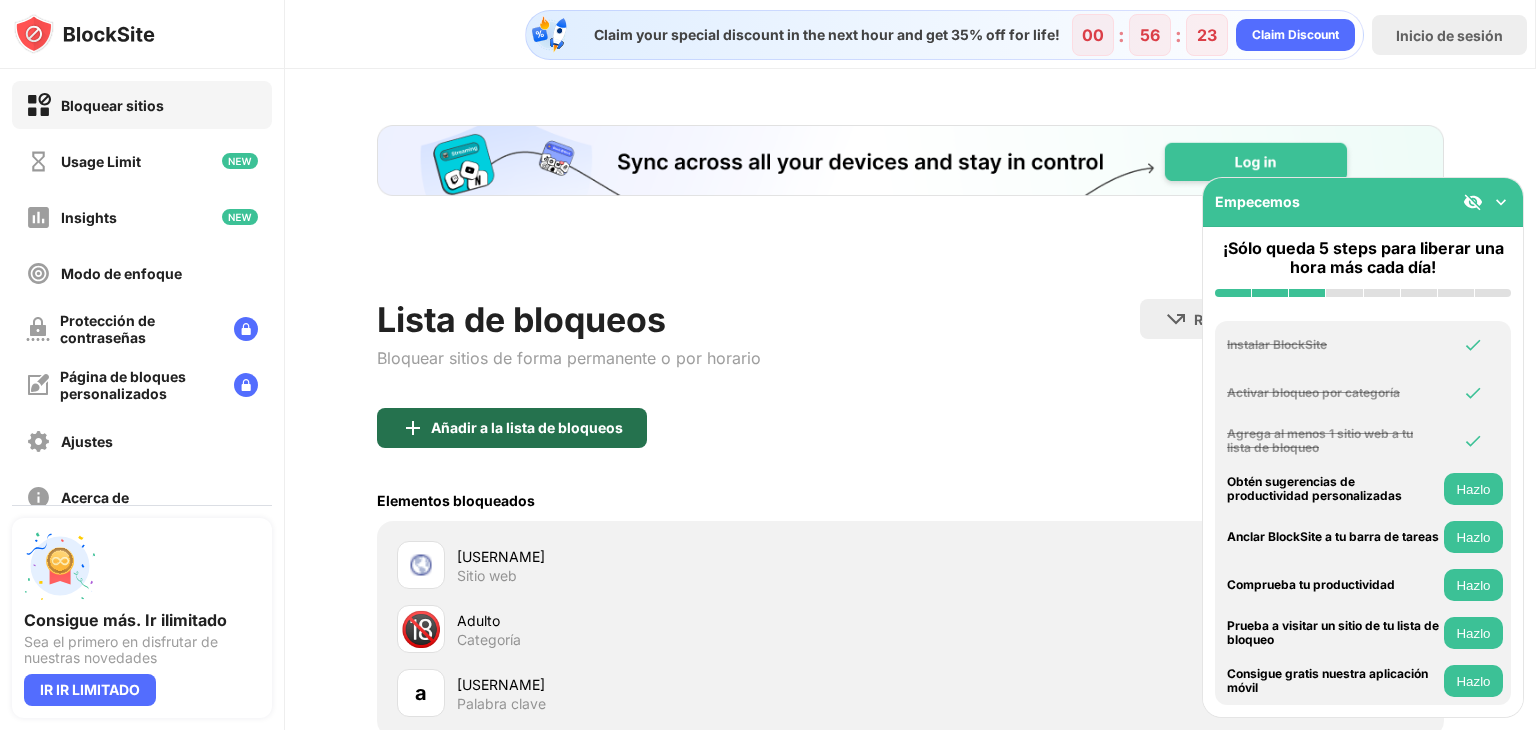 click on "Añadir a la lista de bloqueos" at bounding box center (527, 428) 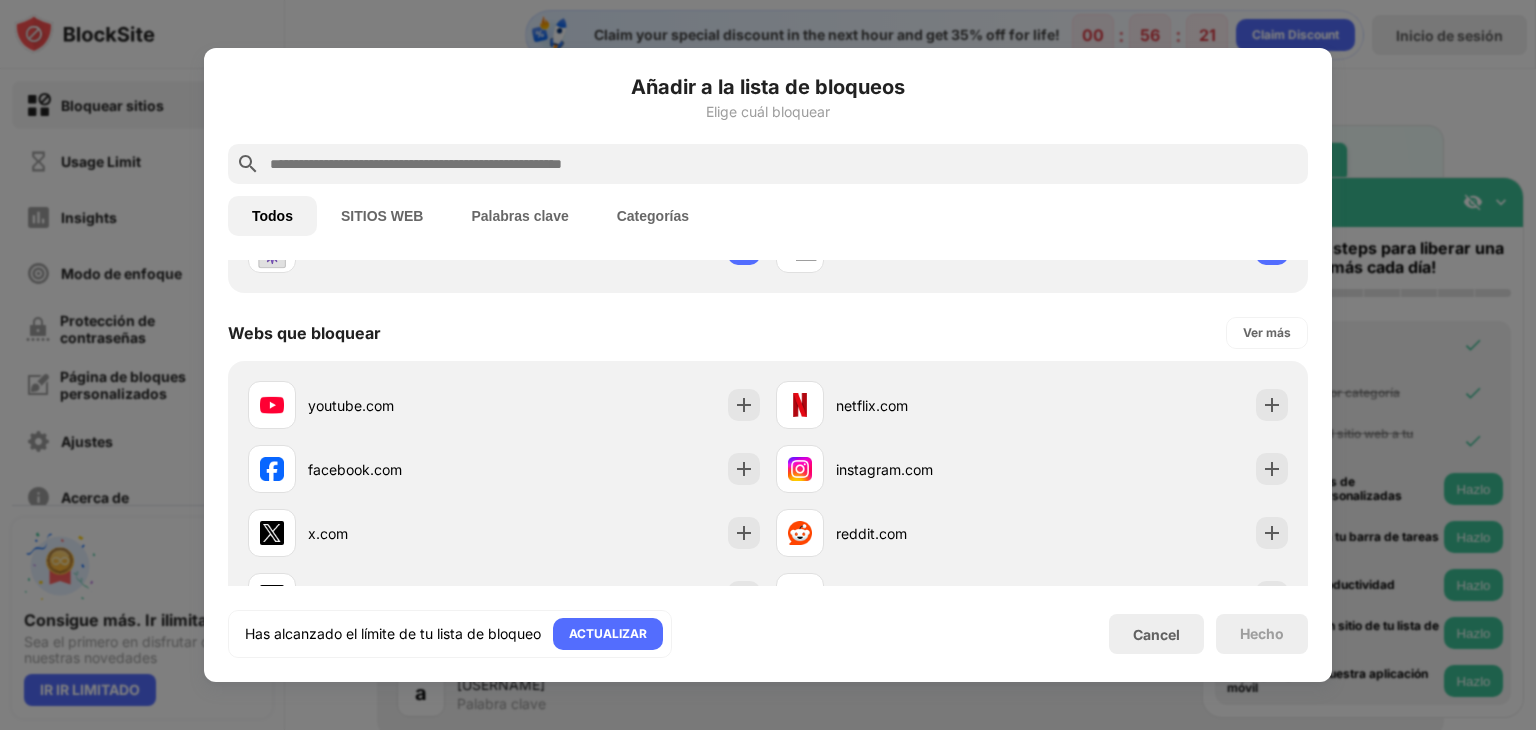 scroll, scrollTop: 0, scrollLeft: 0, axis: both 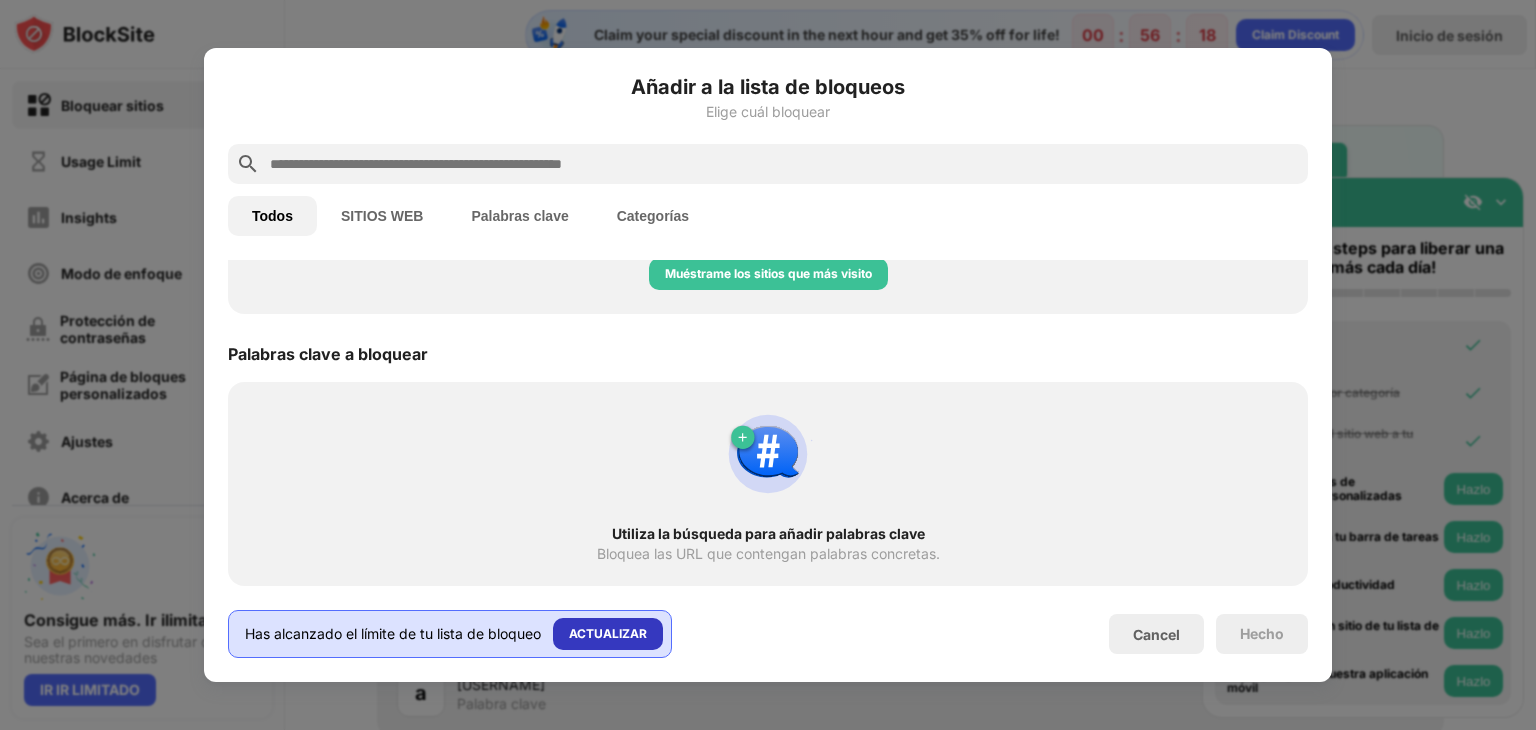 click on "ACTUALIZAR" at bounding box center [608, 634] 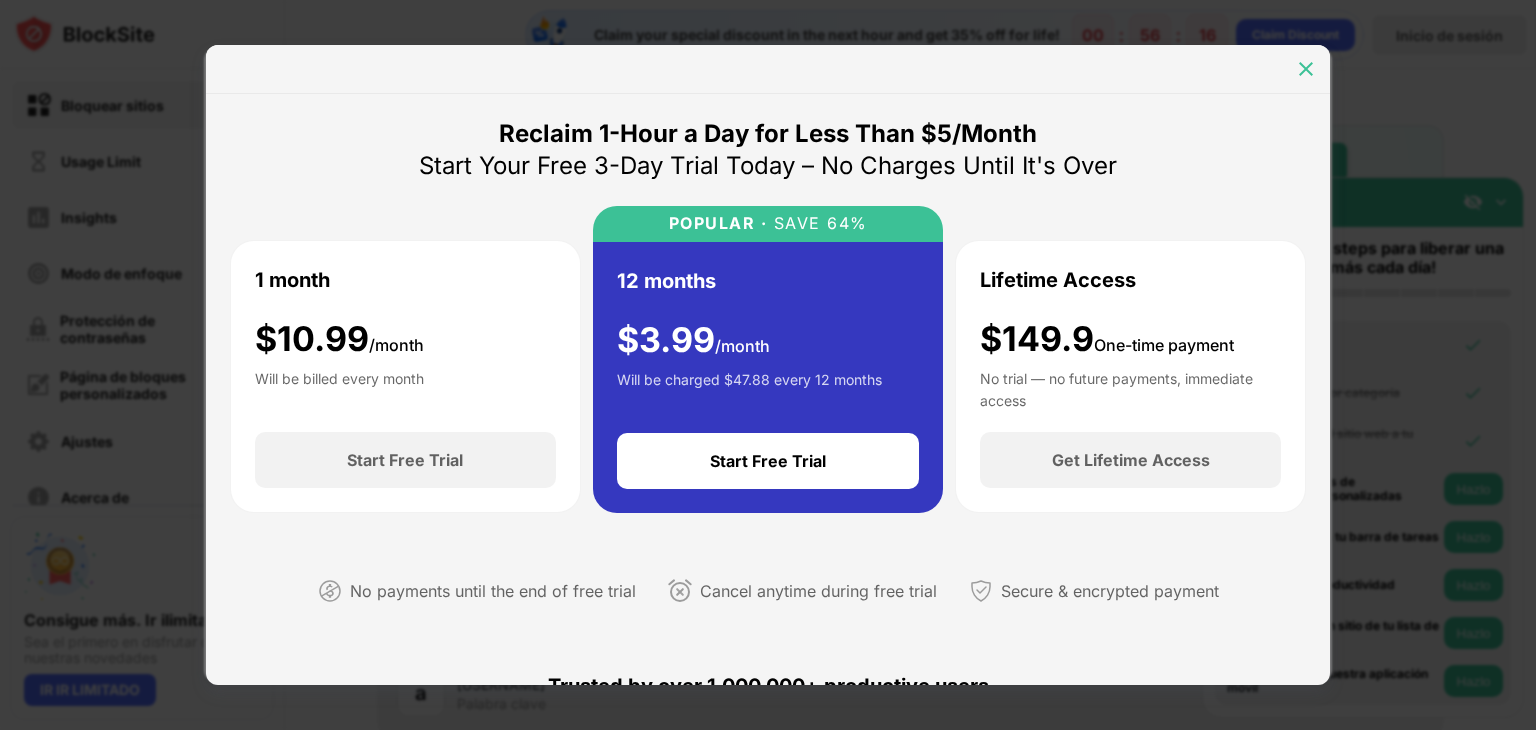 click at bounding box center (1306, 69) 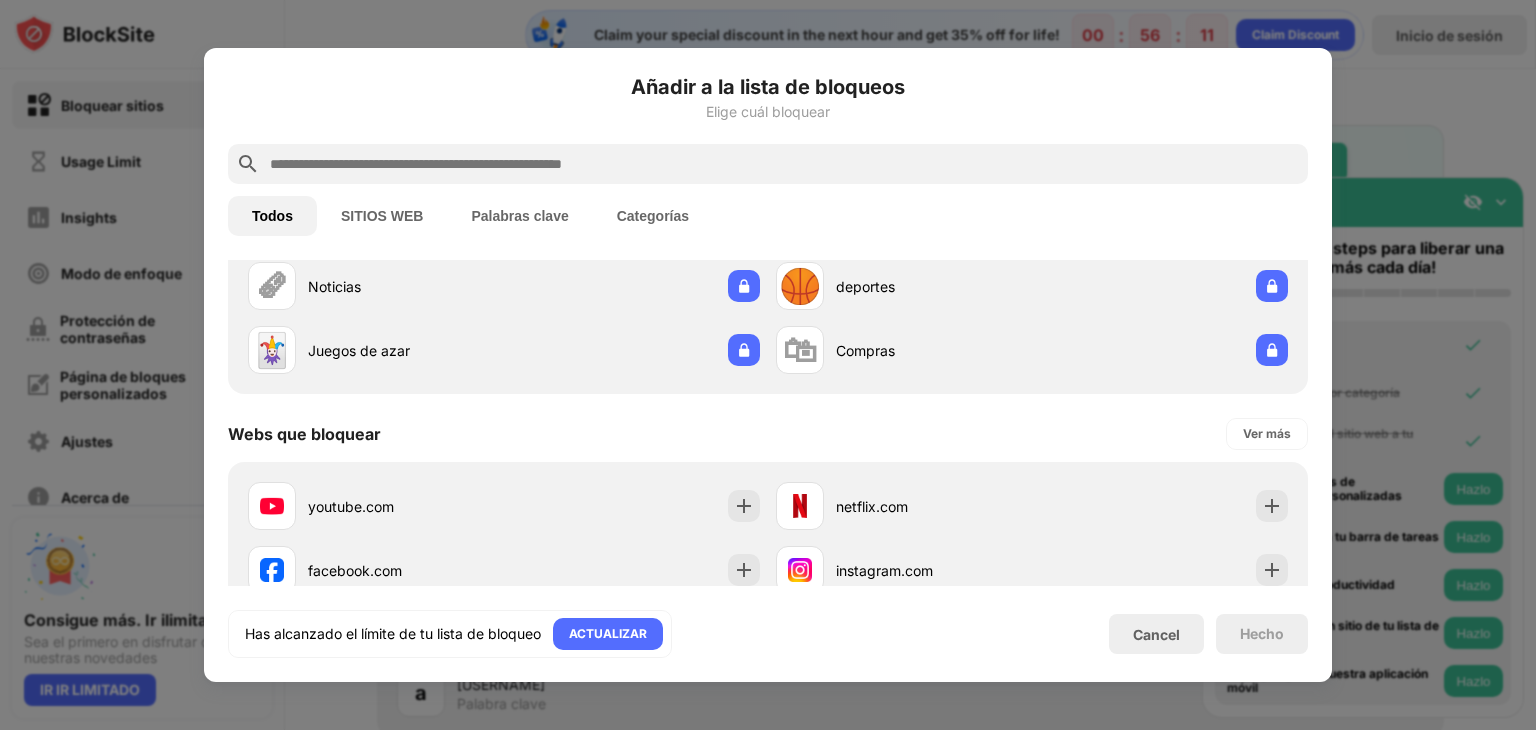 scroll, scrollTop: 115, scrollLeft: 0, axis: vertical 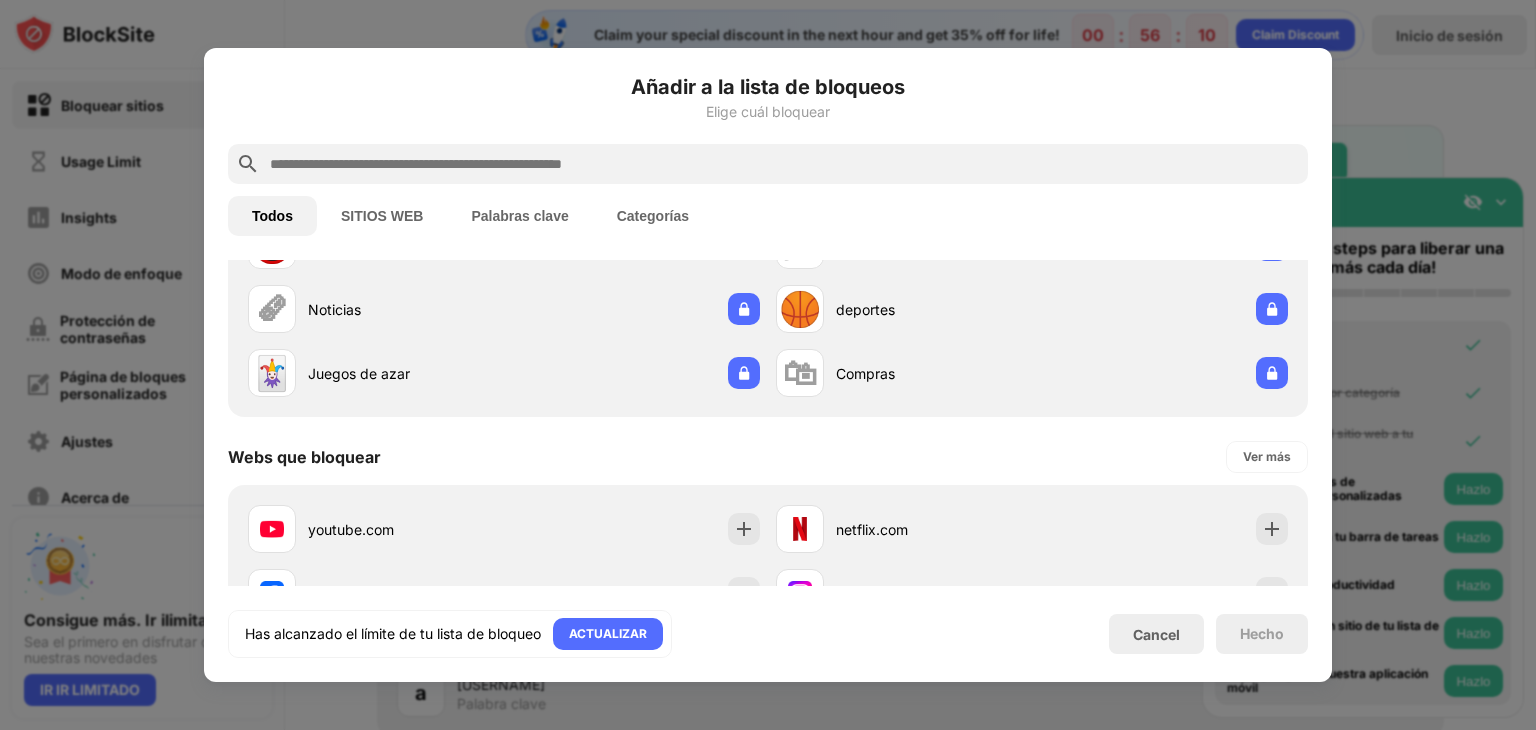 click on "SITIOS WEB" at bounding box center [382, 216] 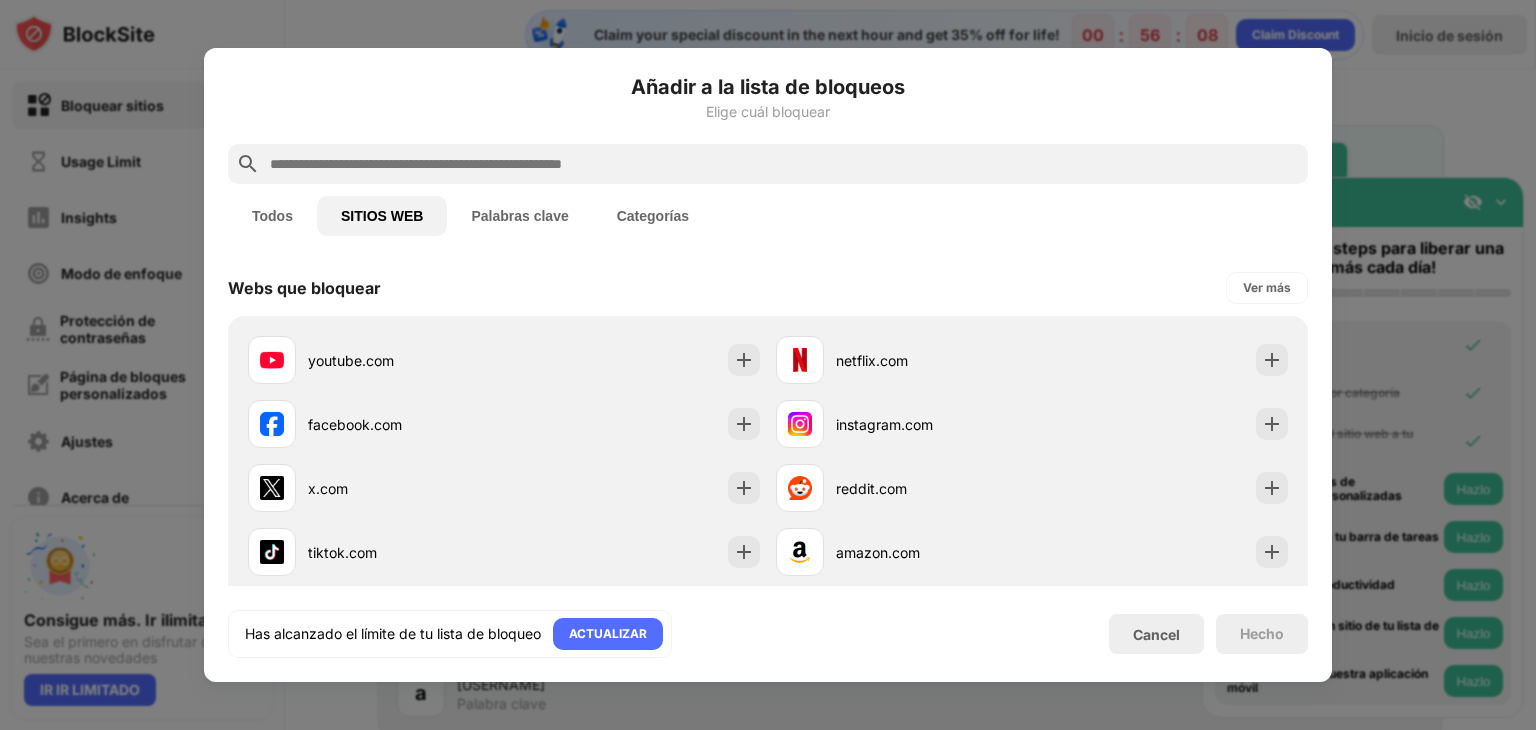 click on "Palabras clave" at bounding box center [519, 216] 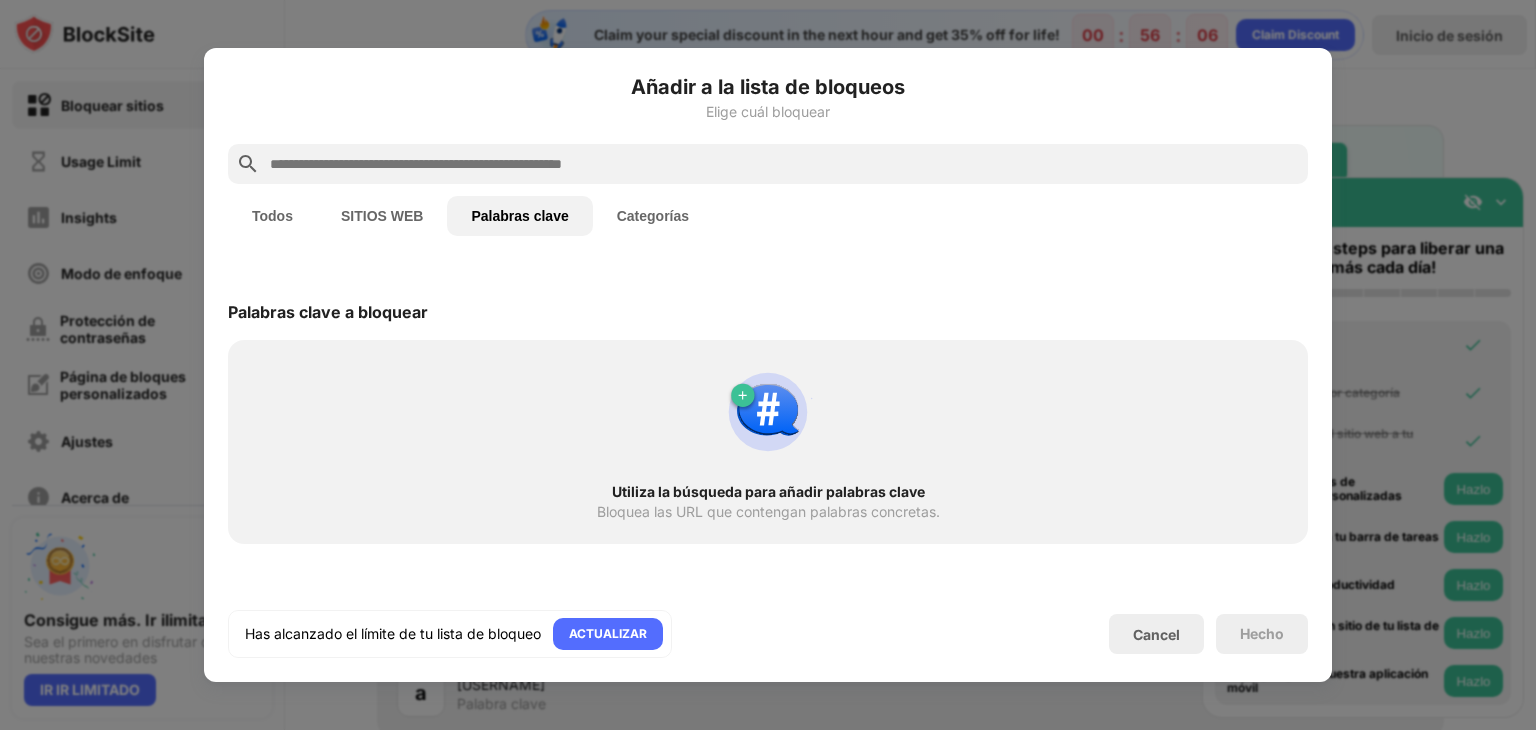 click on "Utiliza la búsqueda para añadir palabras clave Bloquea las URL que contengan palabras concretas." at bounding box center (768, 442) 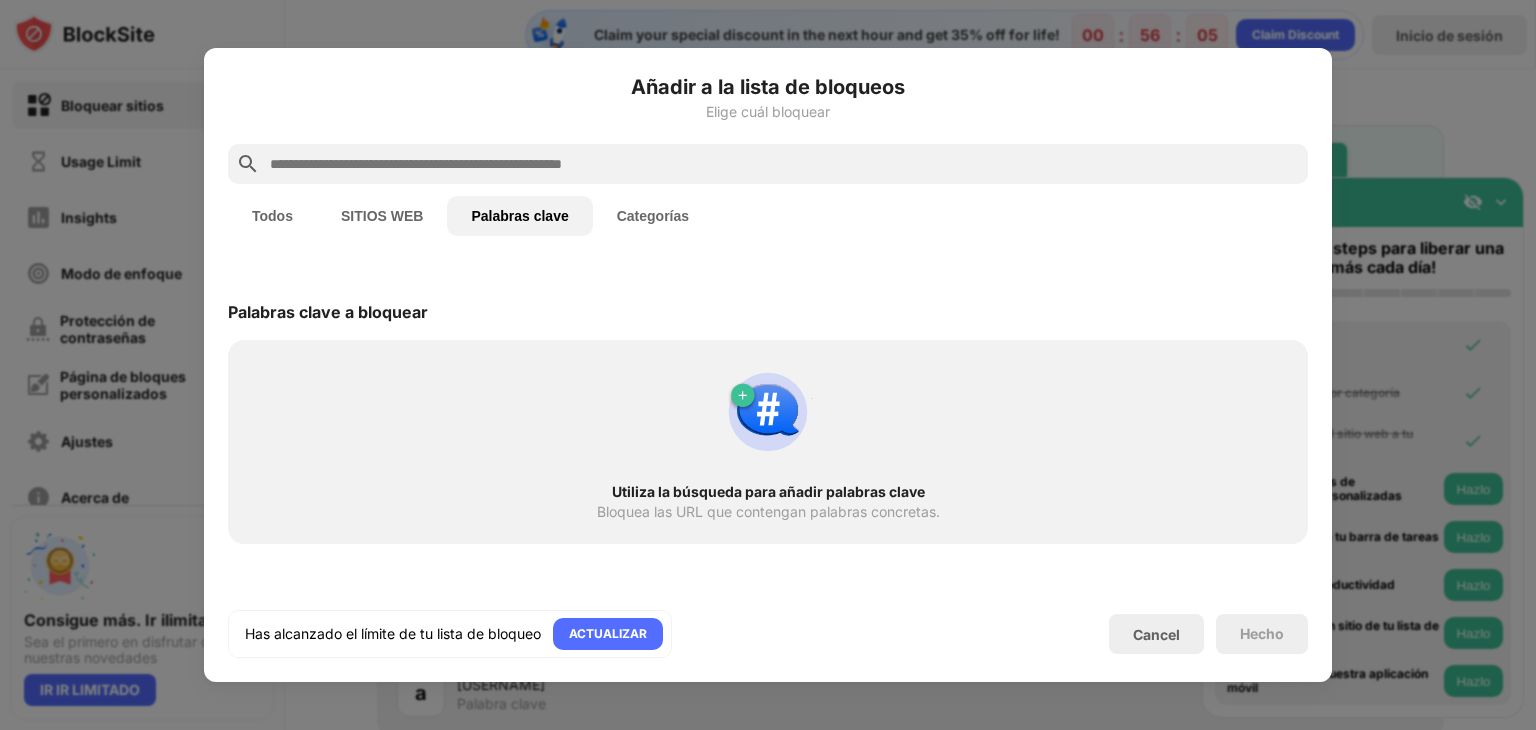 click on "Bloquea las URL que contengan palabras concretas." at bounding box center (768, 512) 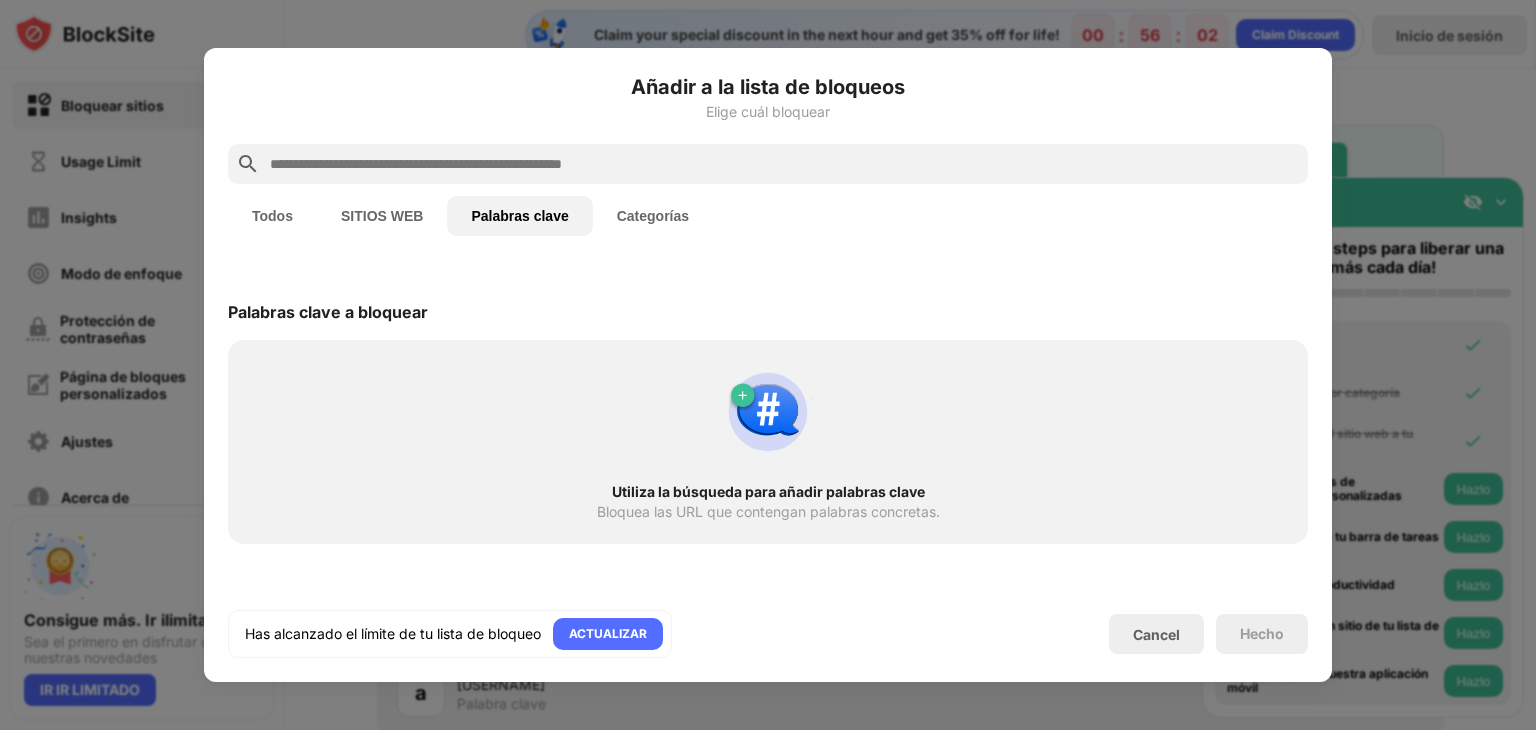 click on "Categorías" at bounding box center (653, 216) 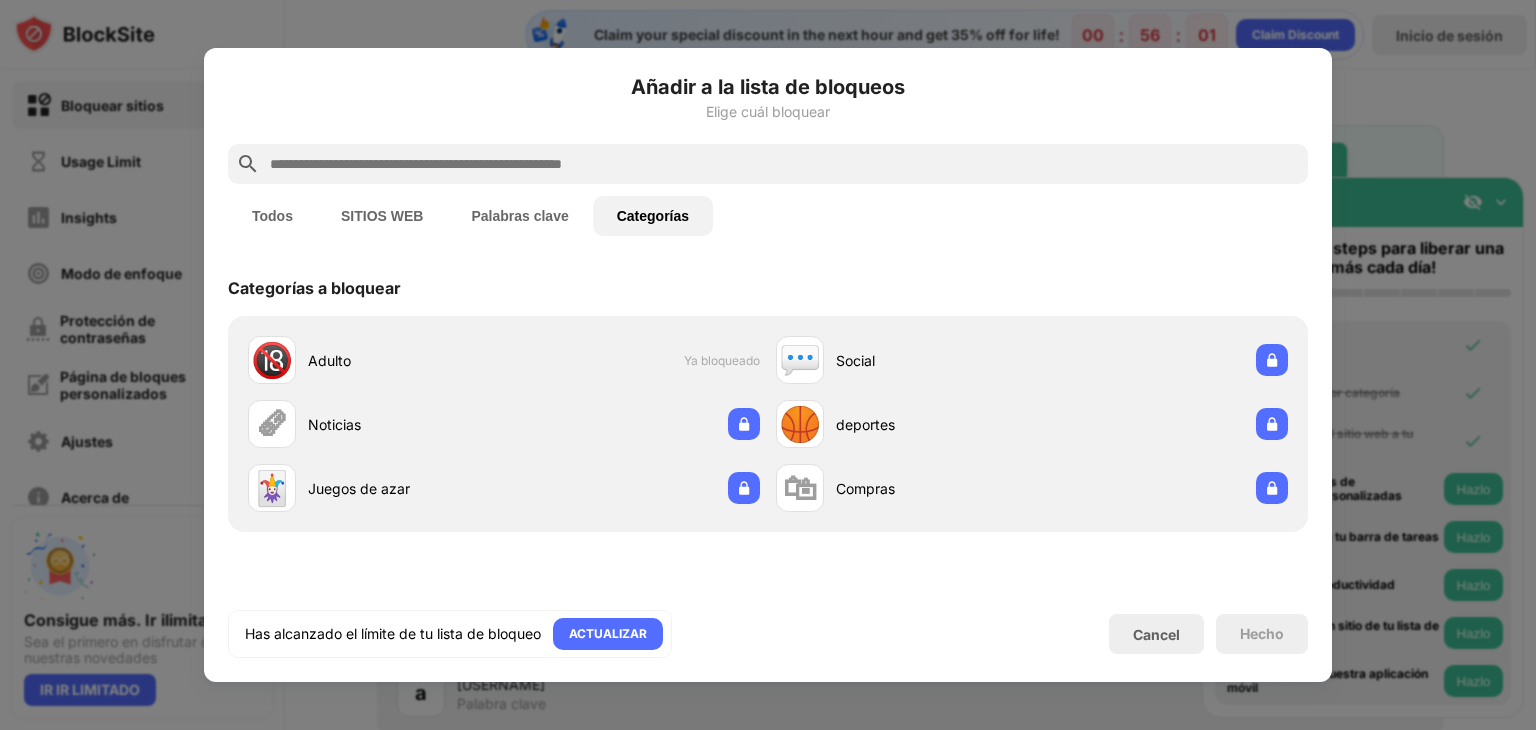 click on "Todos" at bounding box center [272, 216] 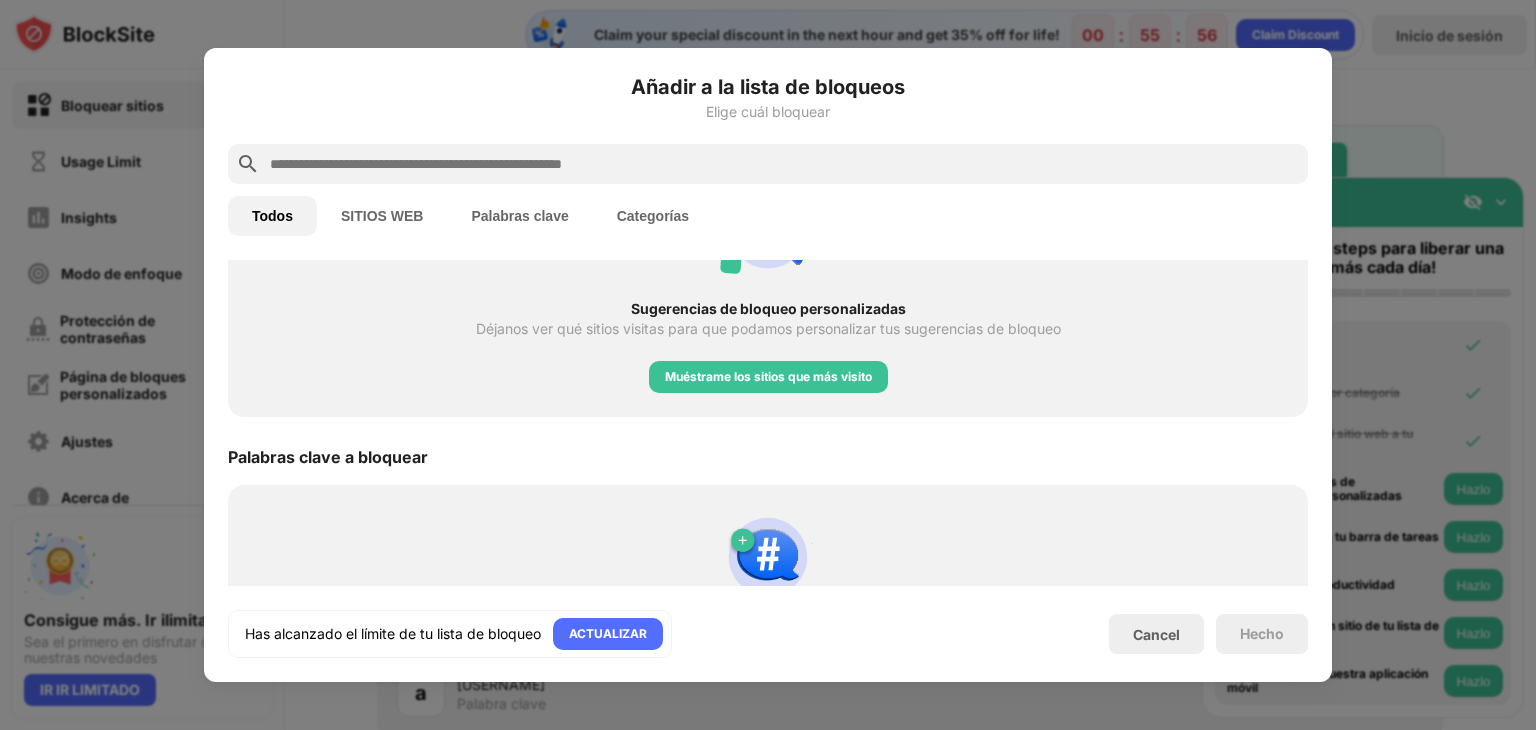 scroll, scrollTop: 958, scrollLeft: 0, axis: vertical 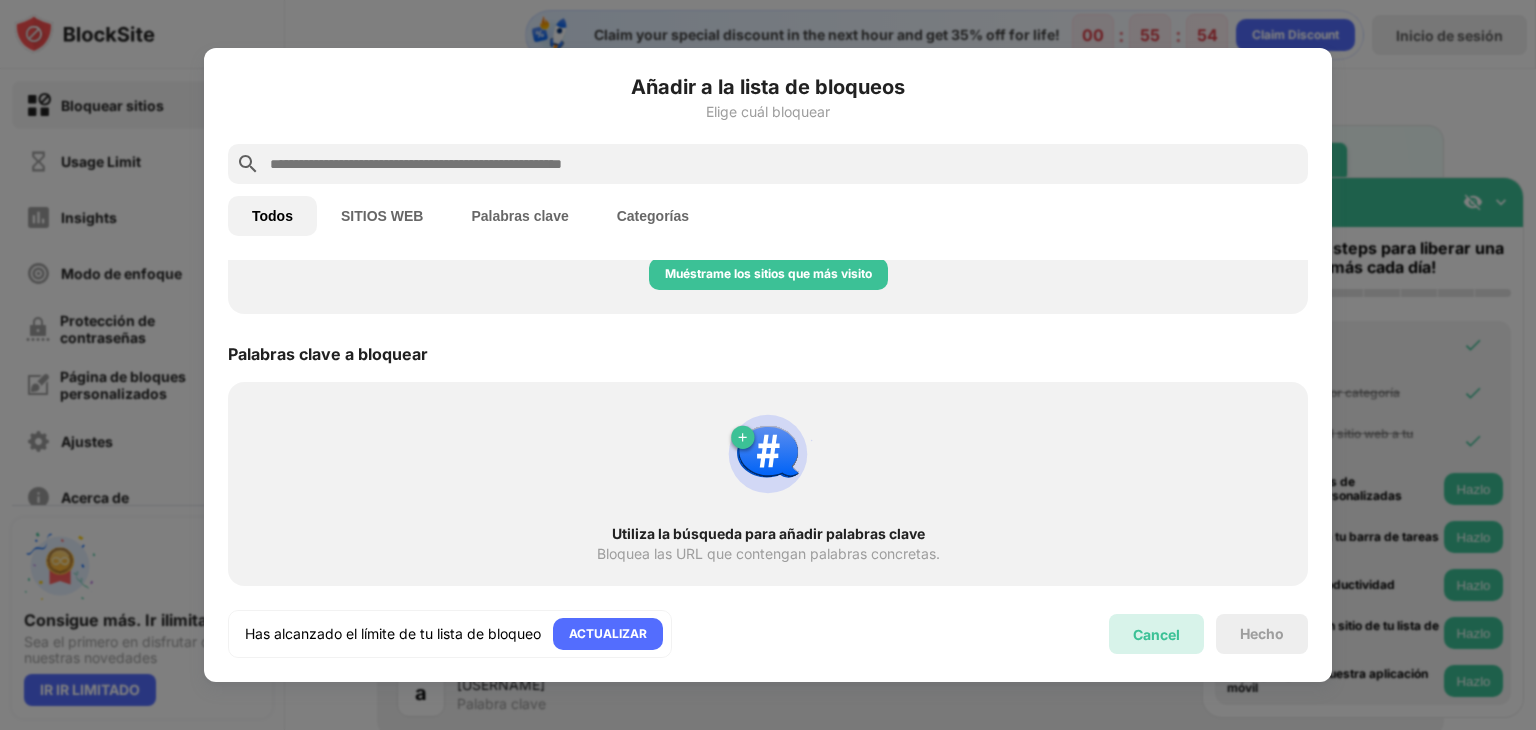click on "Cancel" at bounding box center (1156, 634) 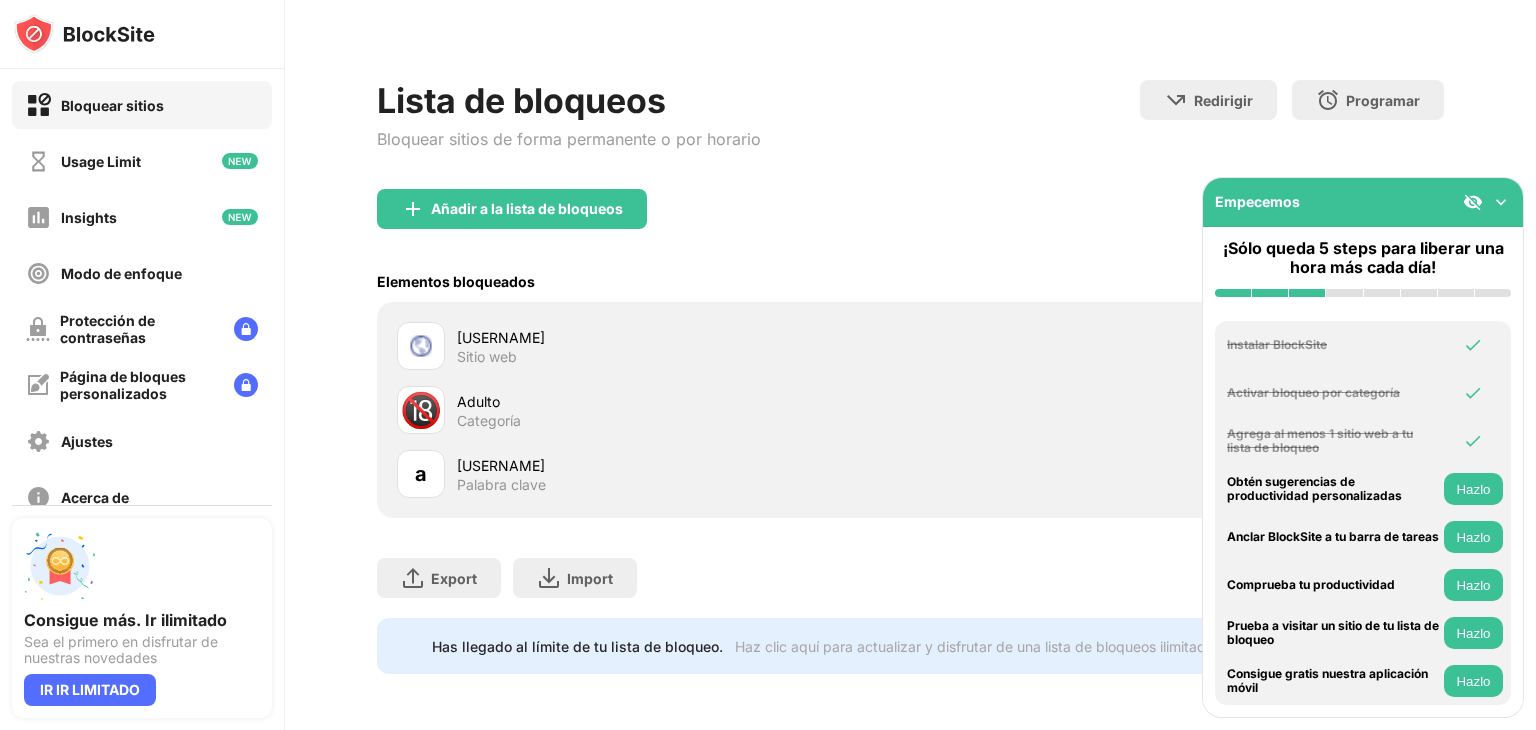 scroll, scrollTop: 233, scrollLeft: 15, axis: both 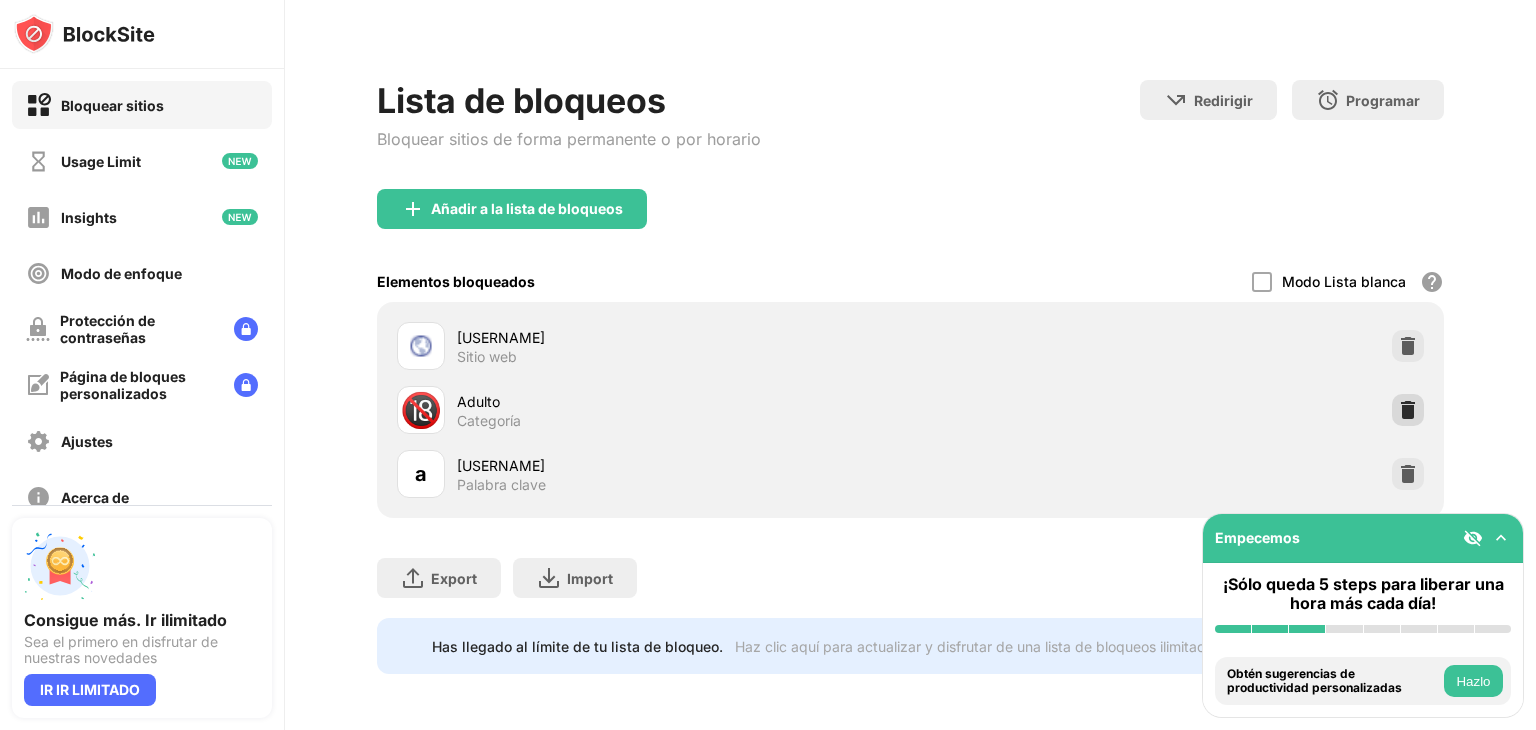 click at bounding box center [1408, 410] 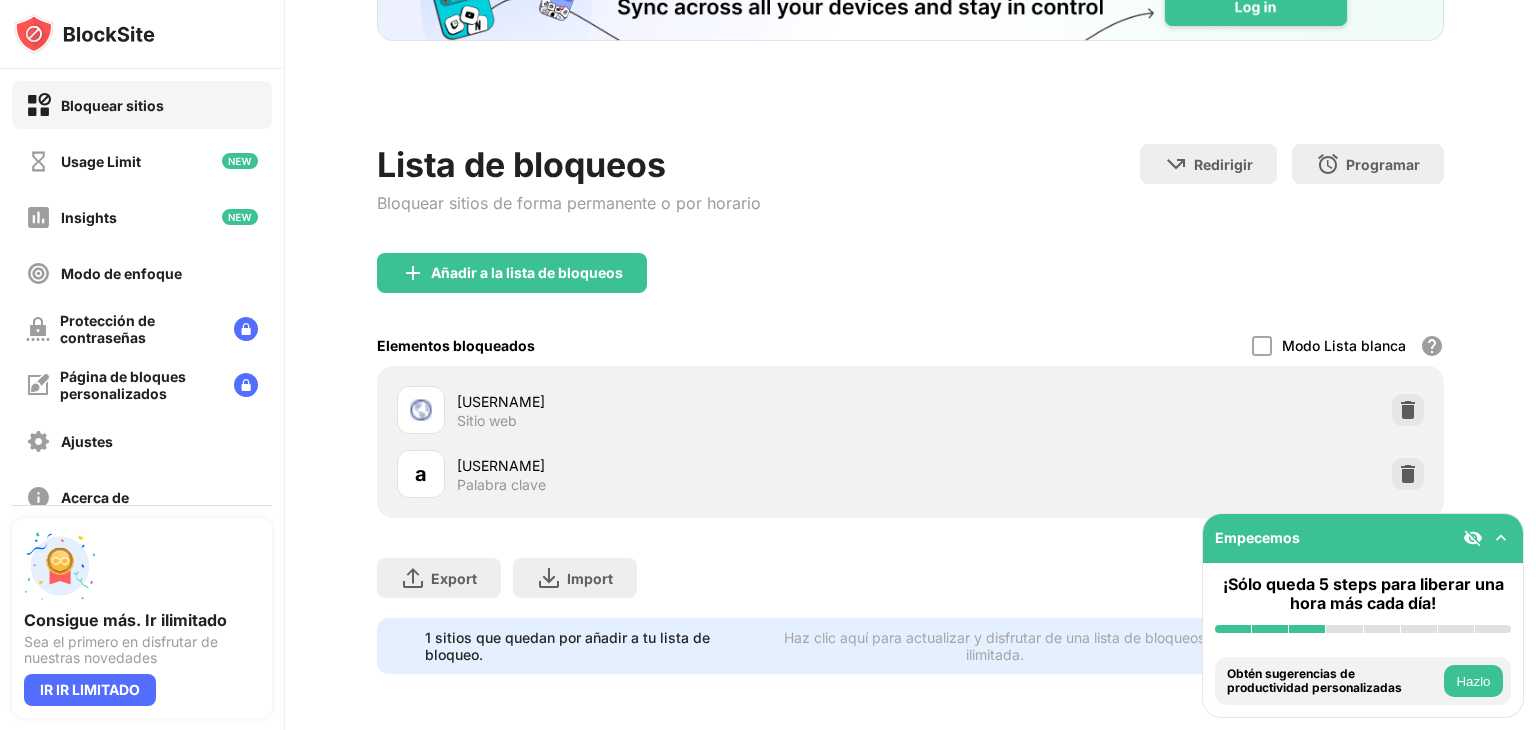 scroll, scrollTop: 169, scrollLeft: 15, axis: both 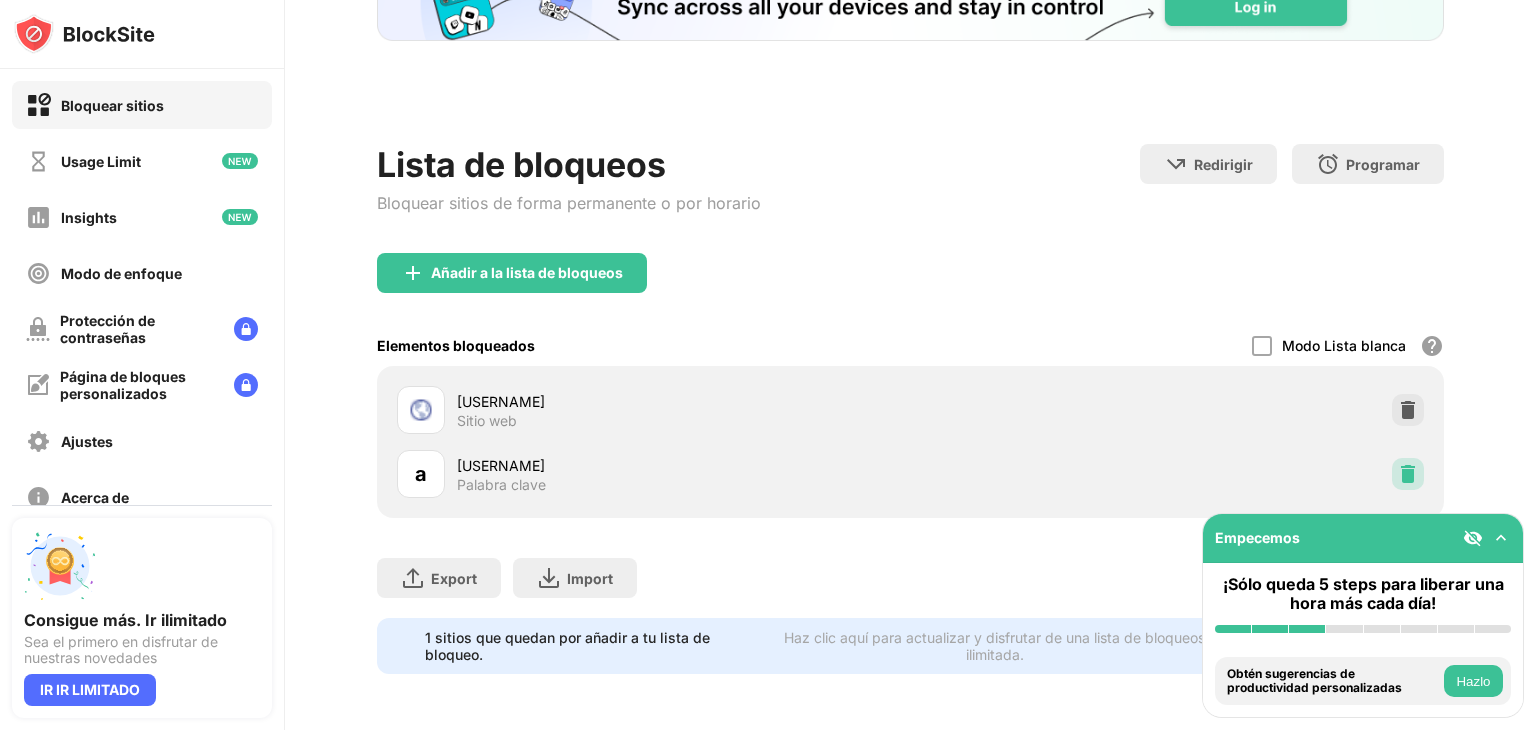 click at bounding box center (1408, 474) 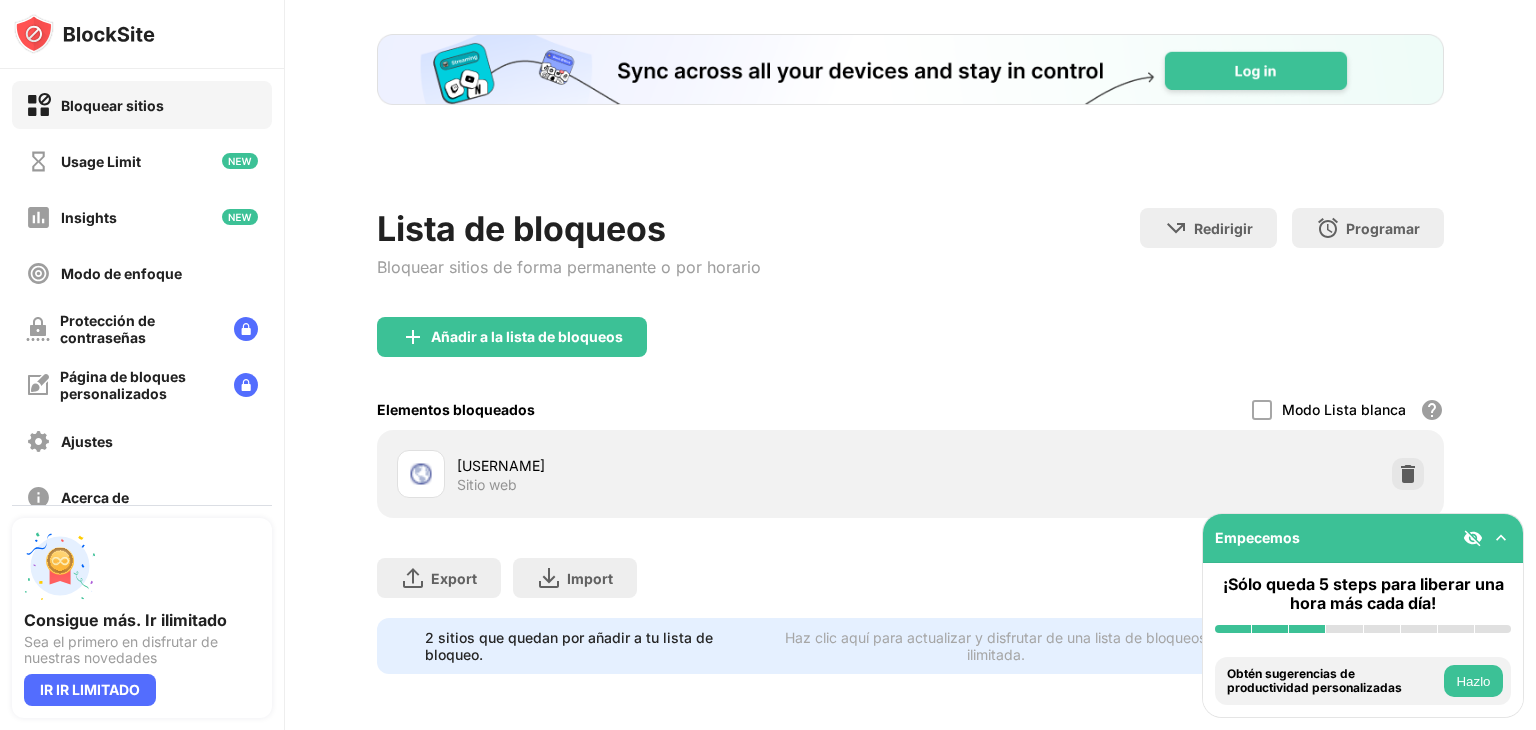 scroll, scrollTop: 105, scrollLeft: 15, axis: both 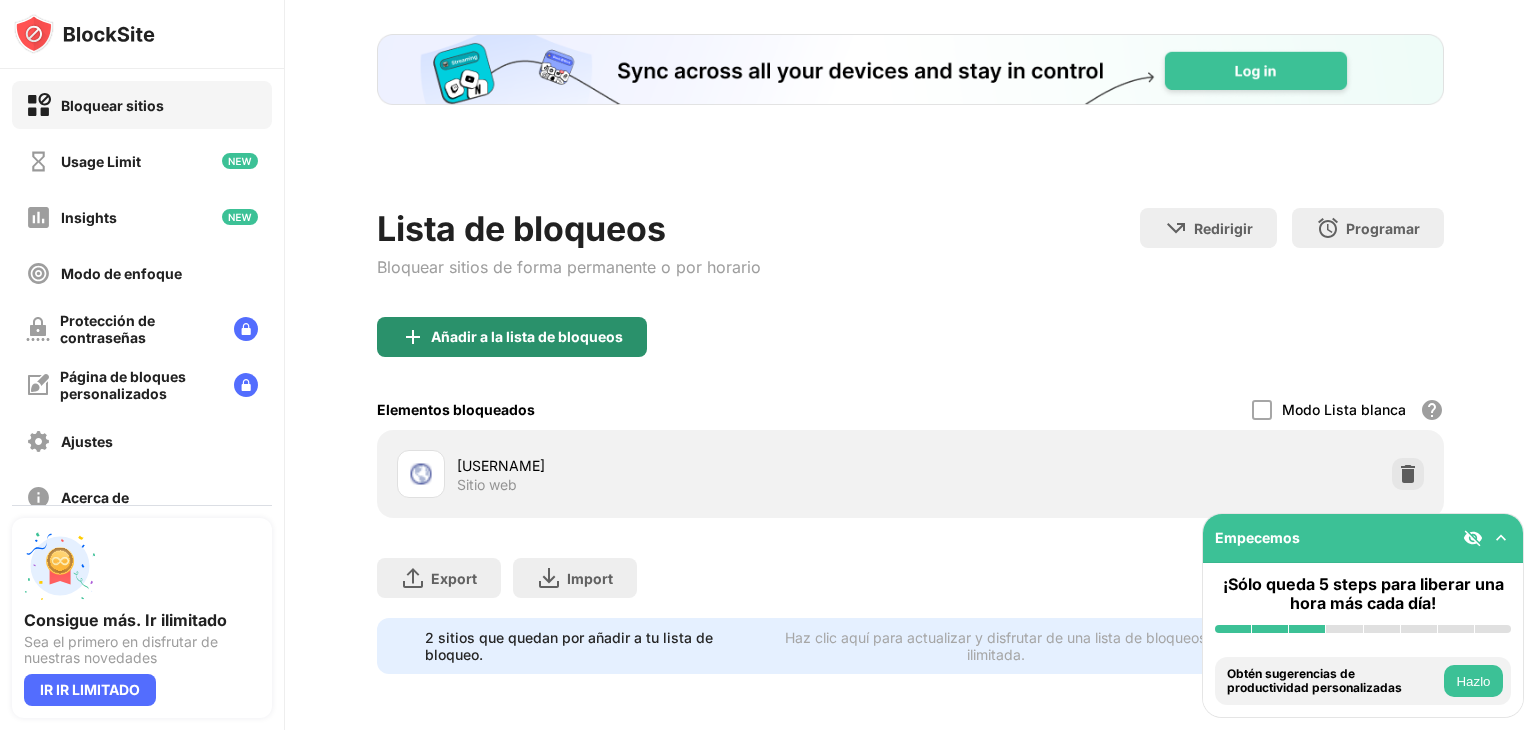 click on "Añadir a la lista de bloqueos" at bounding box center (527, 337) 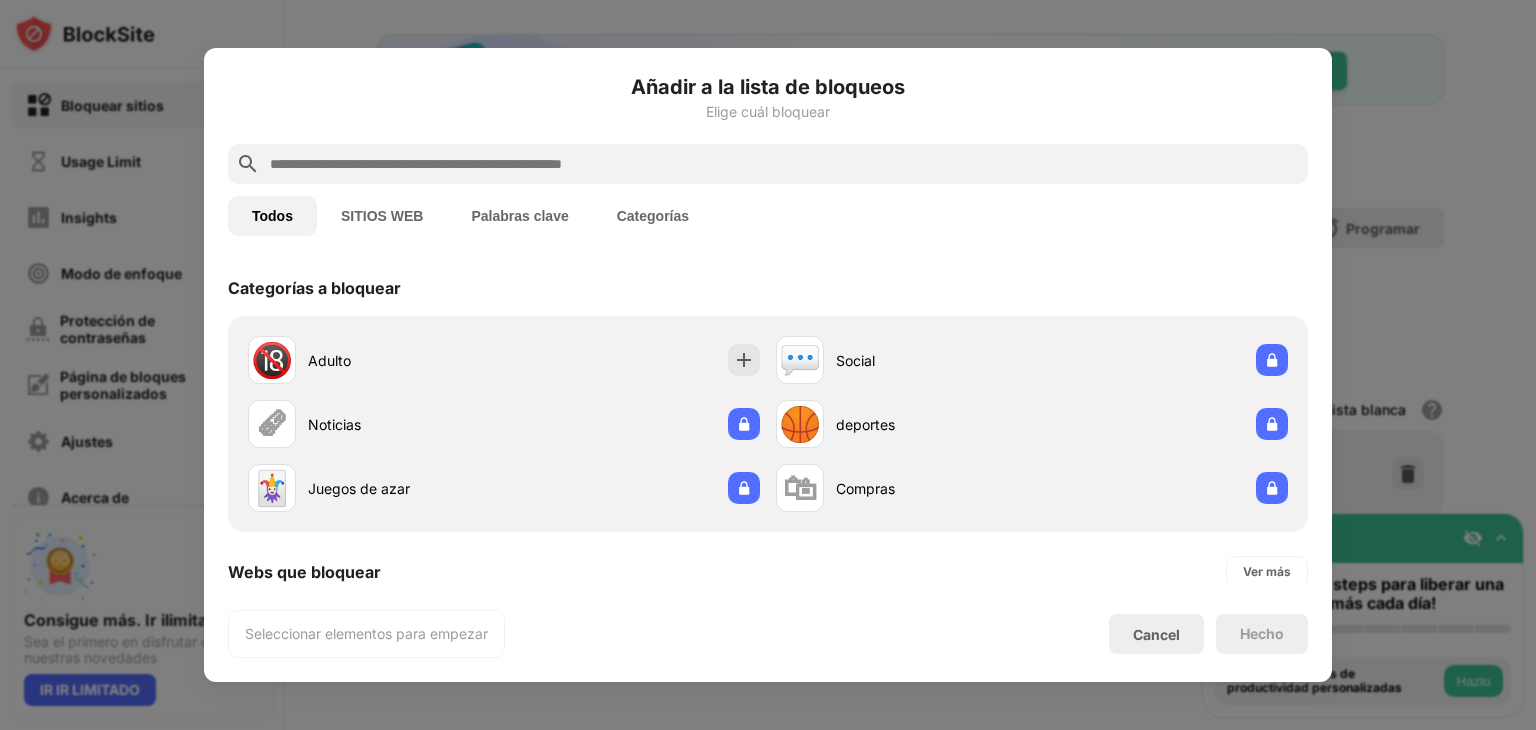 click at bounding box center (784, 164) 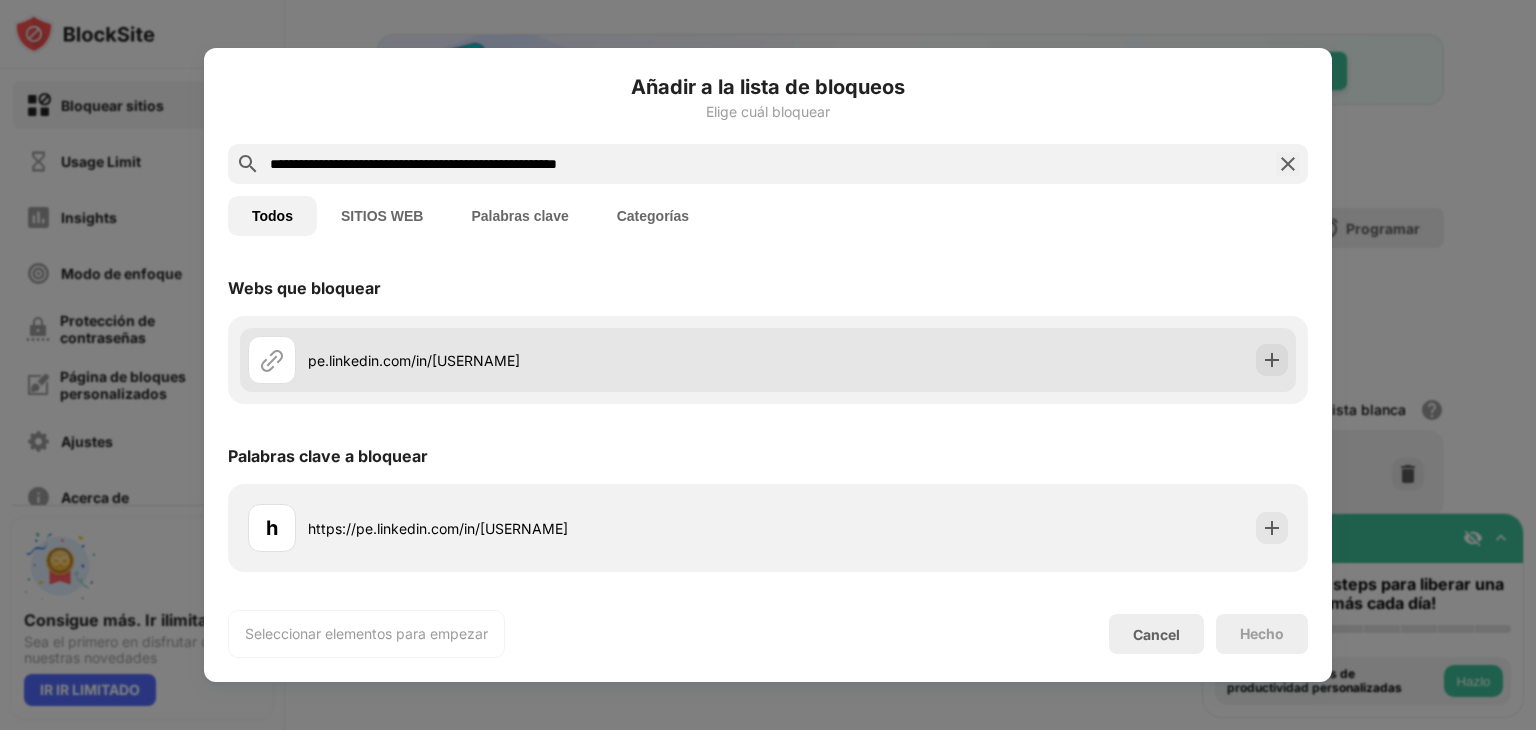 type on "**********" 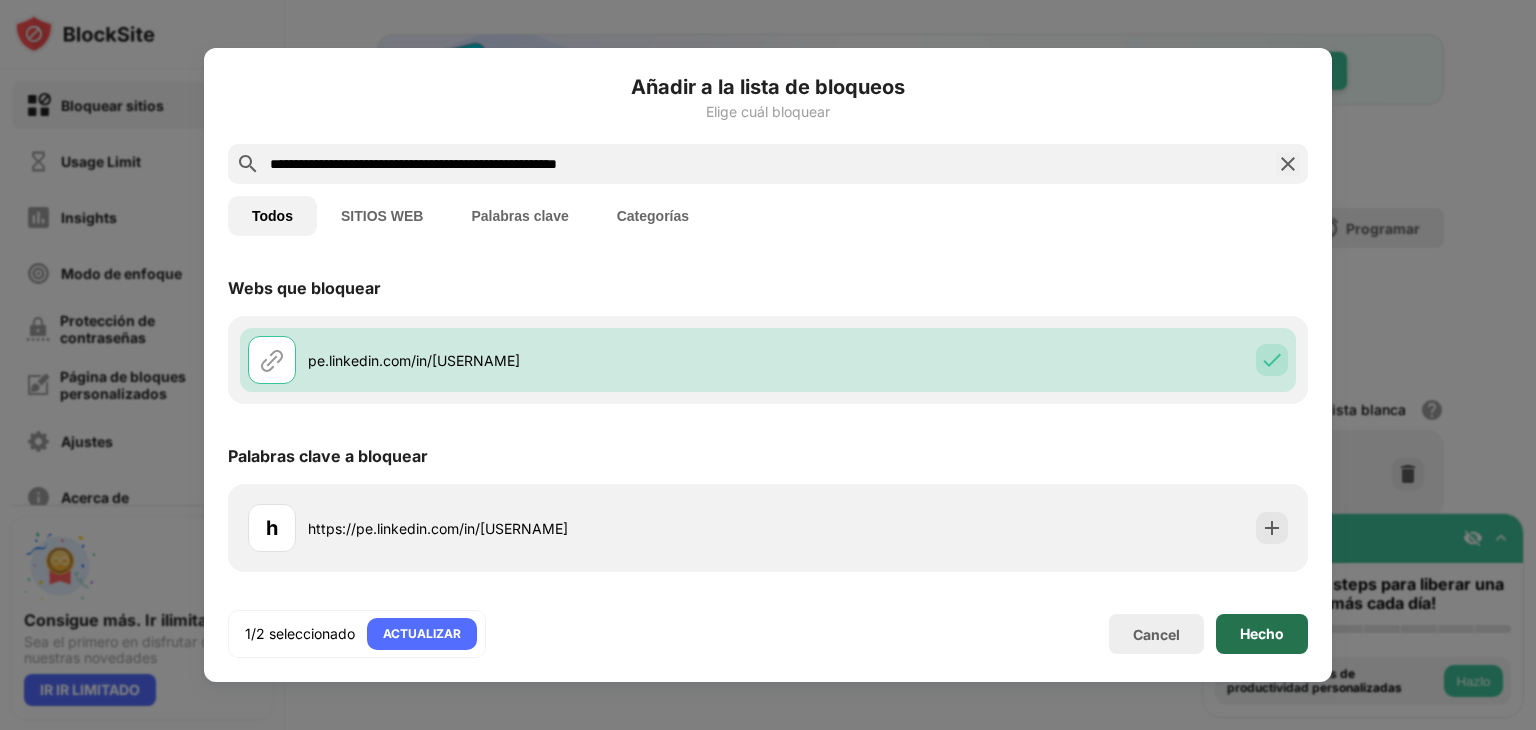 click on "Hecho" at bounding box center [1262, 634] 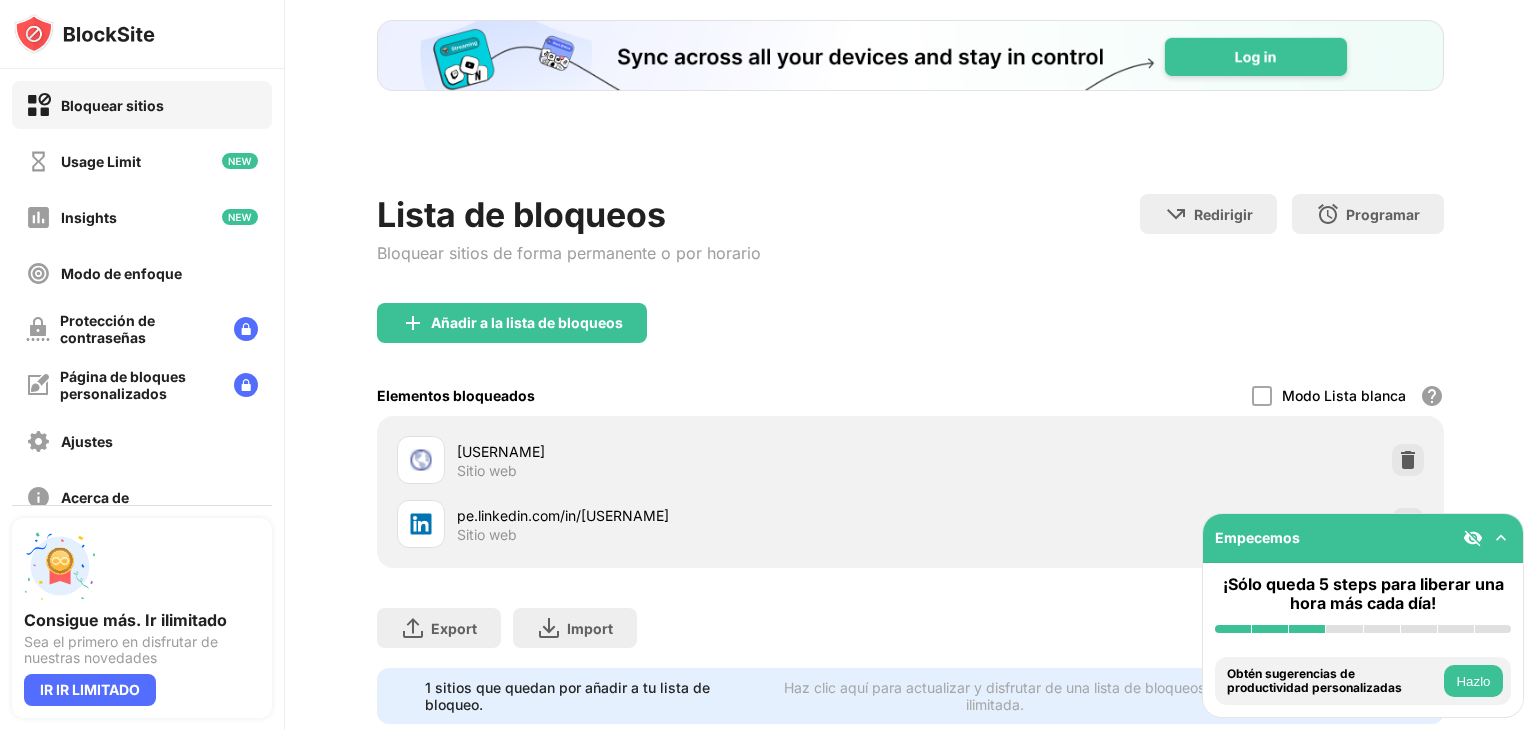 scroll, scrollTop: 169, scrollLeft: 15, axis: both 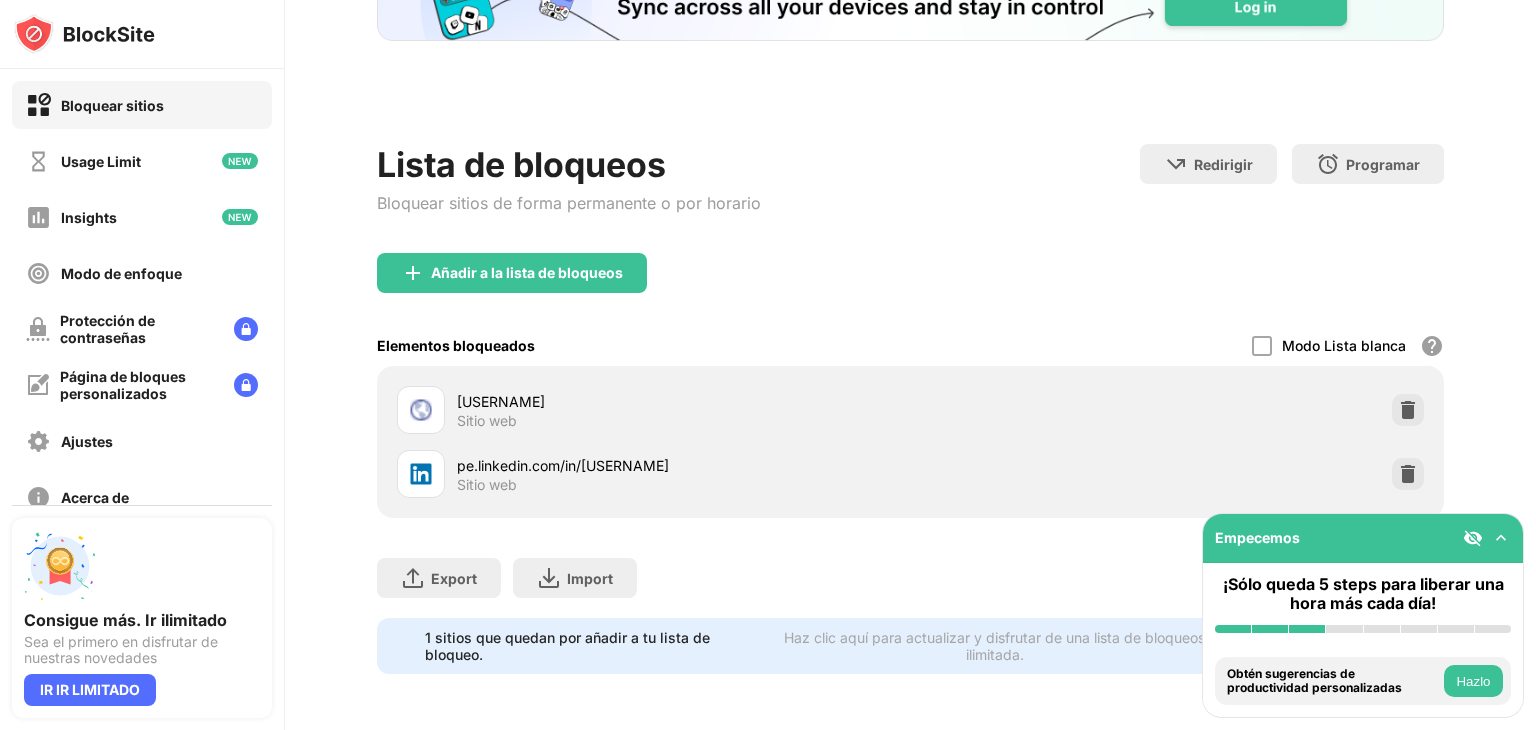 click on "Añadir a la lista de bloqueos" at bounding box center (910, 289) 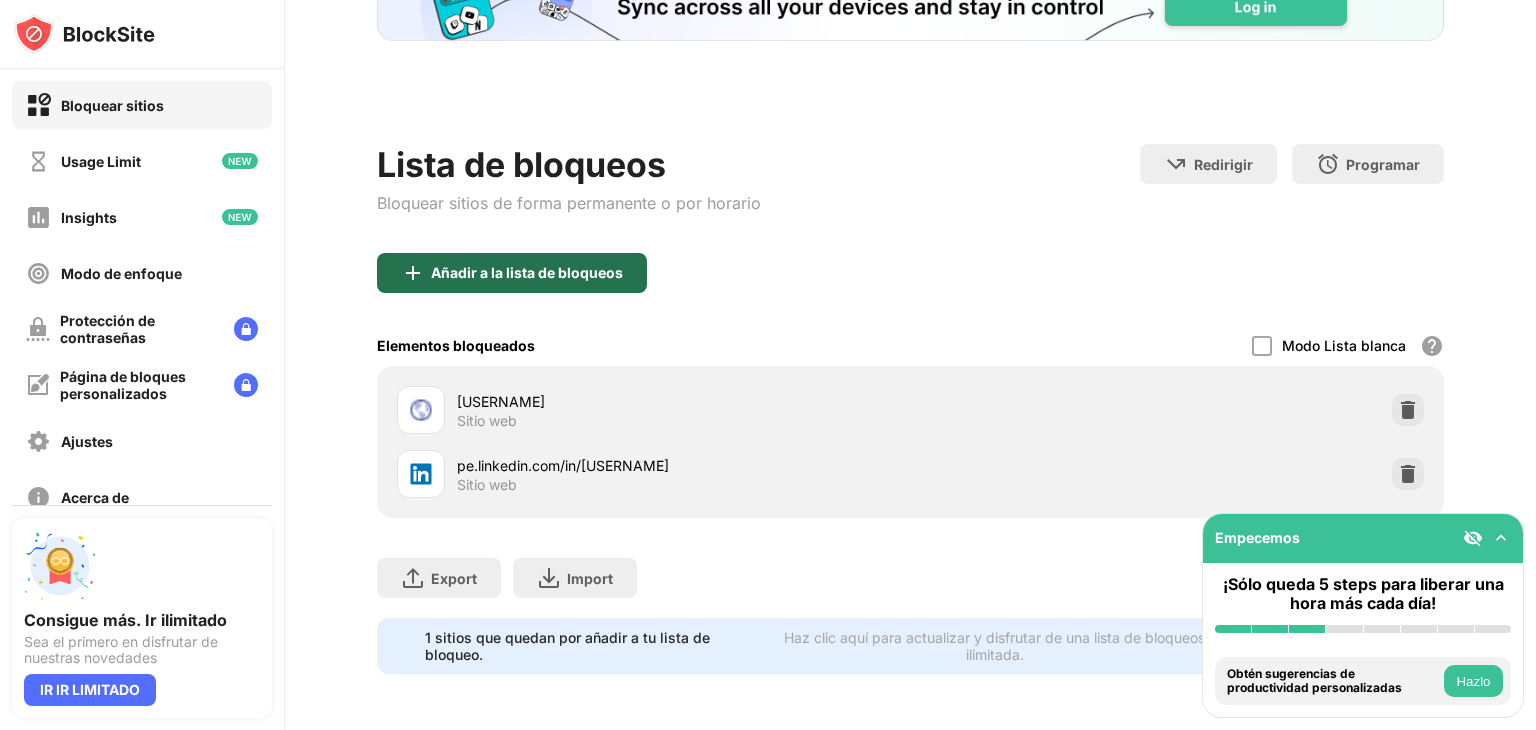 click on "Añadir a la lista de bloqueos" at bounding box center [527, 273] 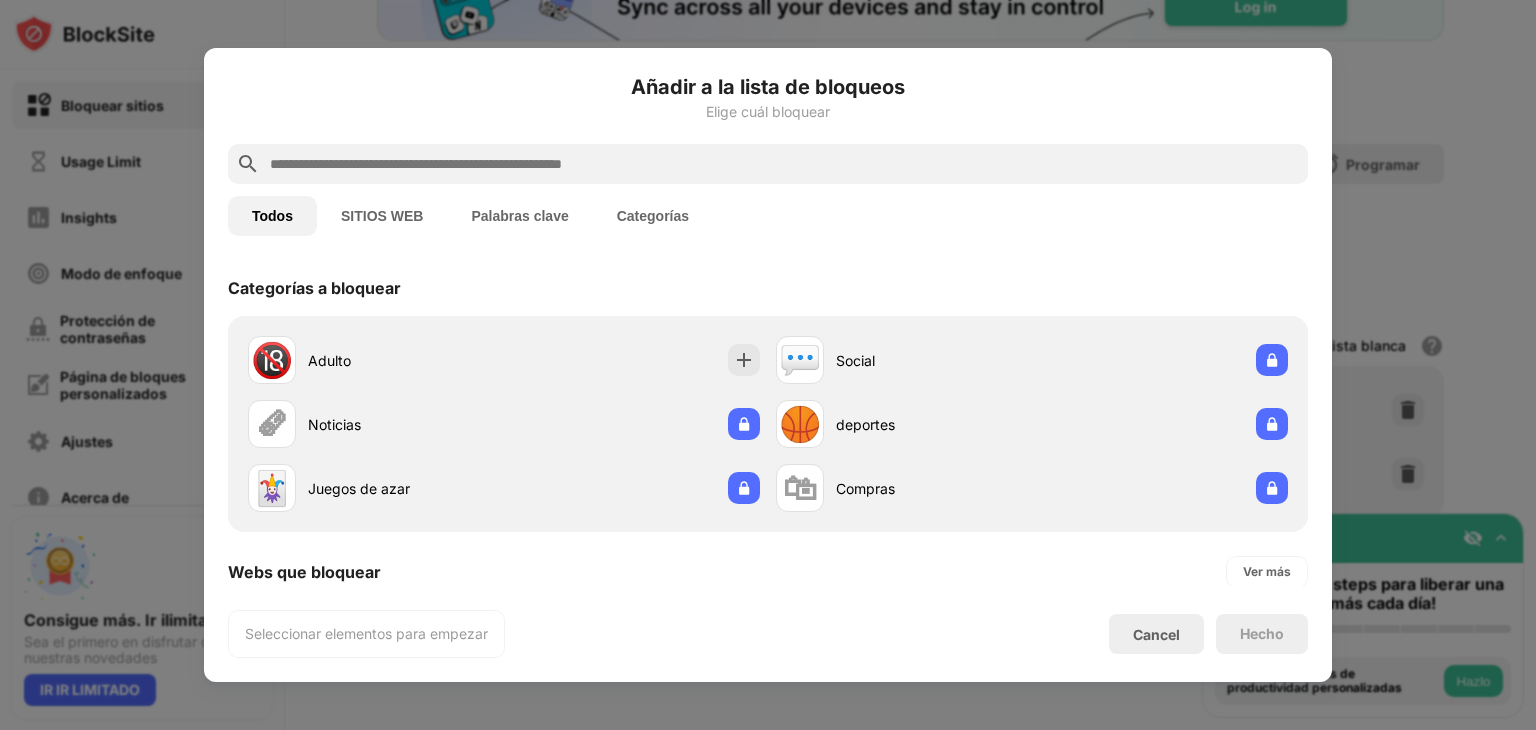 click at bounding box center (784, 164) 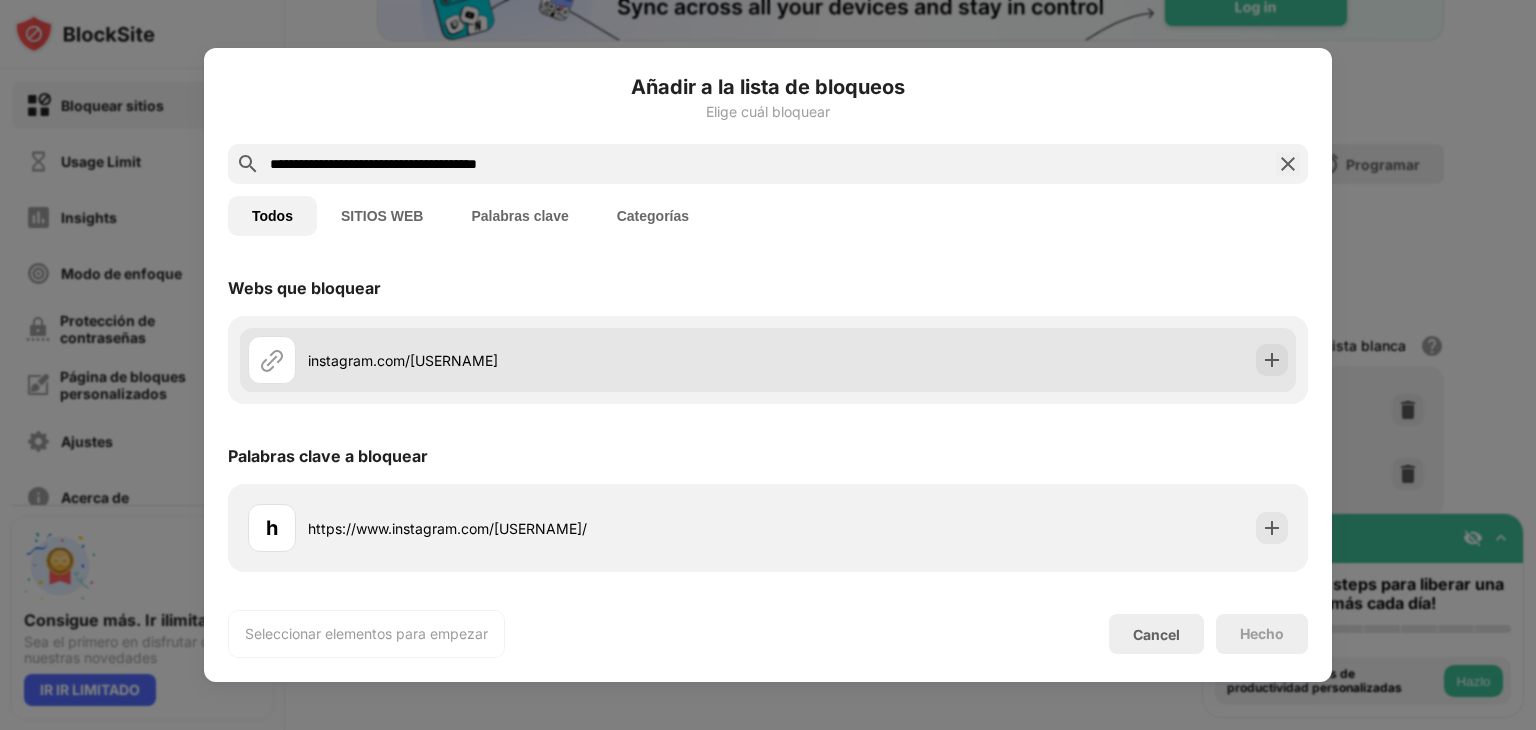 type on "**********" 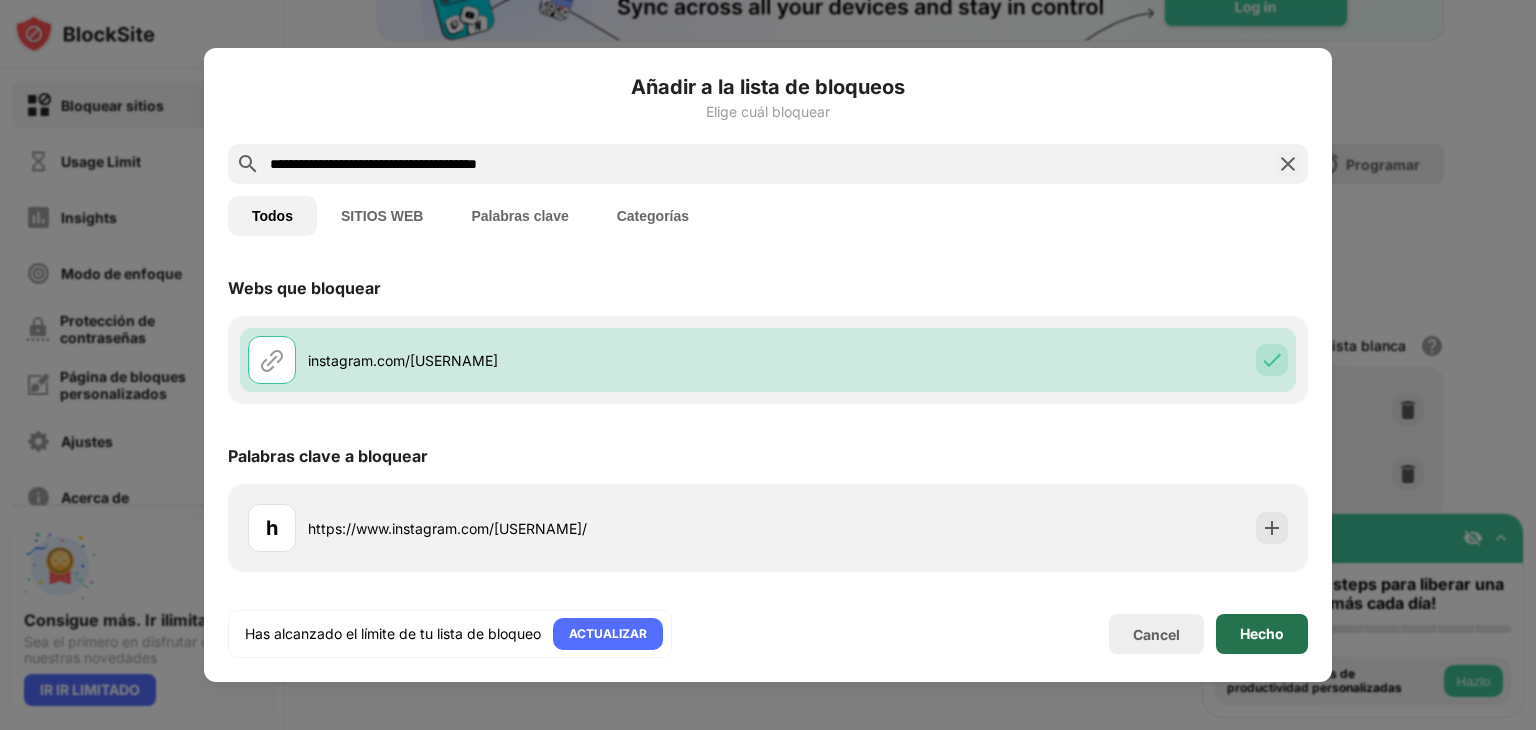click on "Hecho" at bounding box center [1262, 634] 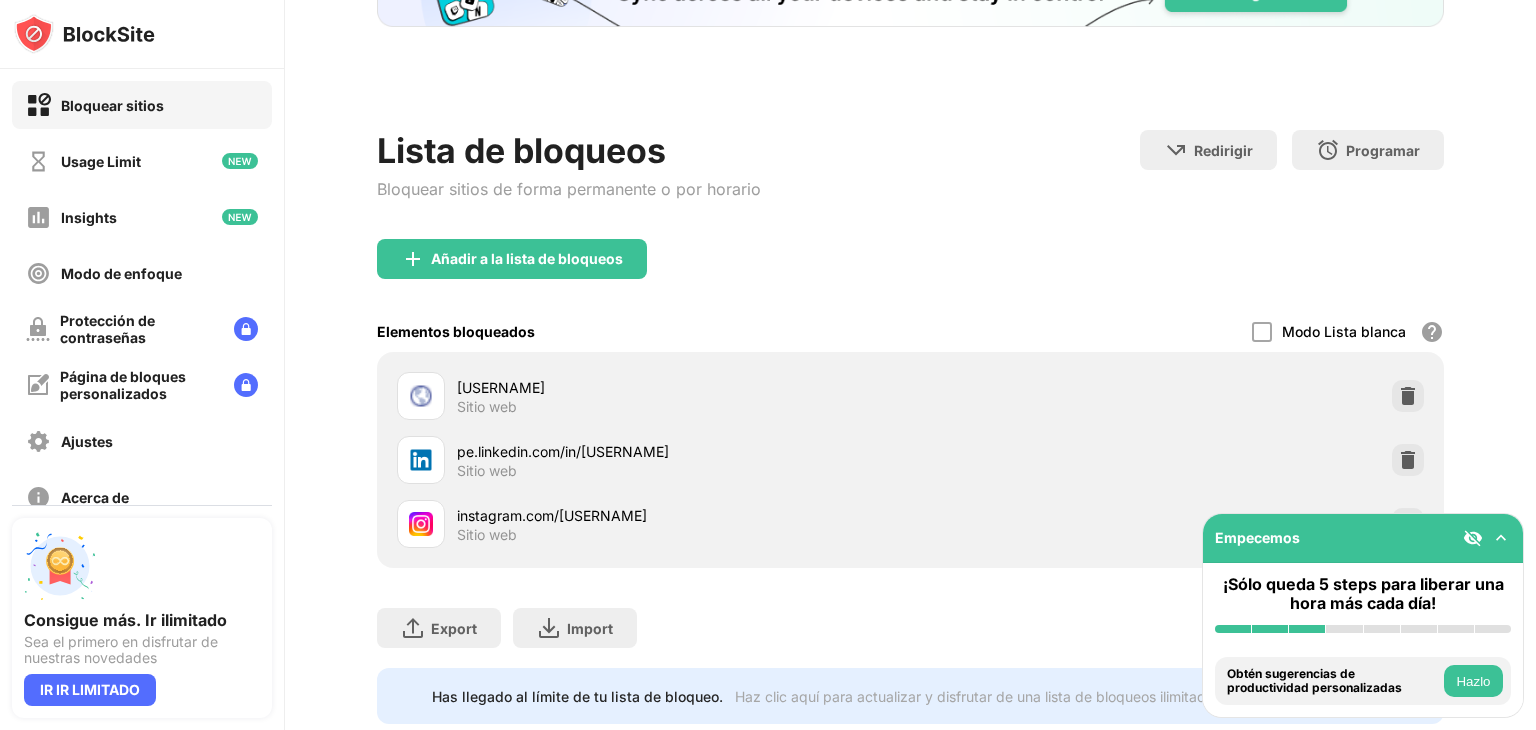 scroll, scrollTop: 0, scrollLeft: 0, axis: both 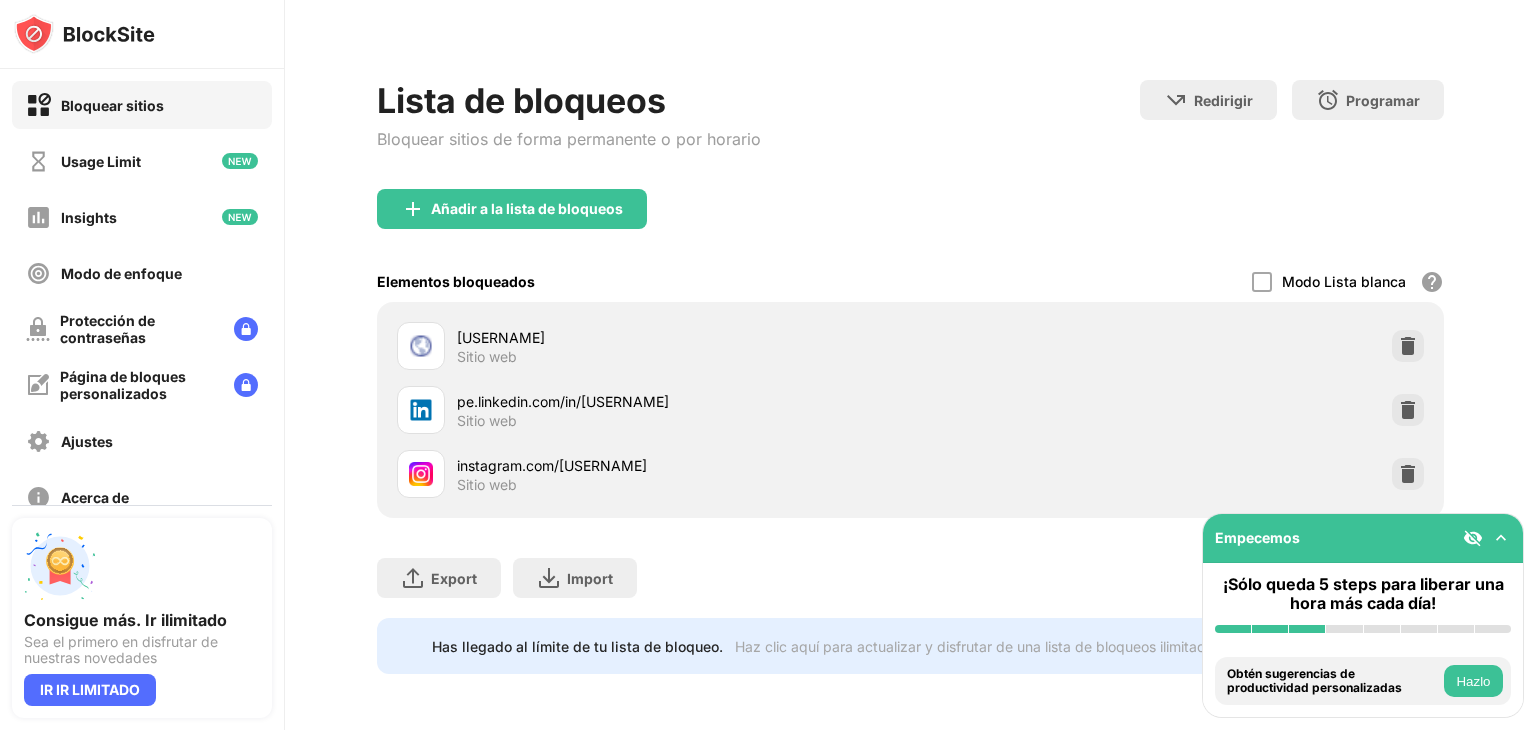 click at bounding box center [1501, 538] 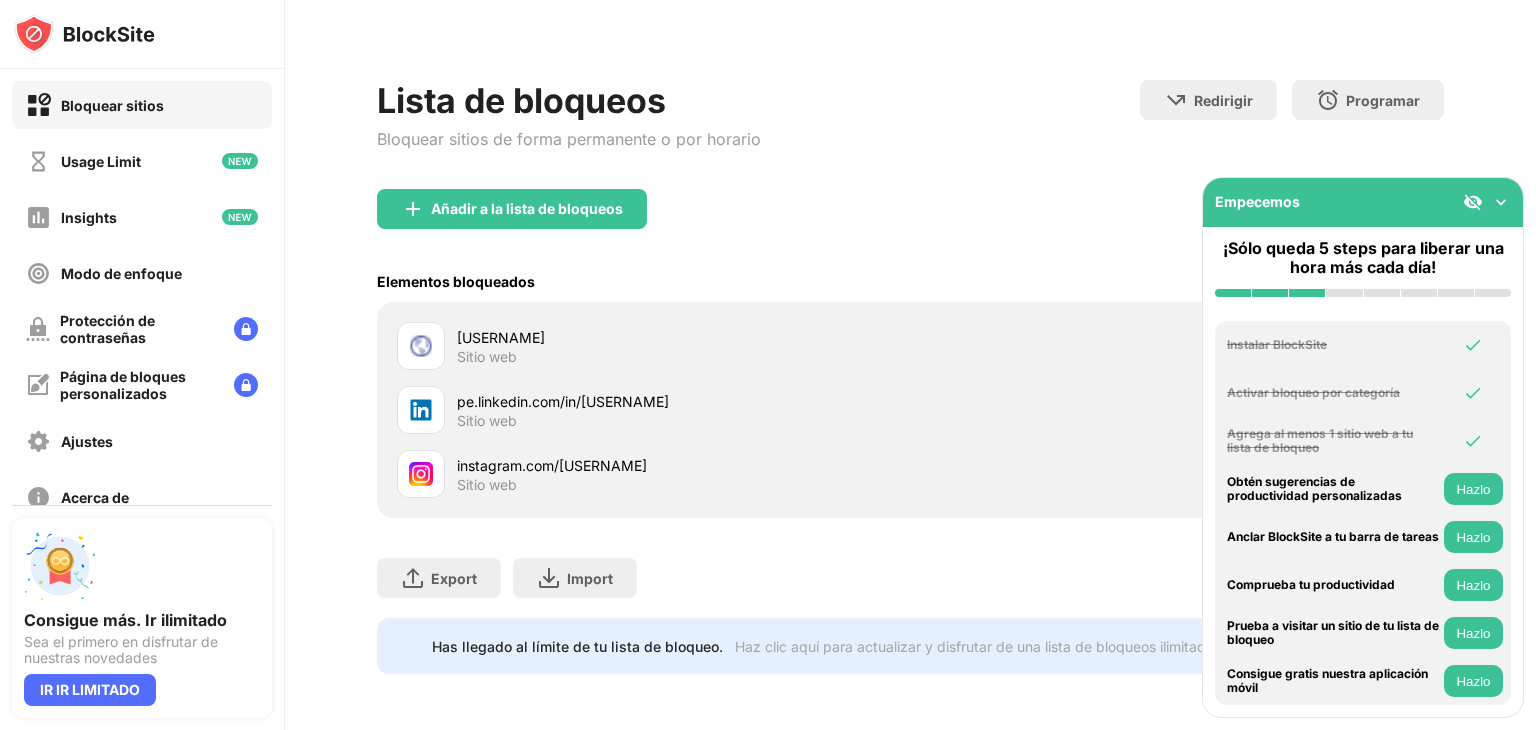 click at bounding box center (1501, 202) 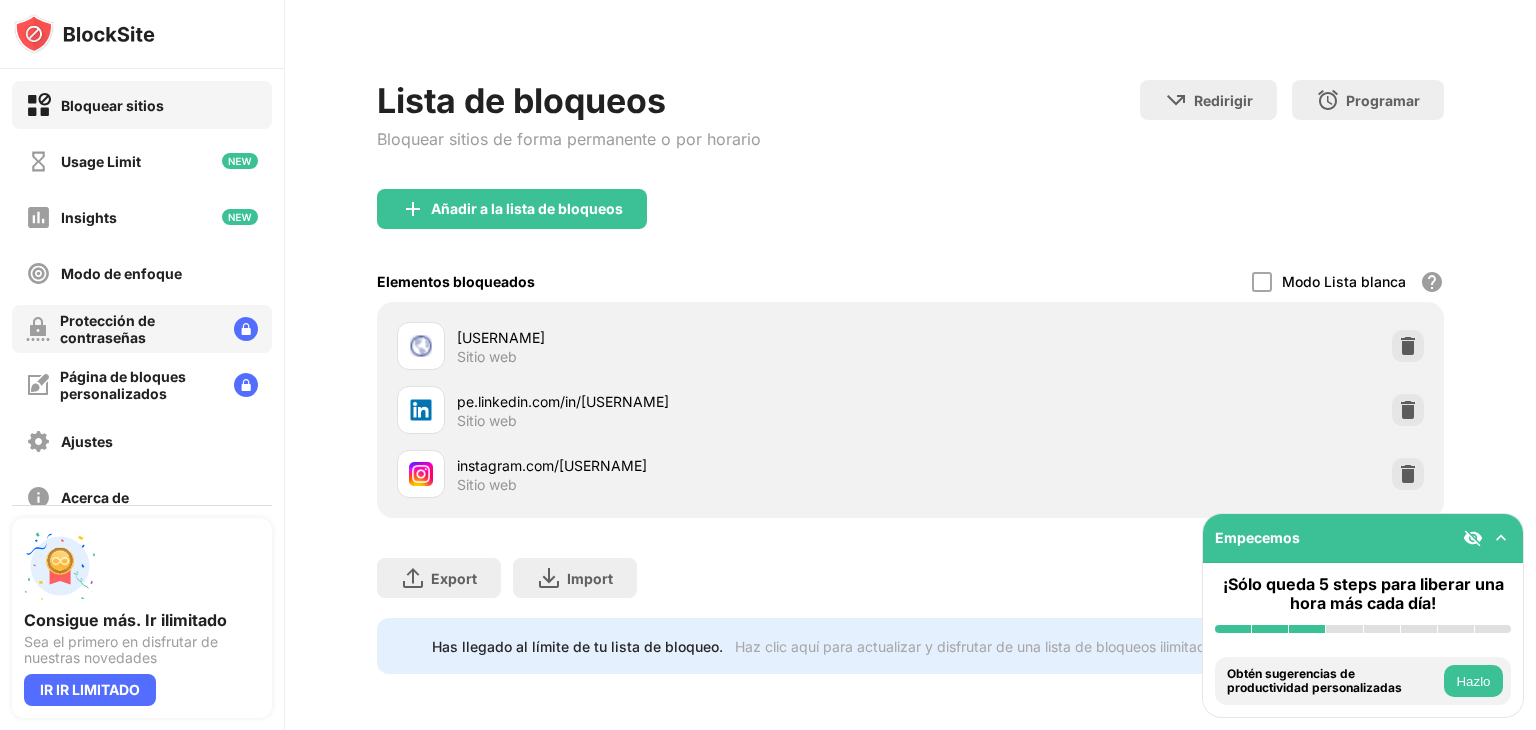 click on "Protección de contraseñas" at bounding box center [139, 329] 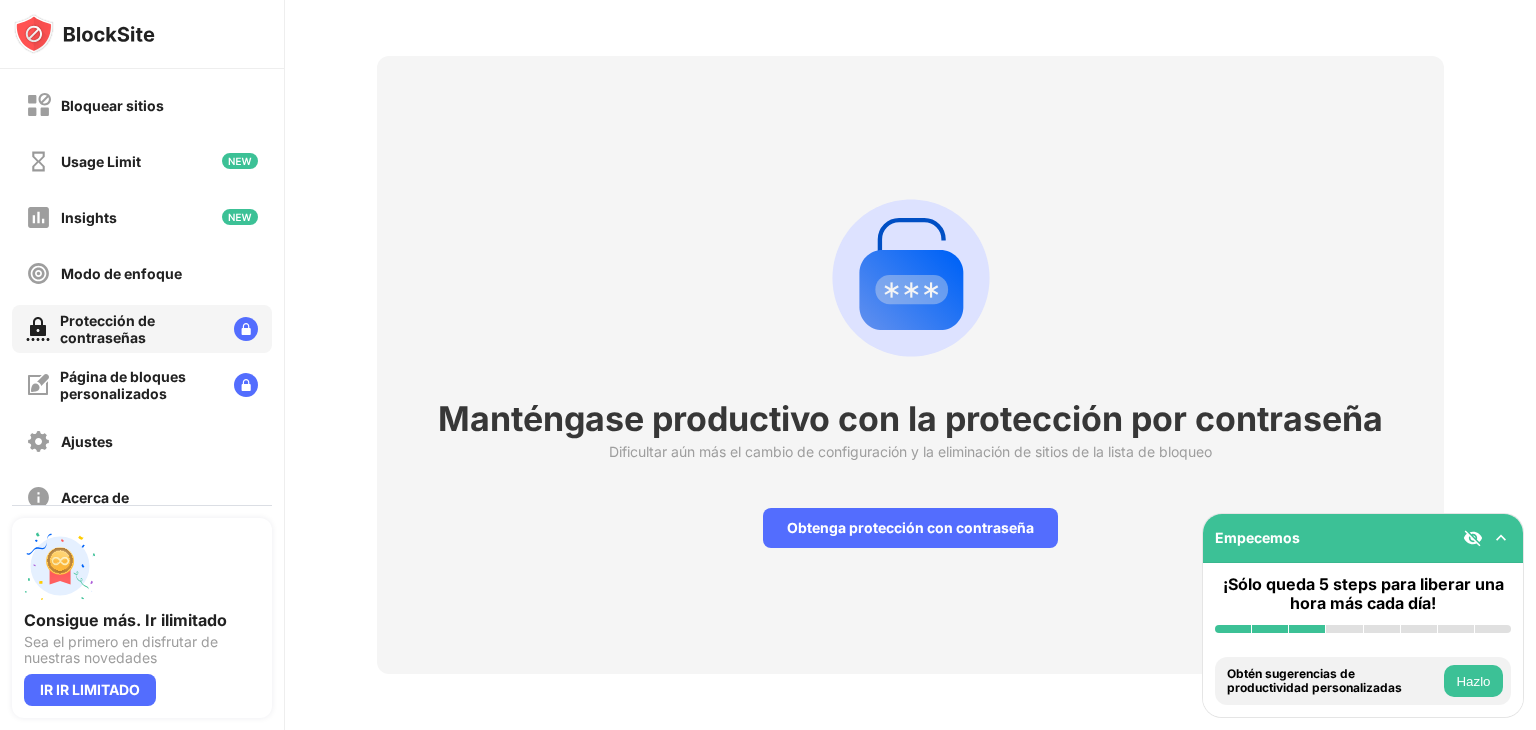 scroll, scrollTop: 84, scrollLeft: 15, axis: both 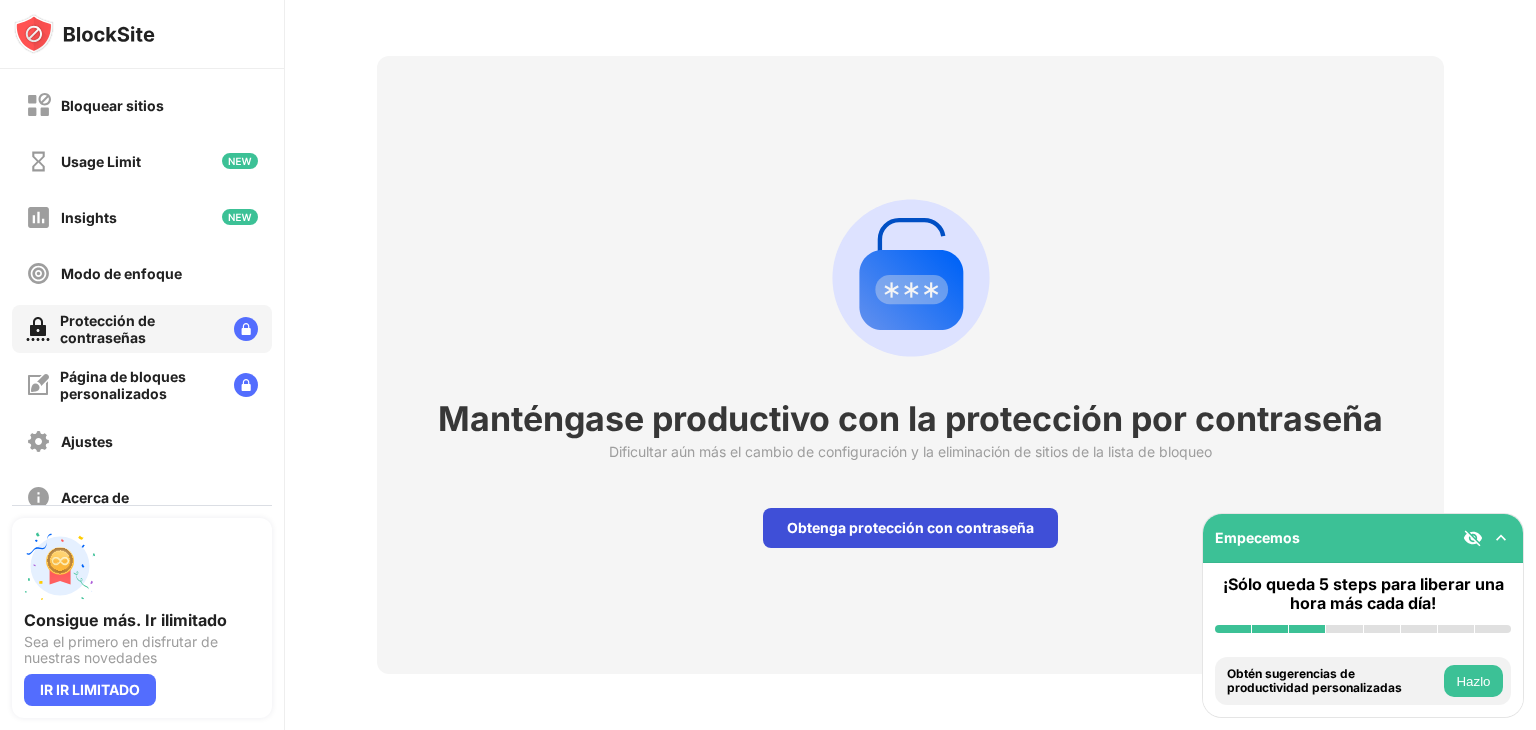 click on "Obtenga protección con contraseña" at bounding box center [910, 528] 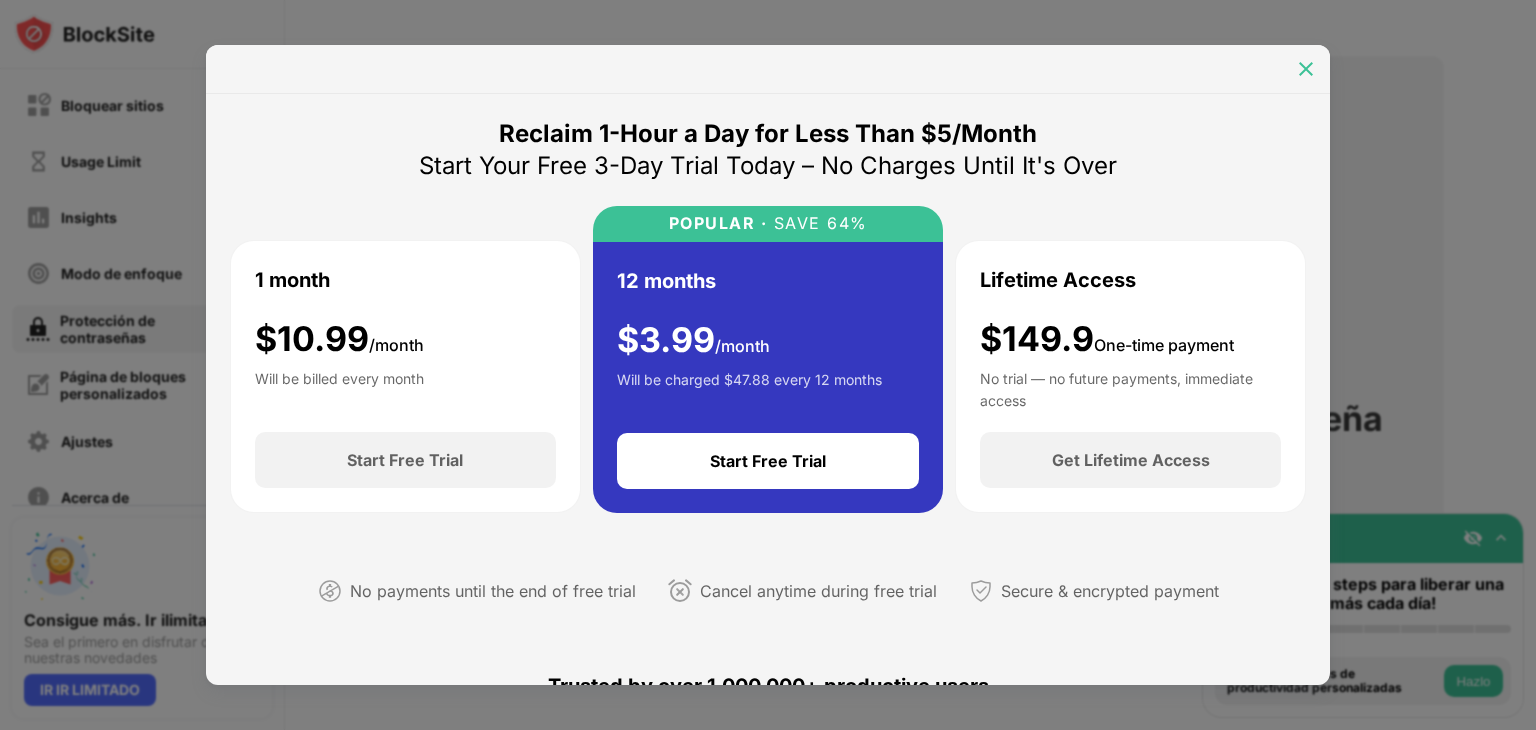 click at bounding box center (1306, 69) 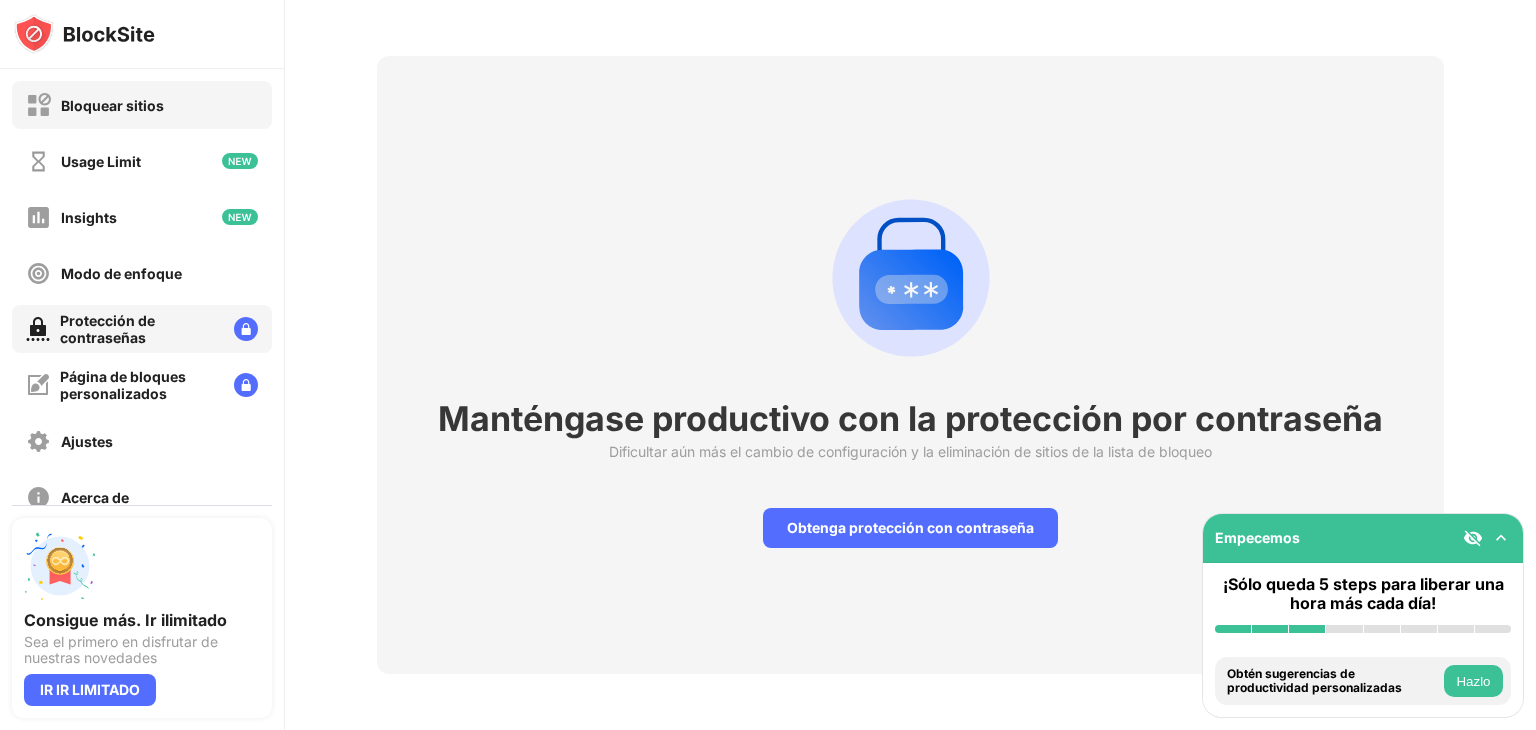 click on "Bloquear sitios" at bounding box center [112, 105] 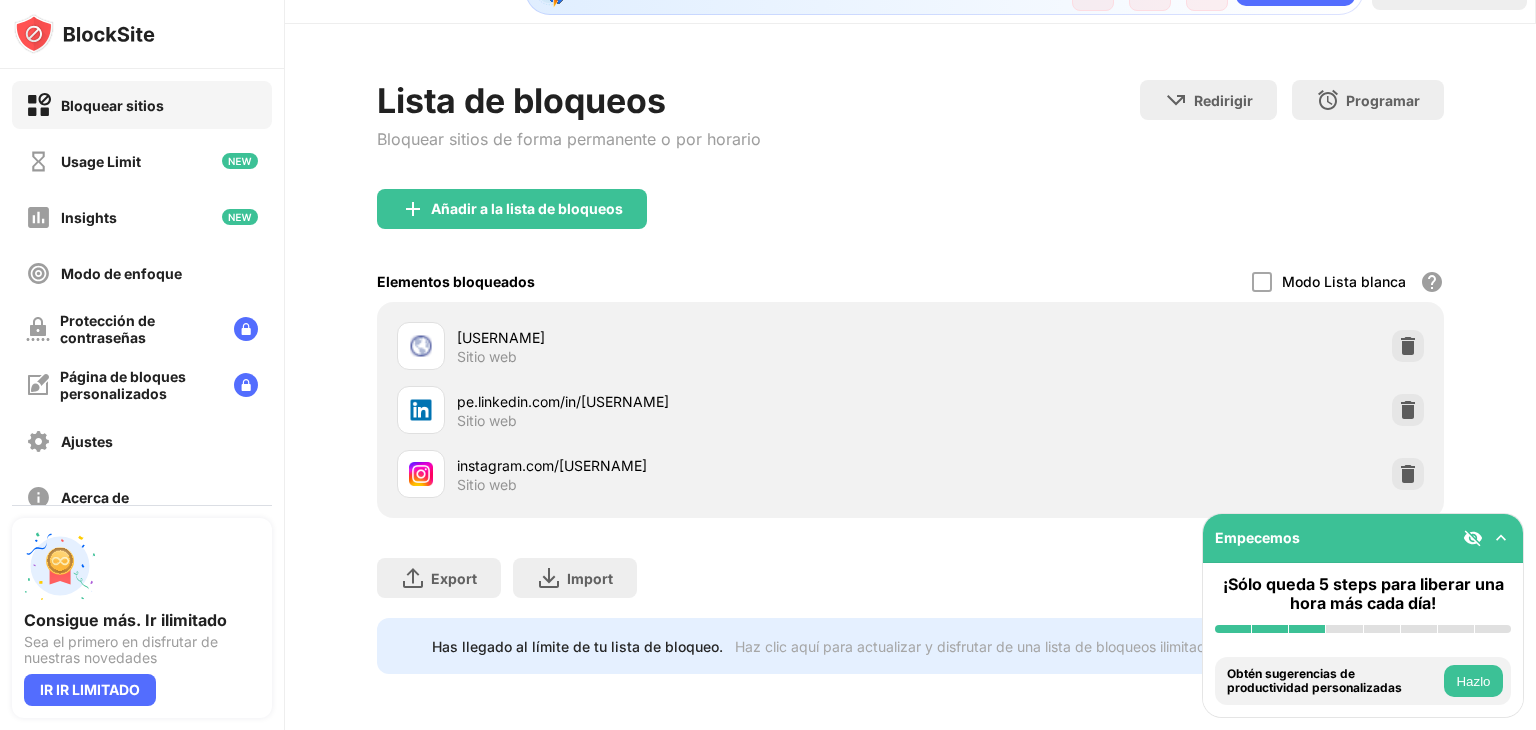 scroll, scrollTop: 0, scrollLeft: 0, axis: both 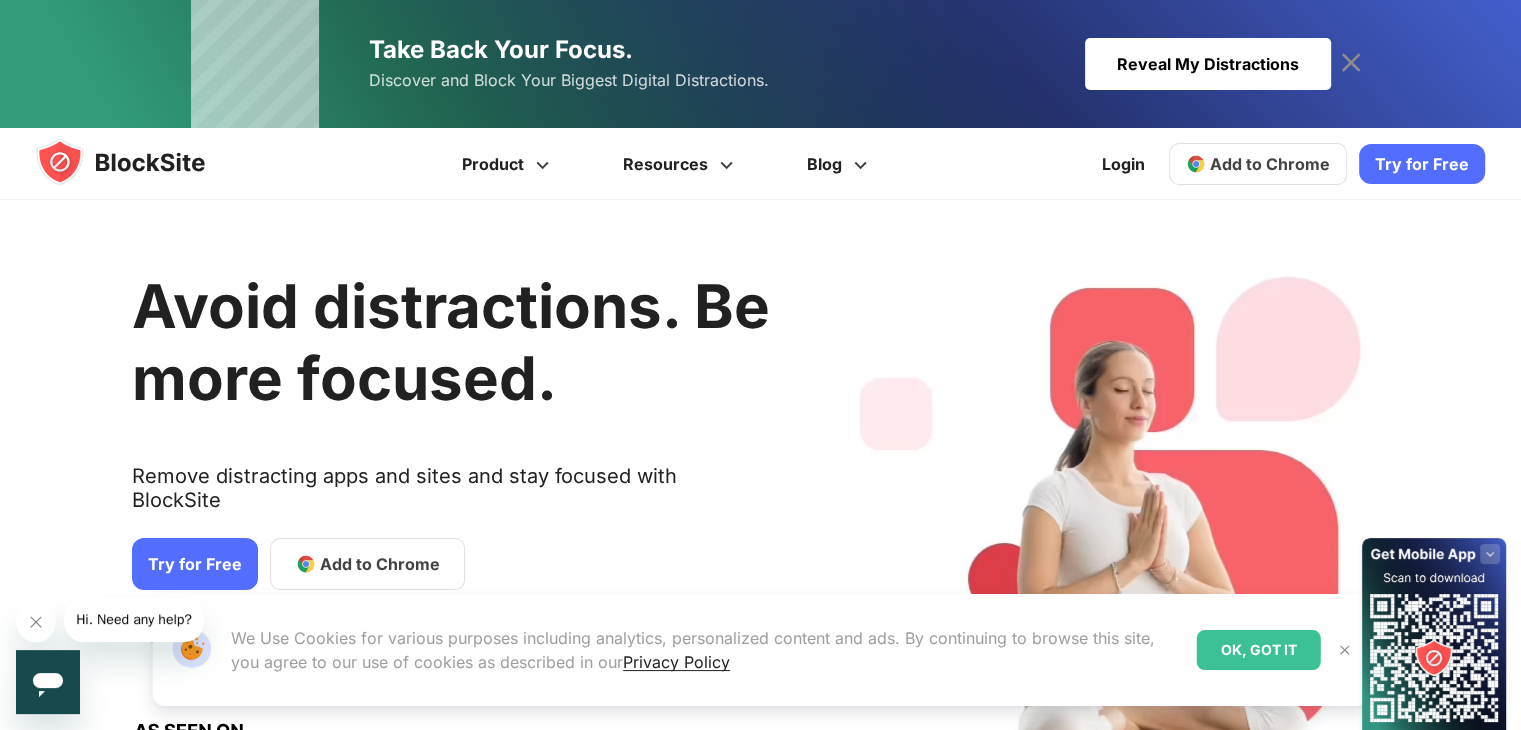 click on "Add to Chrome" at bounding box center (380, 564) 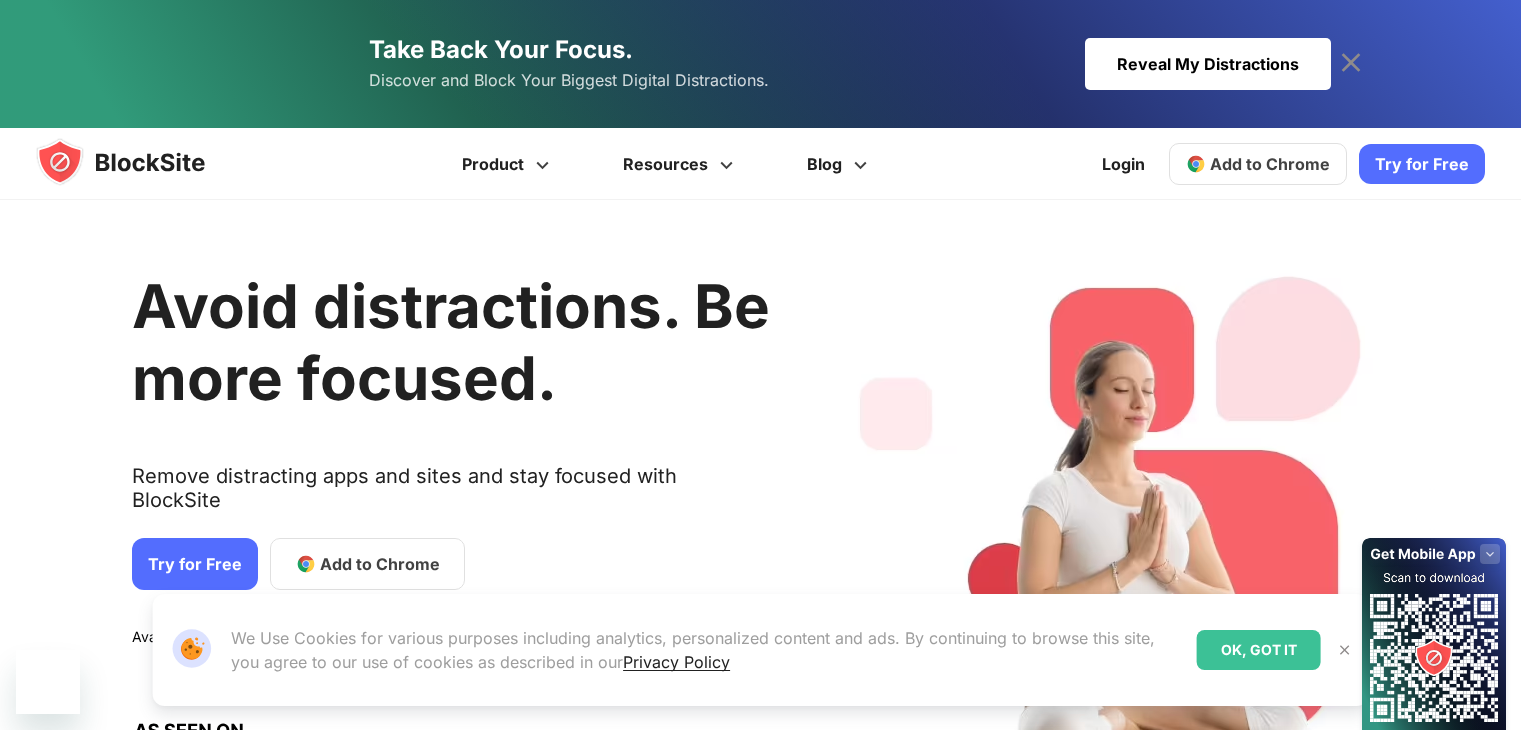 scroll, scrollTop: 0, scrollLeft: 0, axis: both 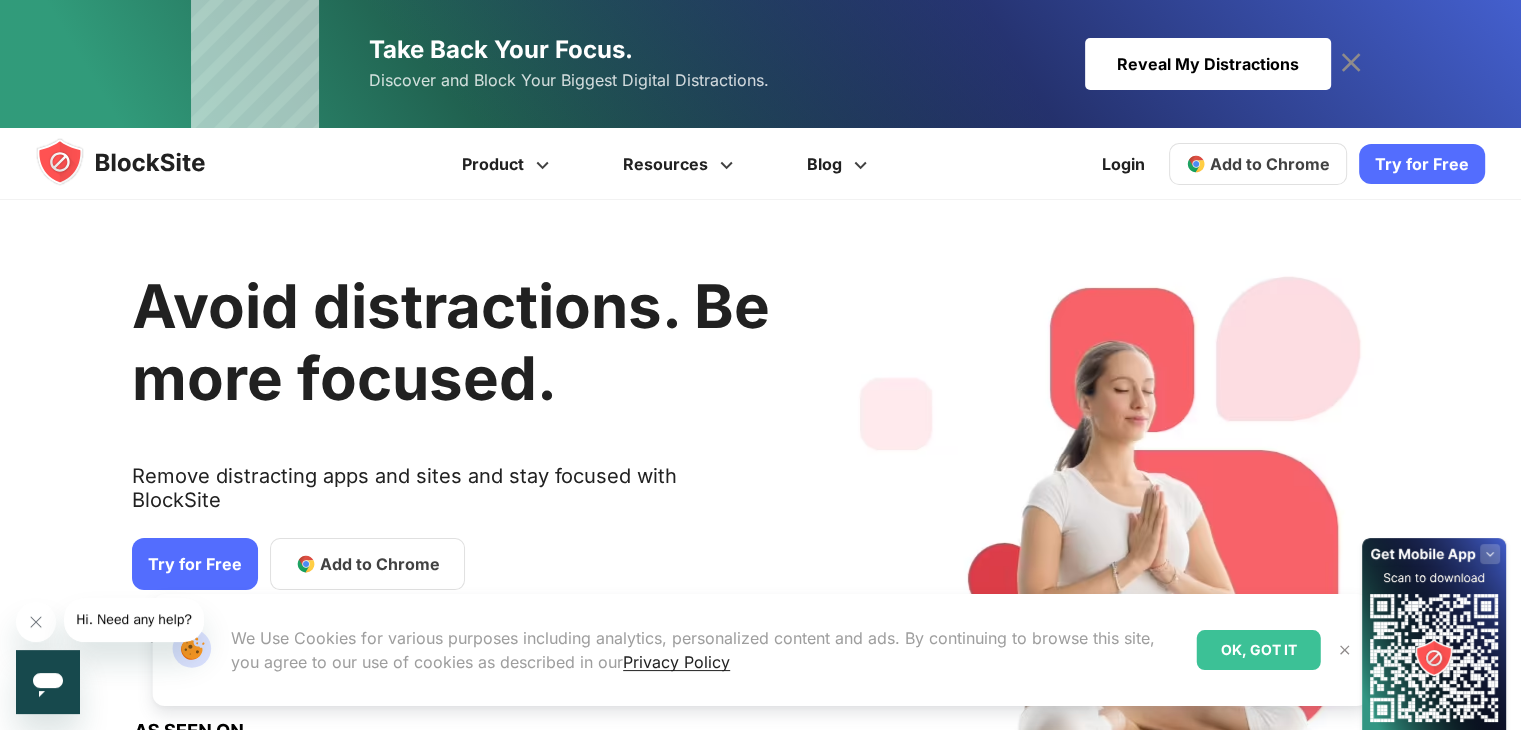 click on "Add to Chrome" at bounding box center [1270, 164] 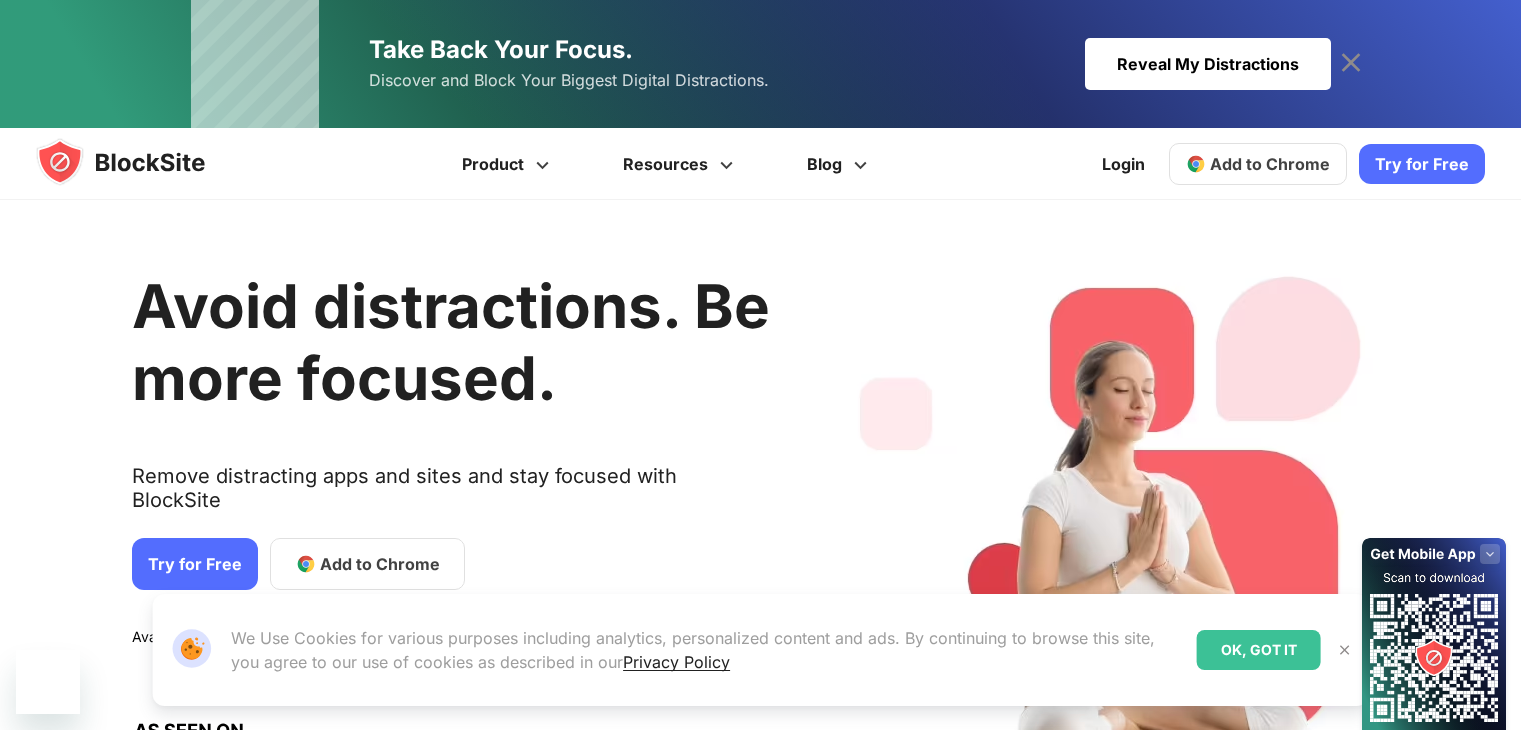 scroll, scrollTop: 0, scrollLeft: 0, axis: both 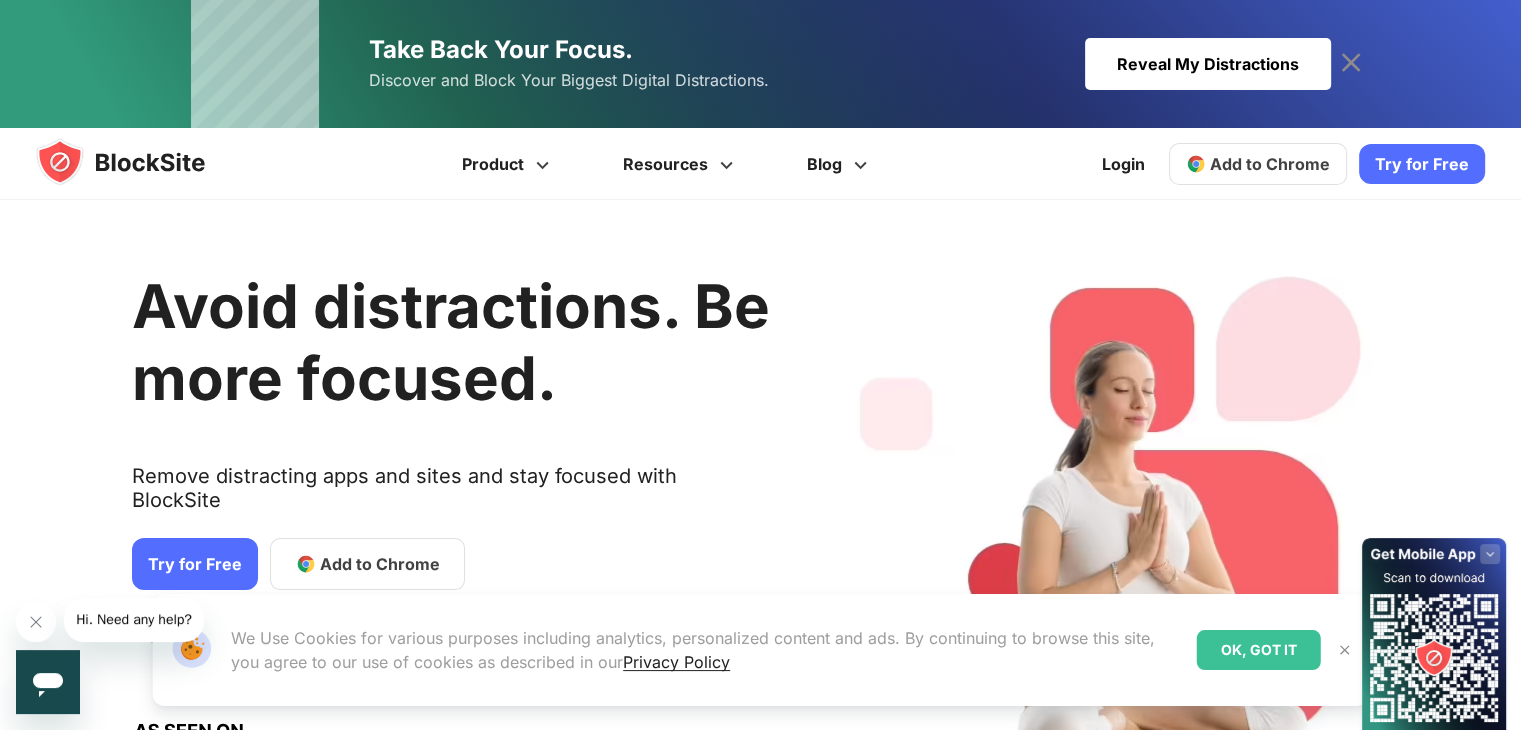 click on "Try for Free" at bounding box center (195, 564) 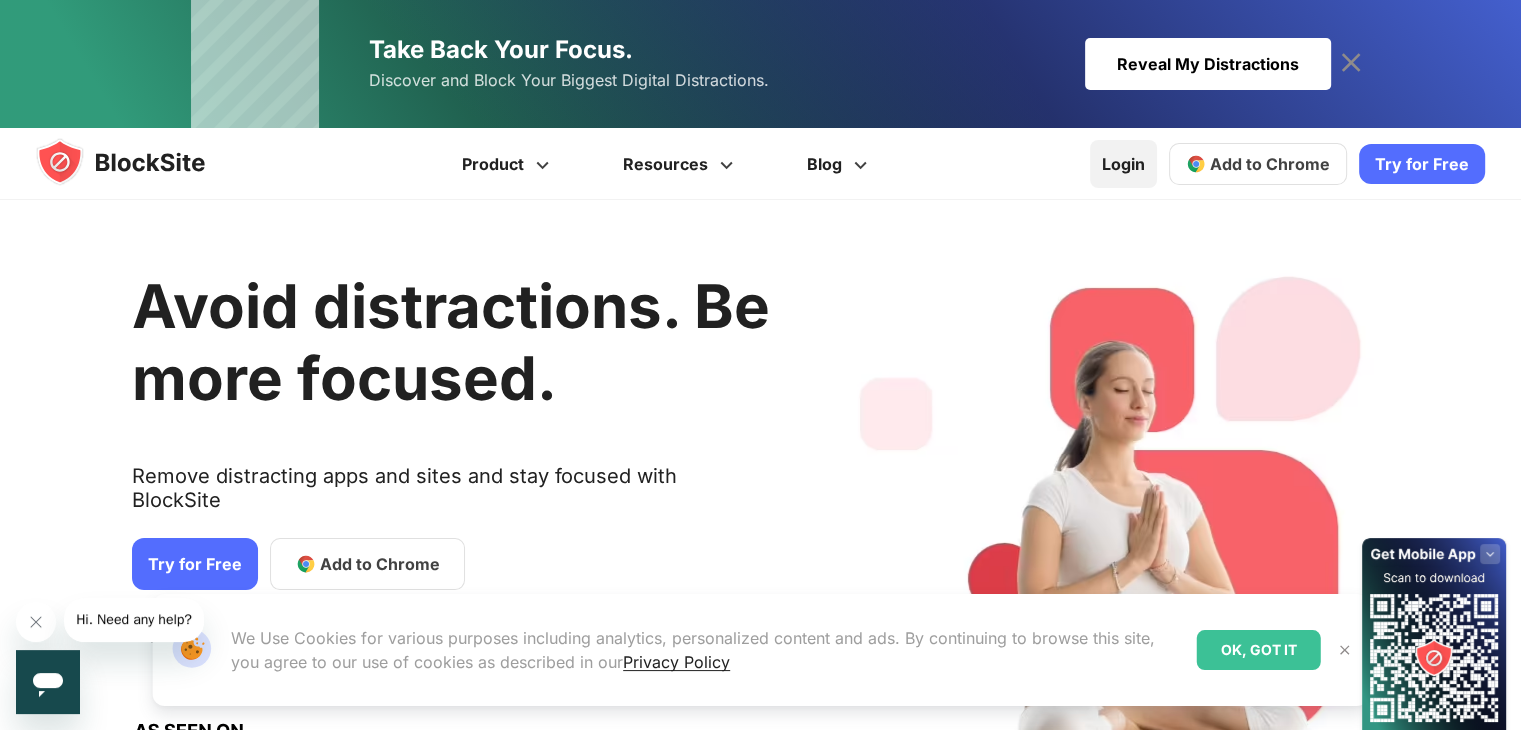click on "Login" at bounding box center (1123, 164) 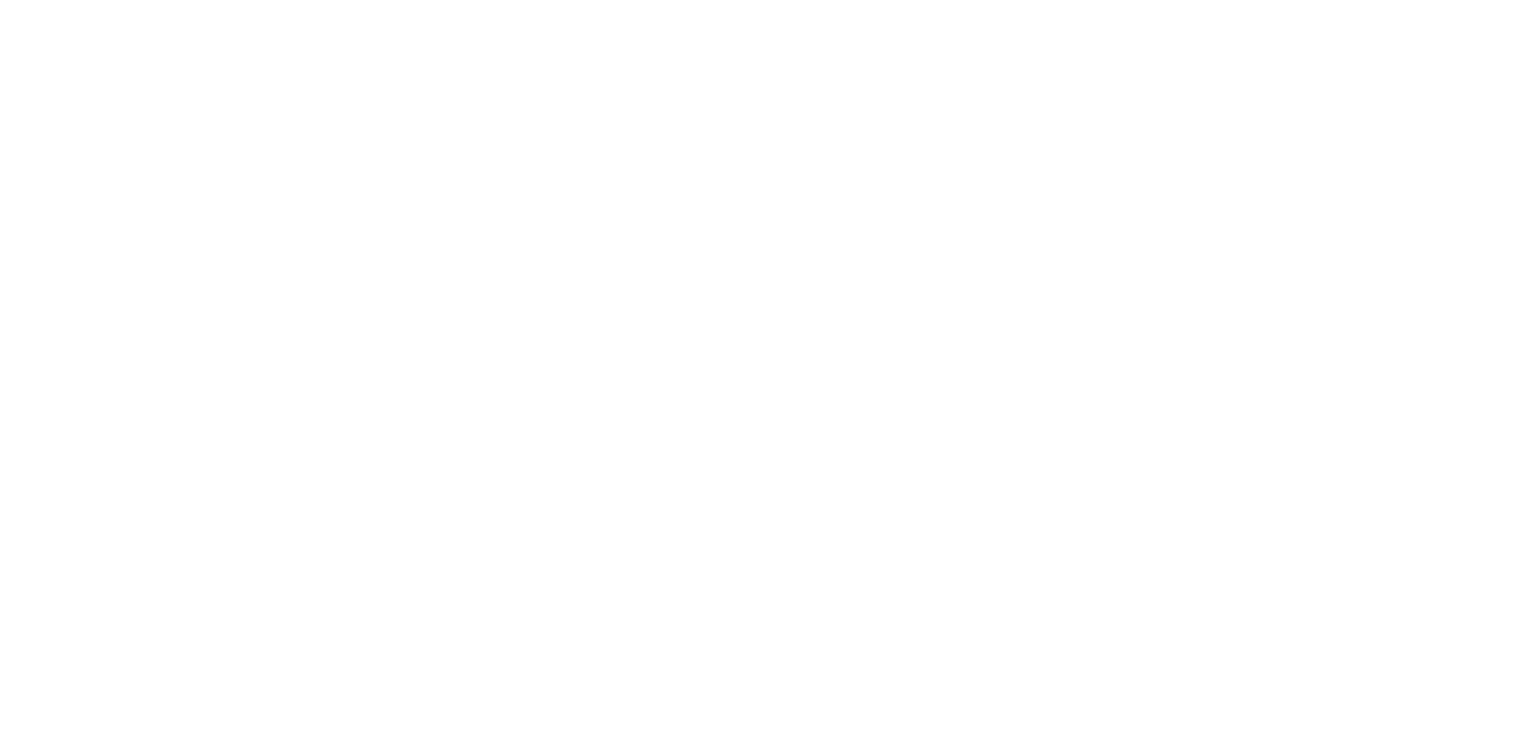 scroll, scrollTop: 0, scrollLeft: 0, axis: both 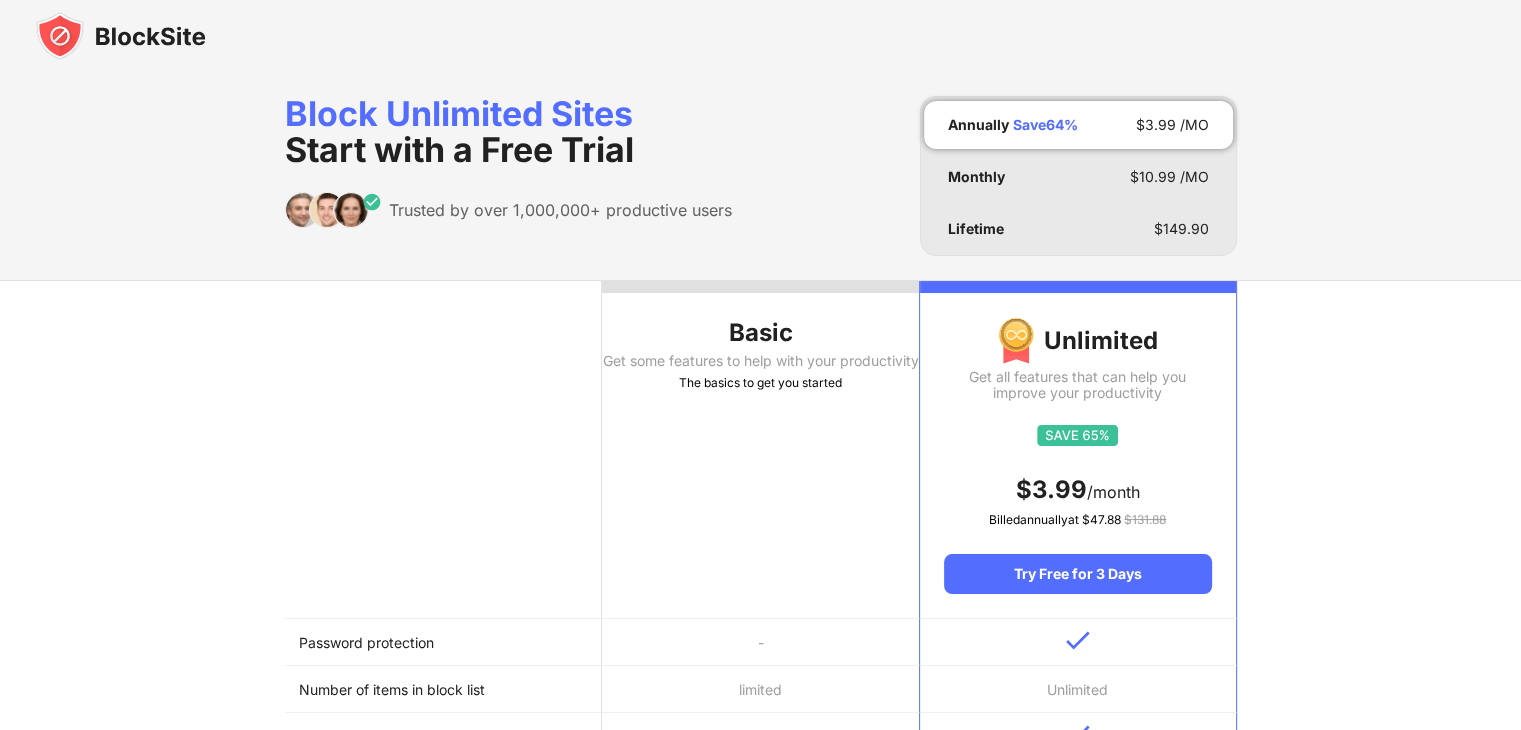 click on "Basic Get some features to help with your productivity The basics to get you started" at bounding box center (760, 450) 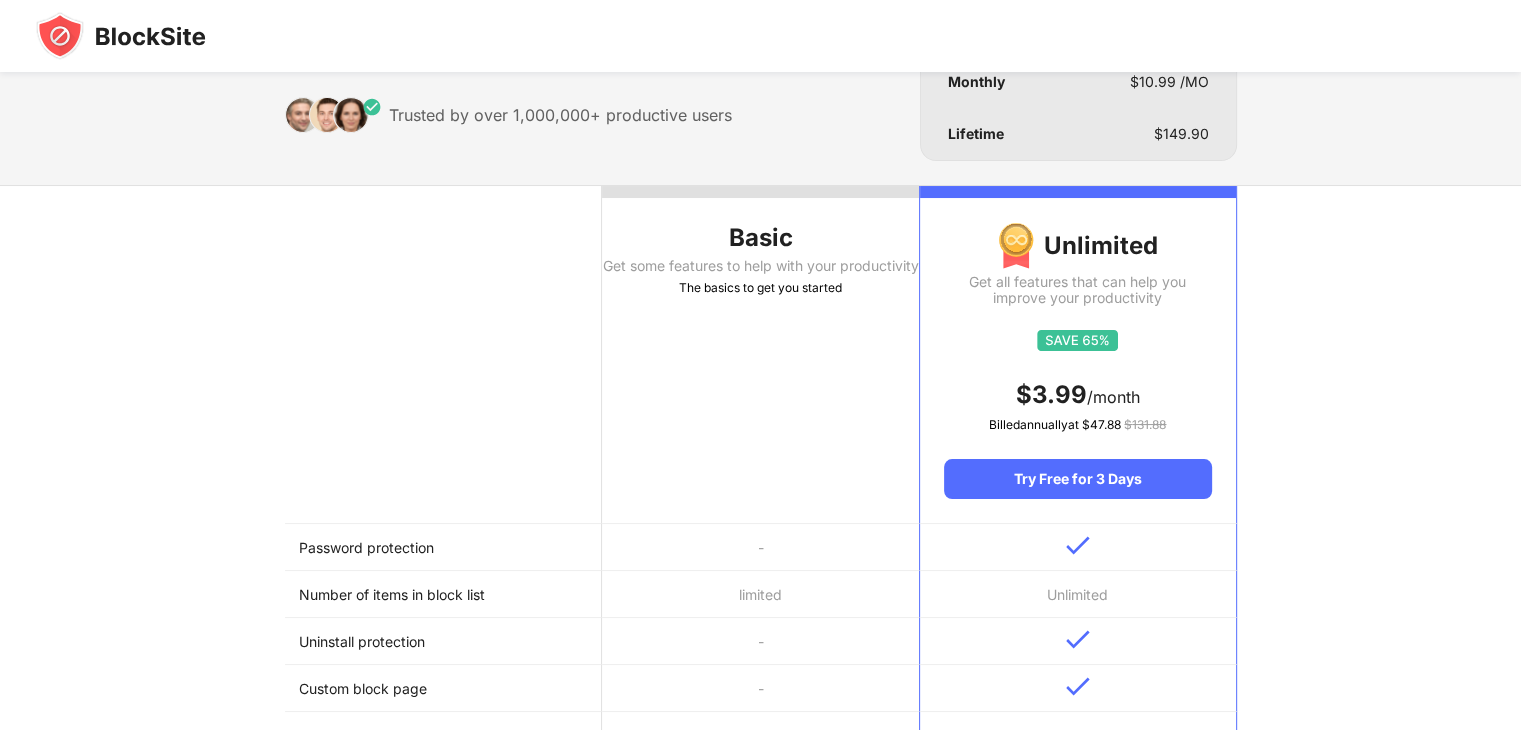 scroll, scrollTop: 90, scrollLeft: 0, axis: vertical 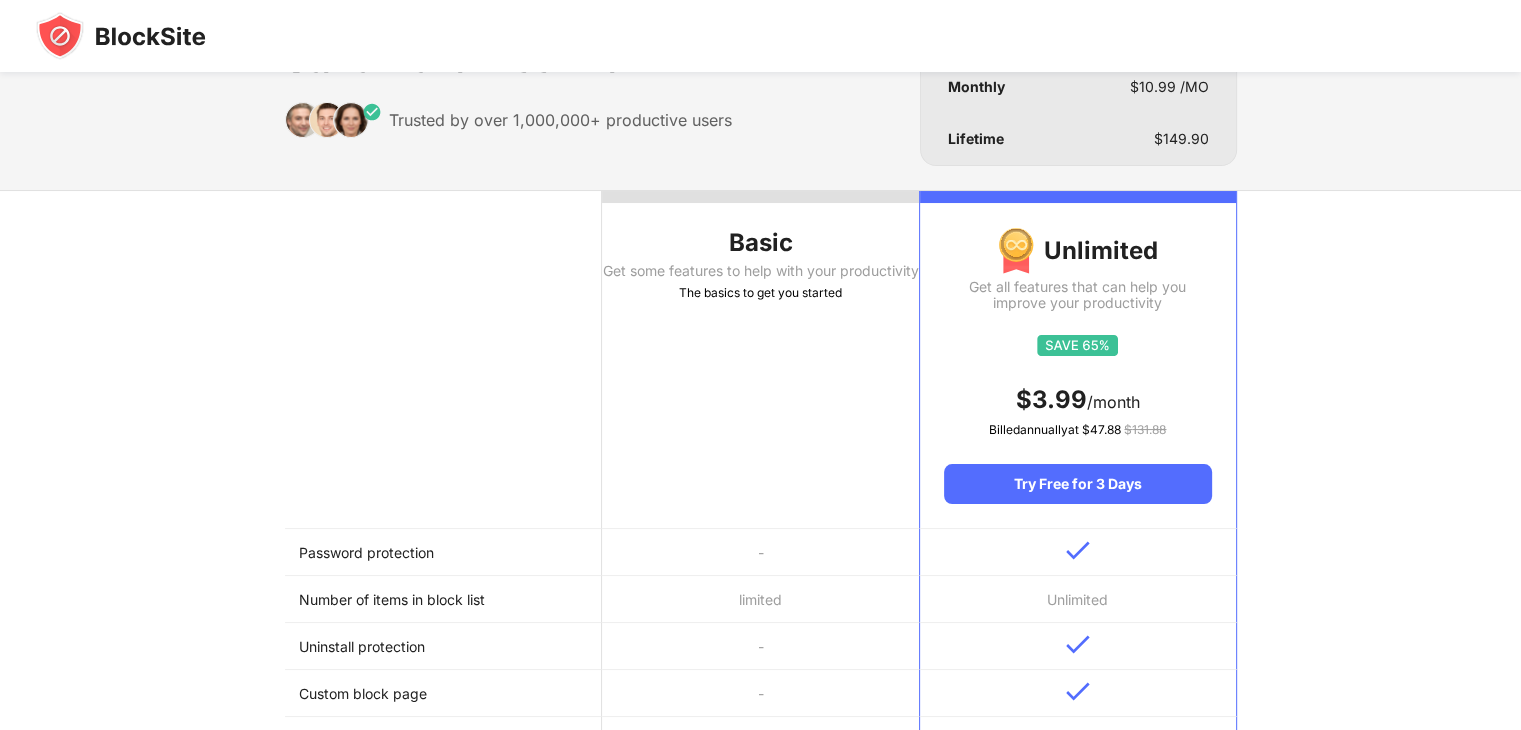click at bounding box center (760, 197) 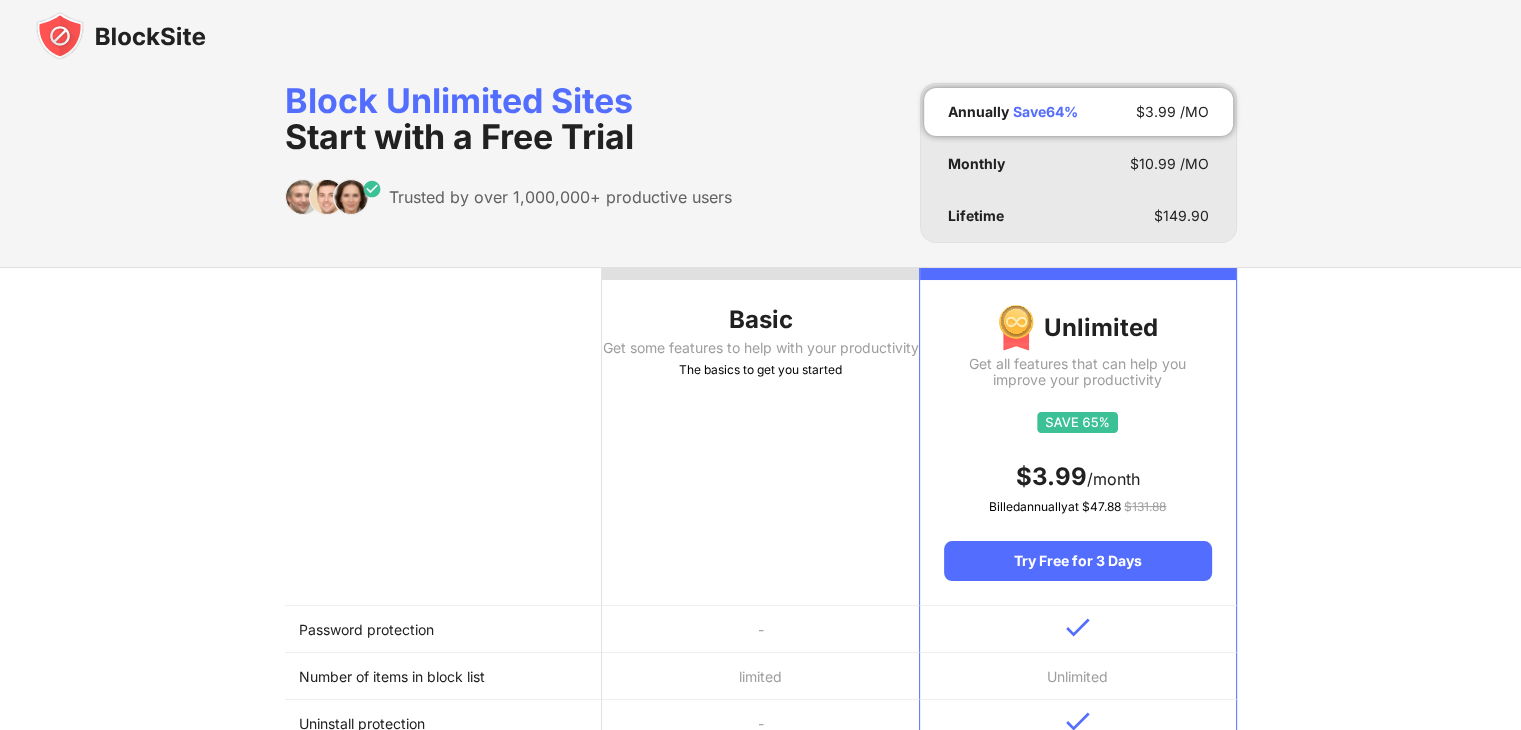 scroll, scrollTop: 0, scrollLeft: 0, axis: both 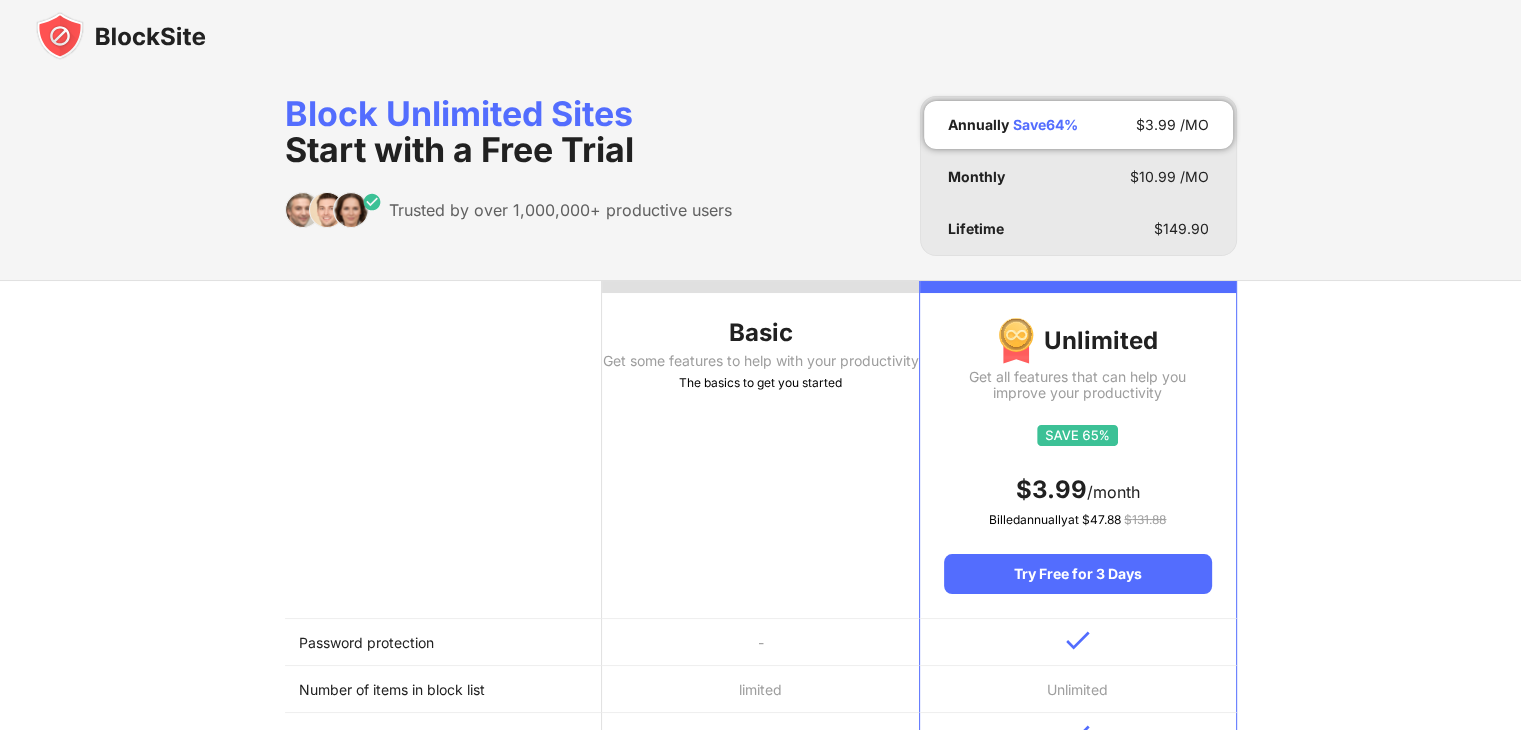 click at bounding box center [121, 36] 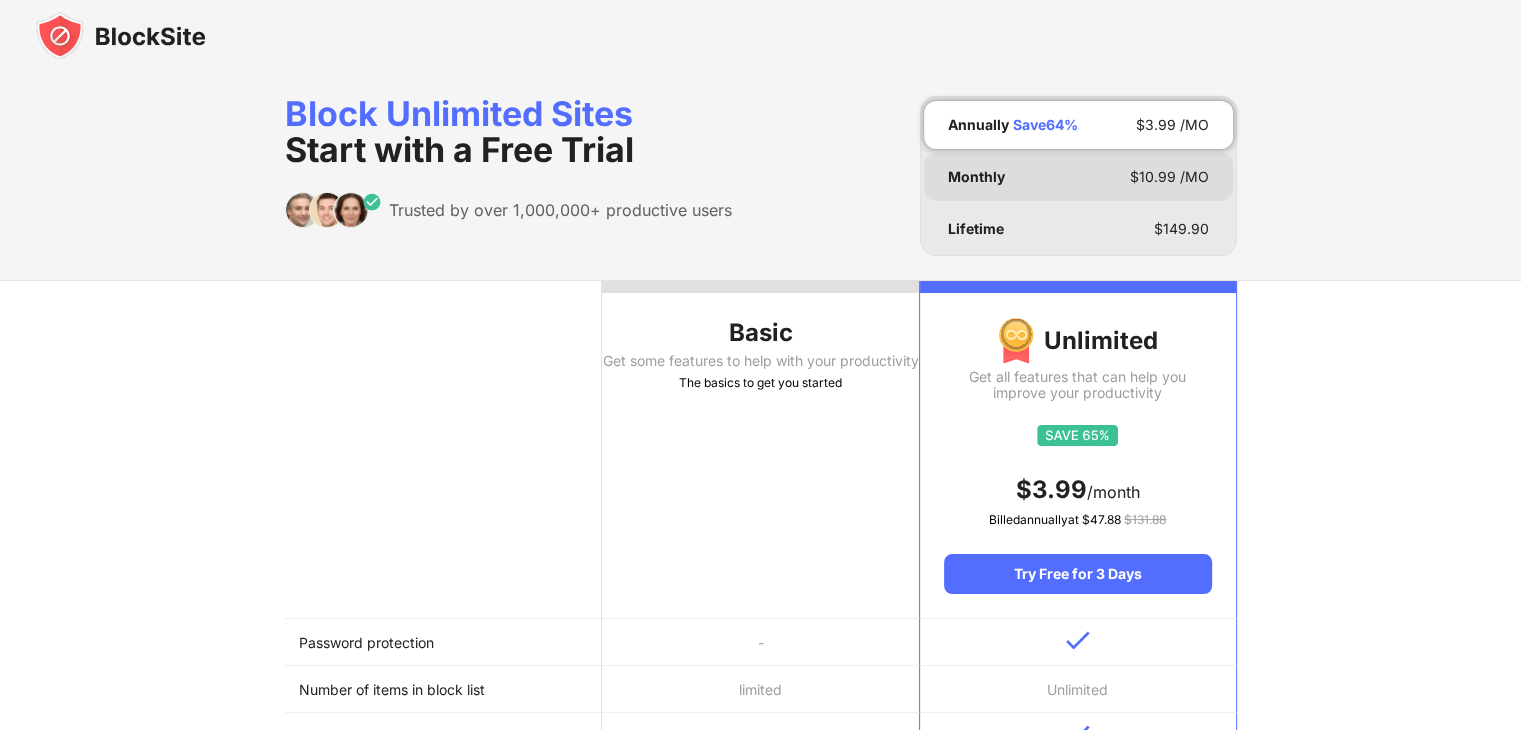 click on "Monthly $ 10.99 /MO" at bounding box center (1078, 177) 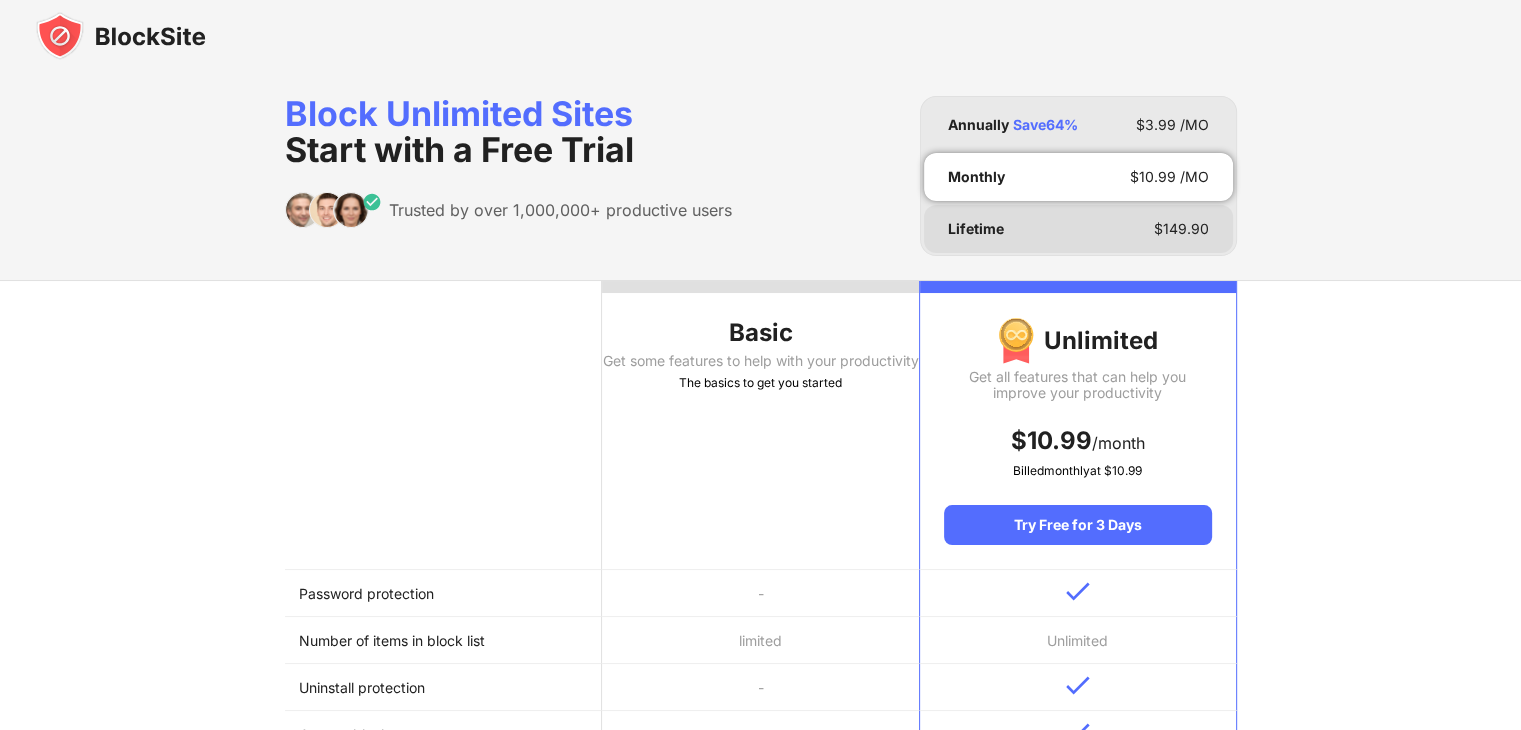 click on "Lifetime $ 149.90" at bounding box center (1078, 229) 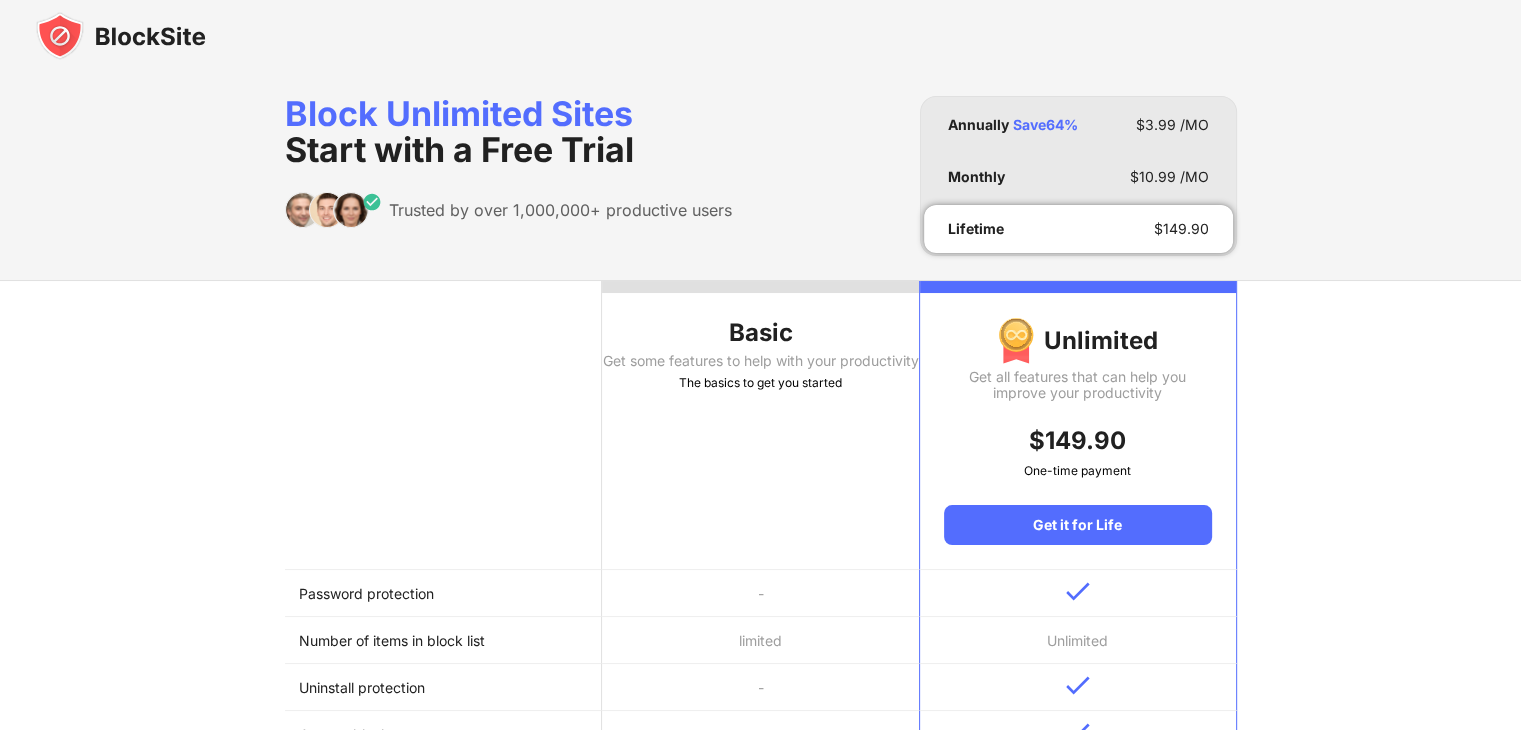 click on "Basic" at bounding box center [760, 333] 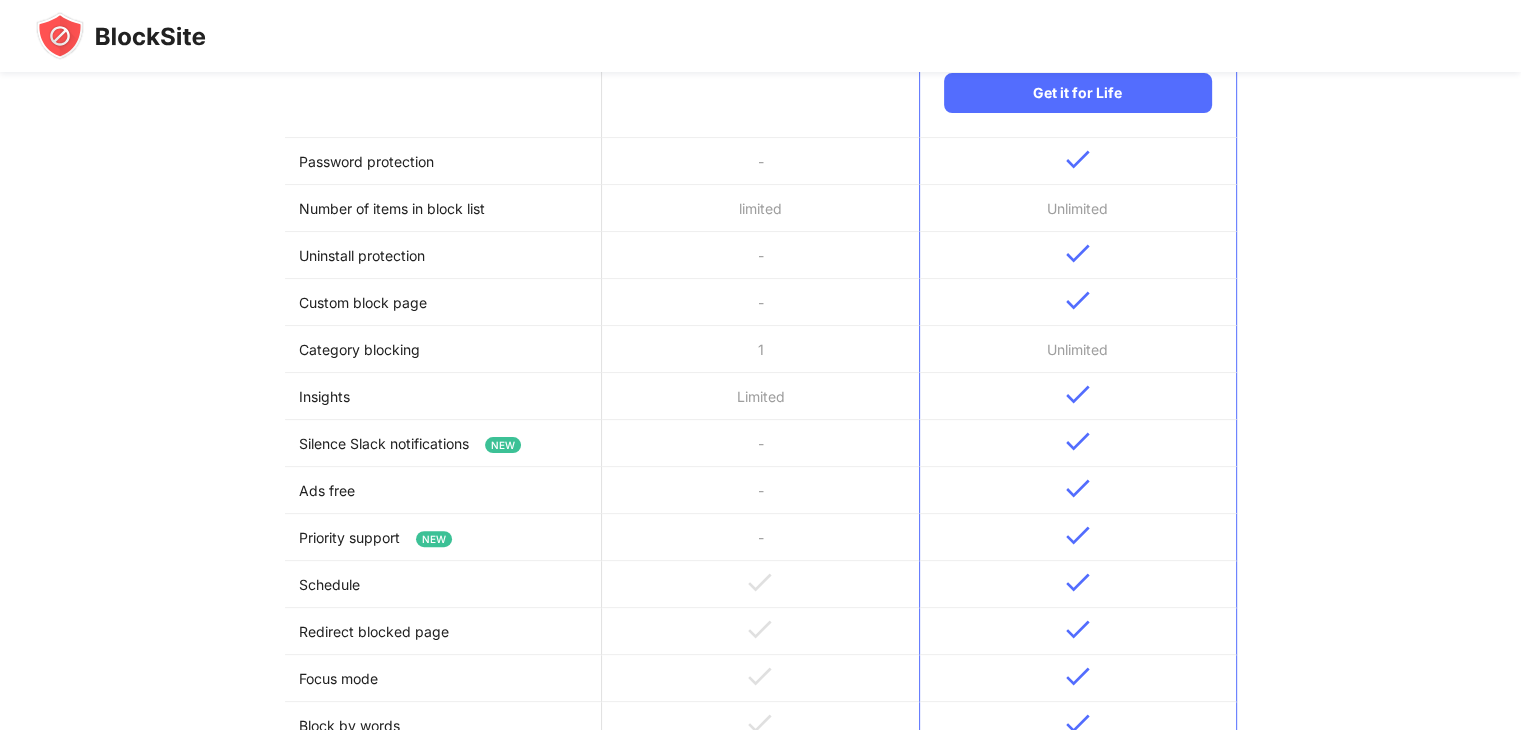 scroll, scrollTop: 428, scrollLeft: 0, axis: vertical 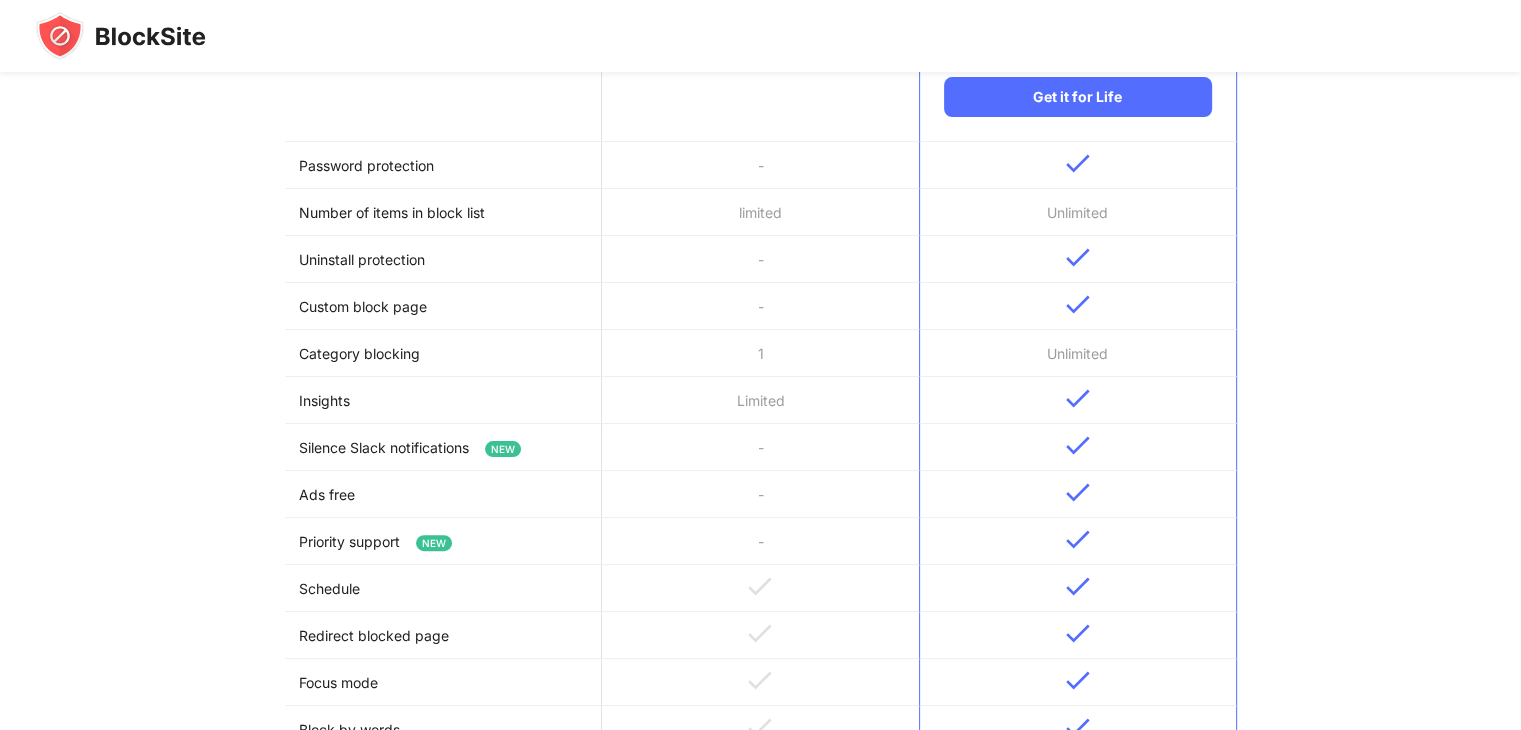 click on "limited" at bounding box center [760, 212] 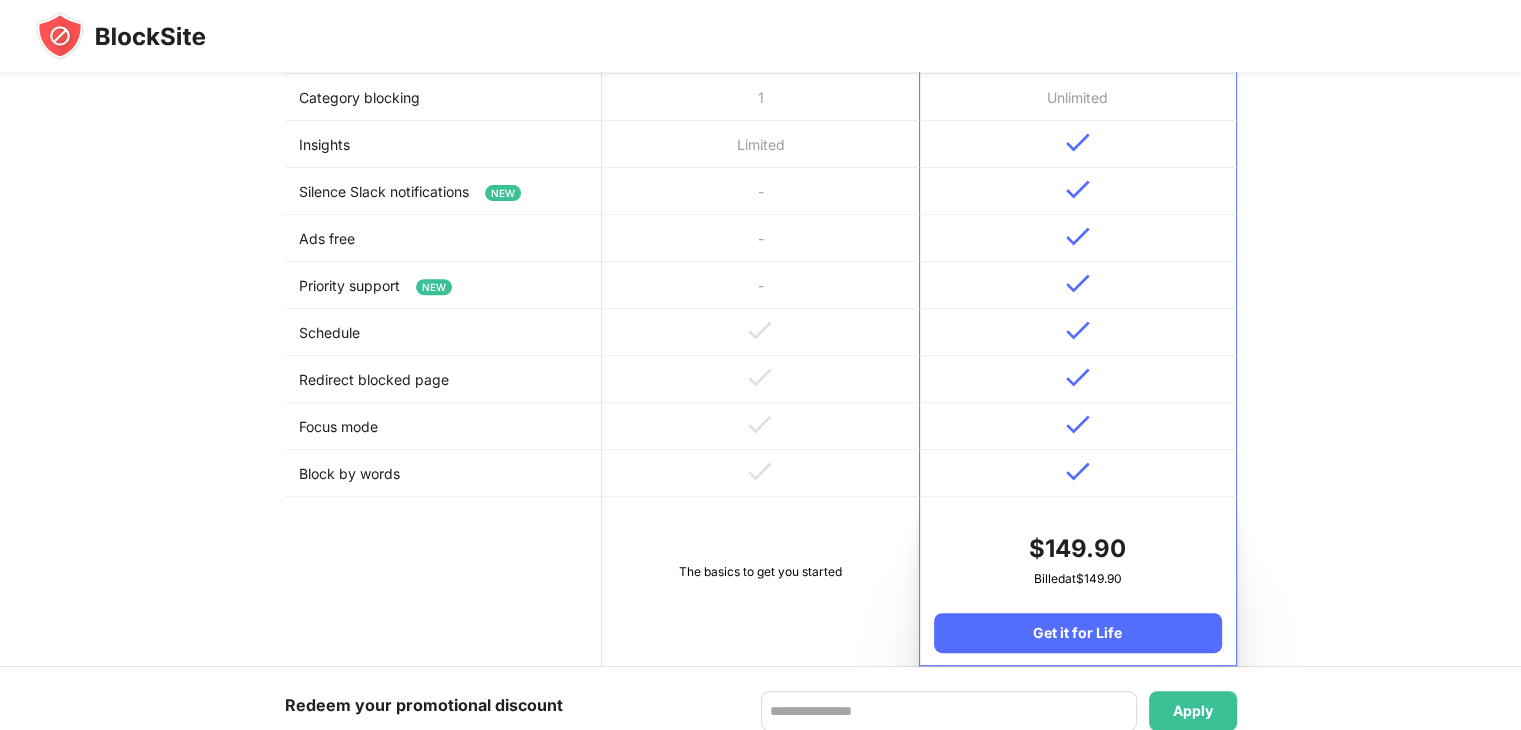 scroll, scrollTop: 684, scrollLeft: 0, axis: vertical 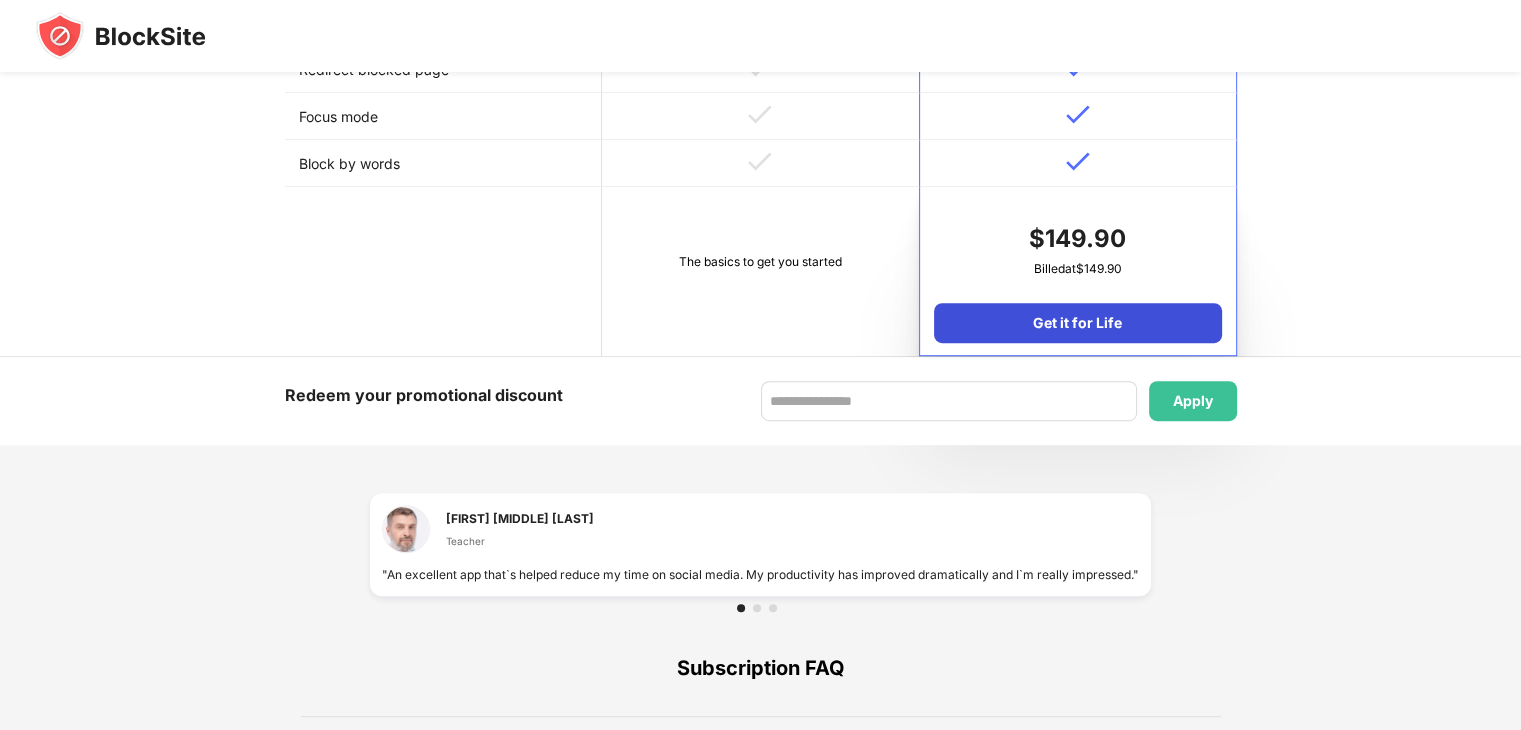 click on "Get it for Life" at bounding box center (1077, 323) 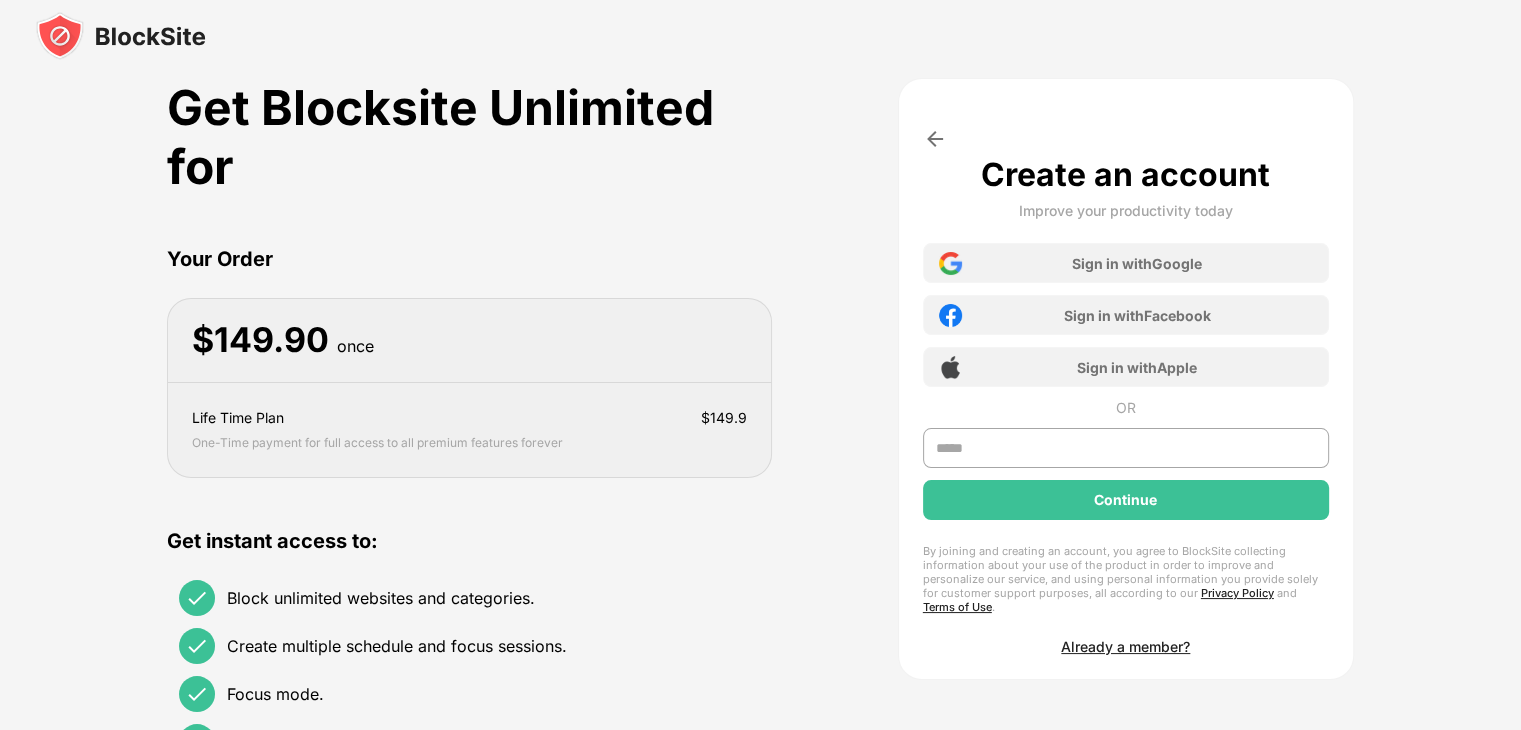 scroll, scrollTop: 0, scrollLeft: 0, axis: both 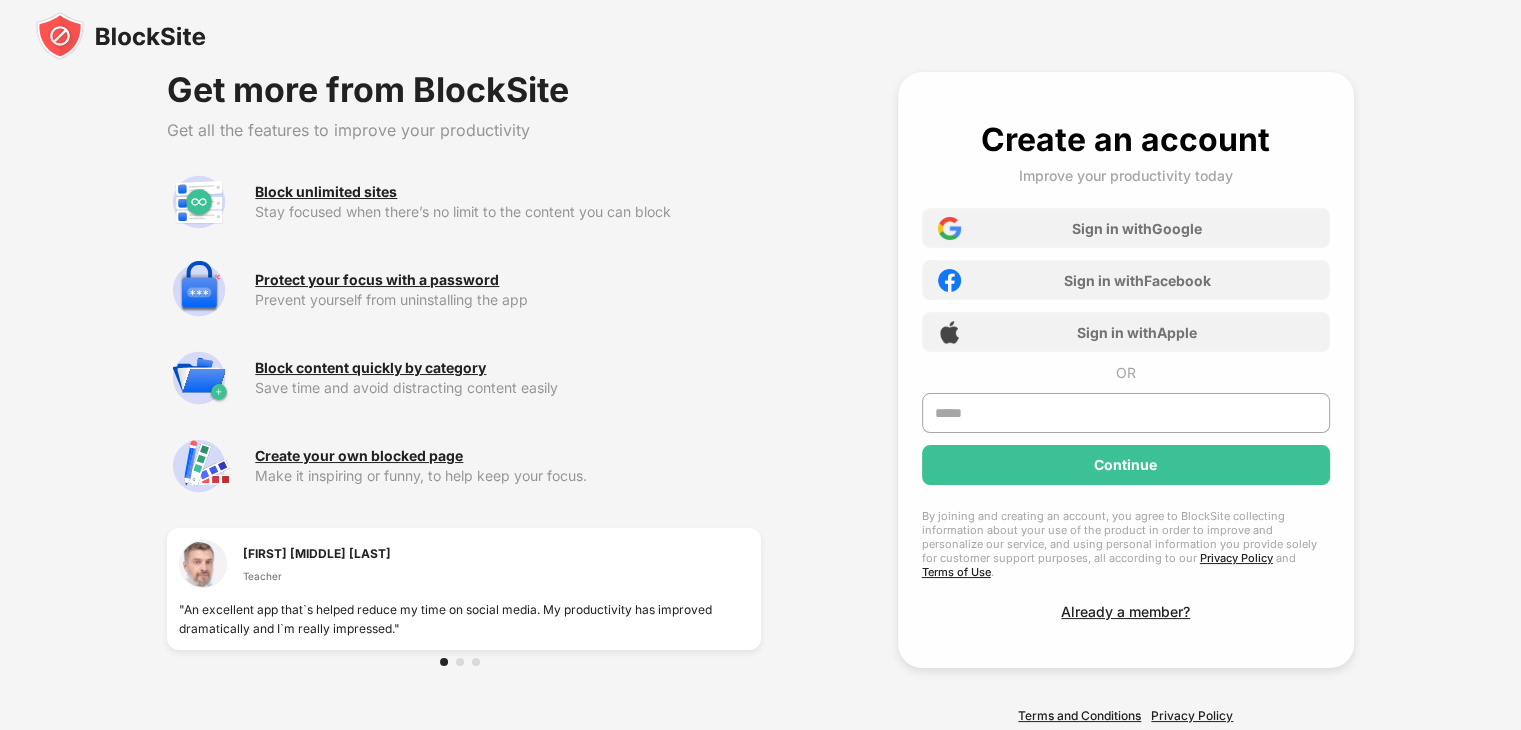 click on "Get more from BlockSite Get all the features to improve your productivity Block unlimited sites Stay focused when there’s no limit to the content you can block Protect your focus with a password Prevent yourself from uninstalling the app Block content quickly by category Save time and avoid distracting content easily Create your own blocked page Make it inspiring or funny, to help keep your focus. Leslie R. Warren Teacher "An excellent app that`s helped reduce my time on social media. My productivity has improved dramatically and I`m really impressed." Create an account Improve your productivity today Sign in with  Google Sign in with  Facebook Sign in with  Apple OR Continue By joining and creating an account, you agree to BlockSite collecting information about your use of the product in order to improve and personalize our service, and using personal information you provide solely for customer support purposes, all according to our   Privacy Policy   and   Terms of Use . Already a member? Privacy Policy" at bounding box center (760, 397) 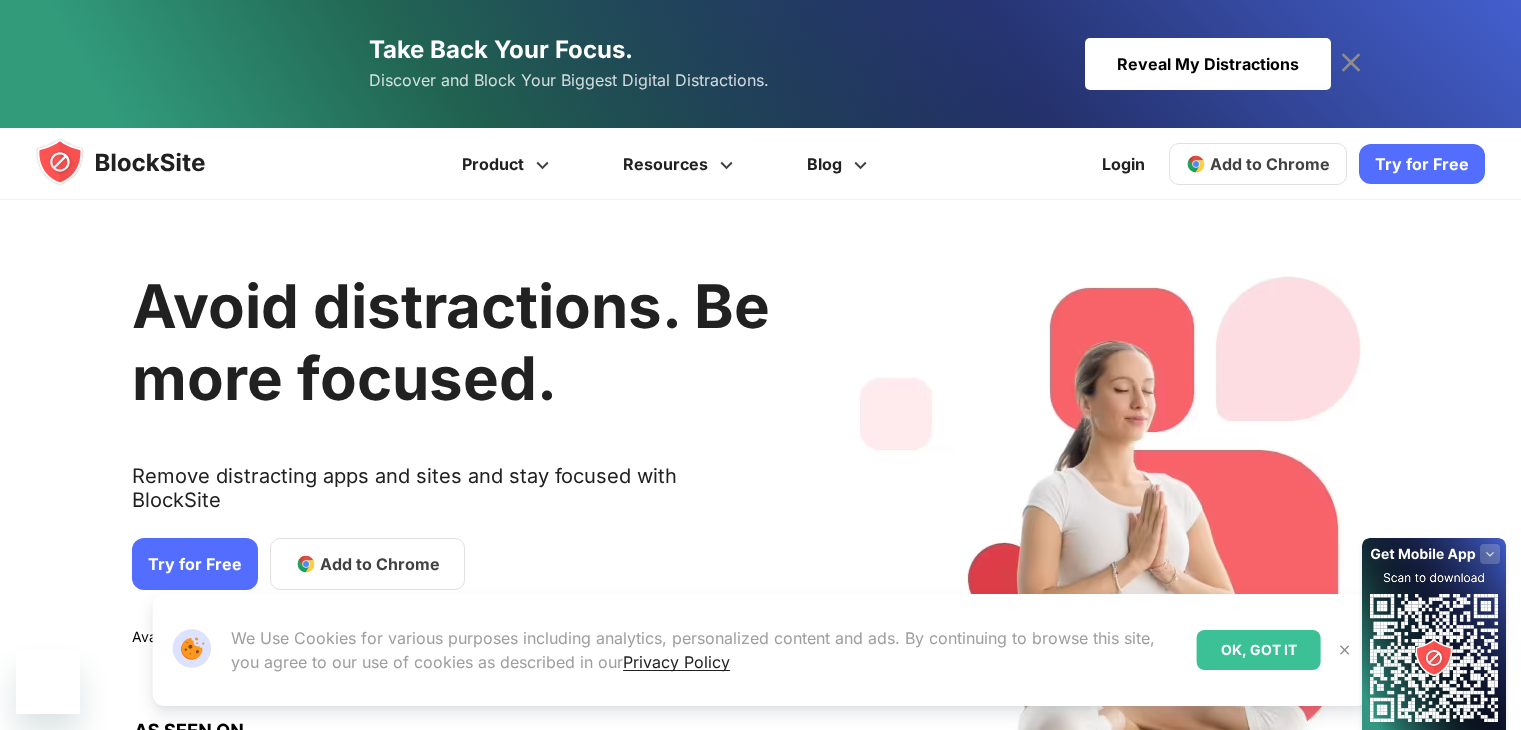 scroll, scrollTop: 0, scrollLeft: 0, axis: both 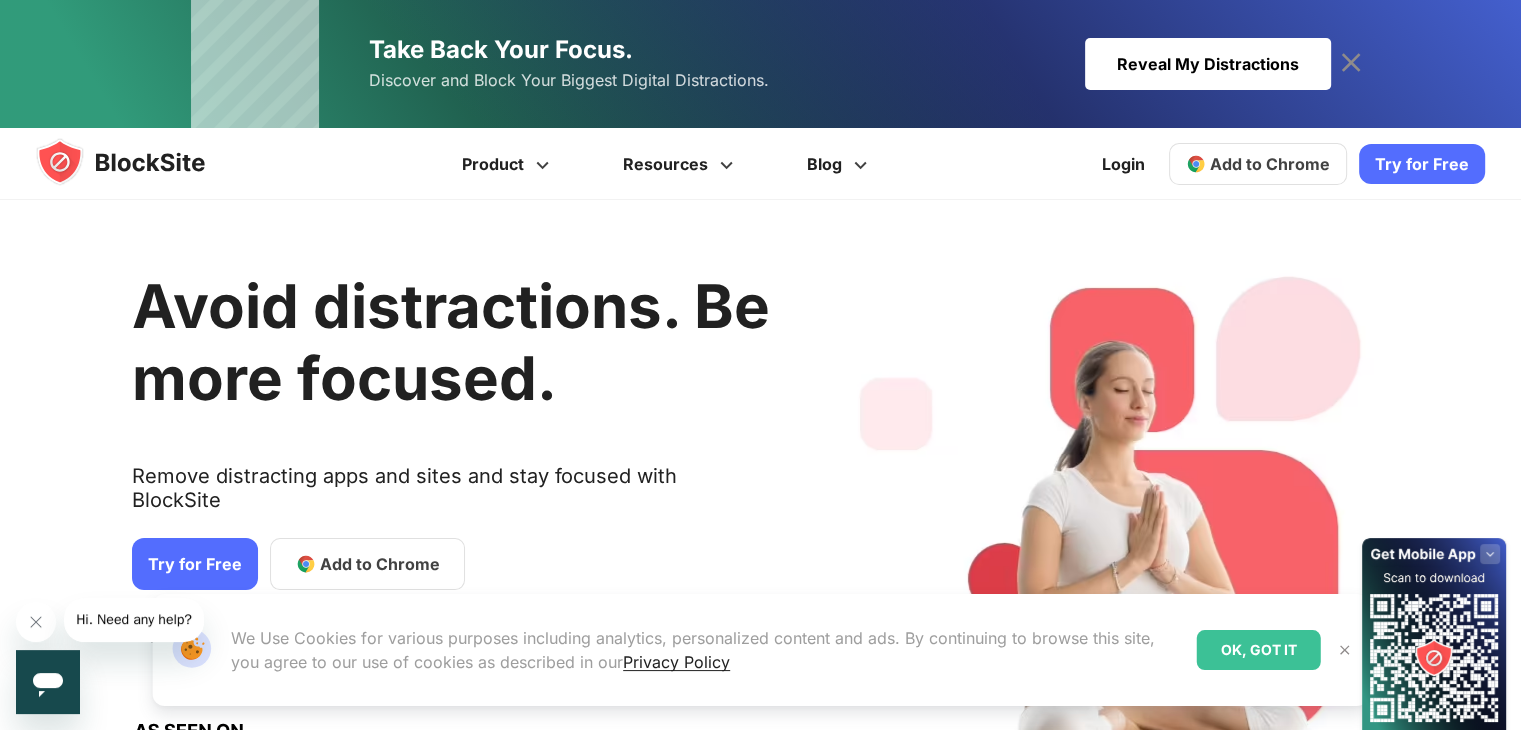 click on "Add to Chrome" at bounding box center (367, 564) 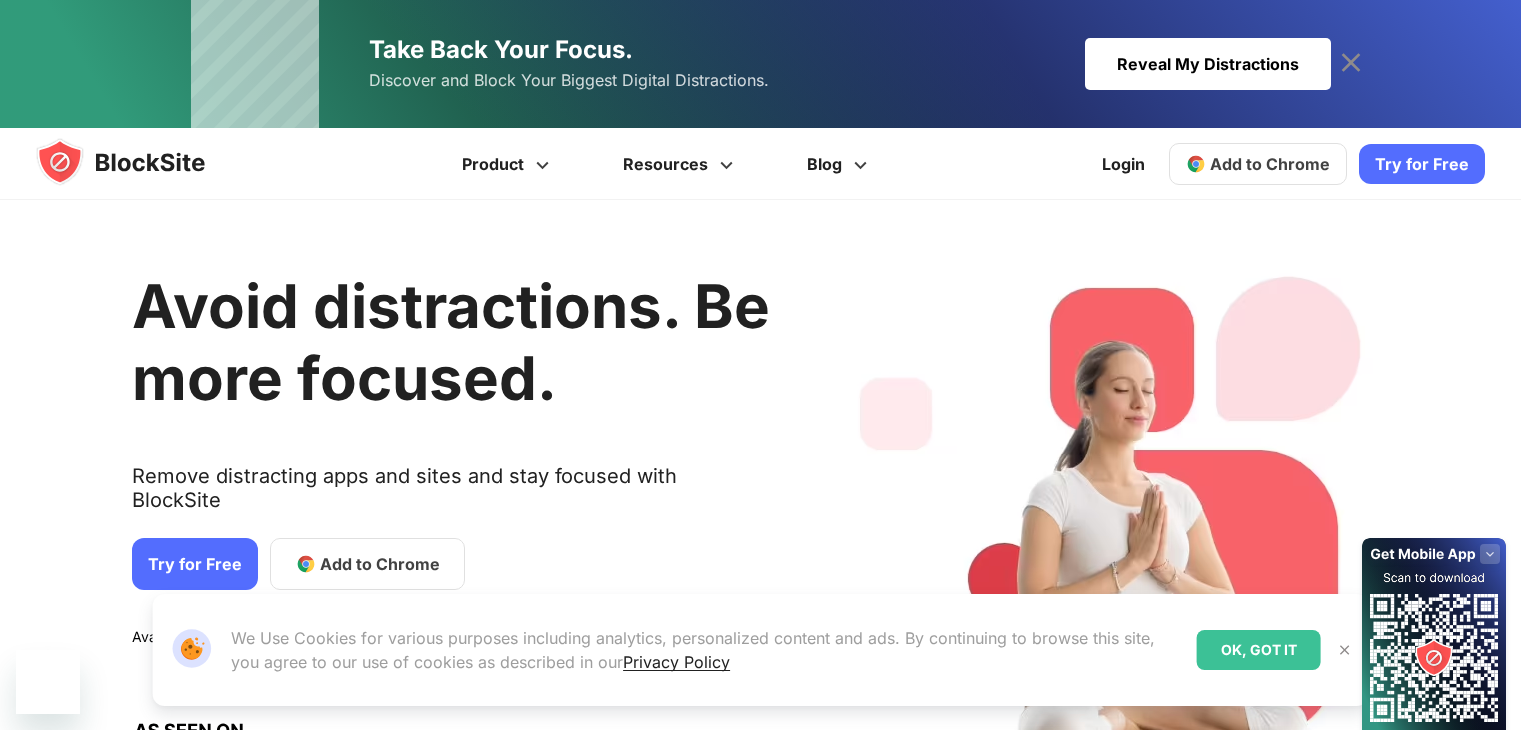 scroll, scrollTop: 0, scrollLeft: 0, axis: both 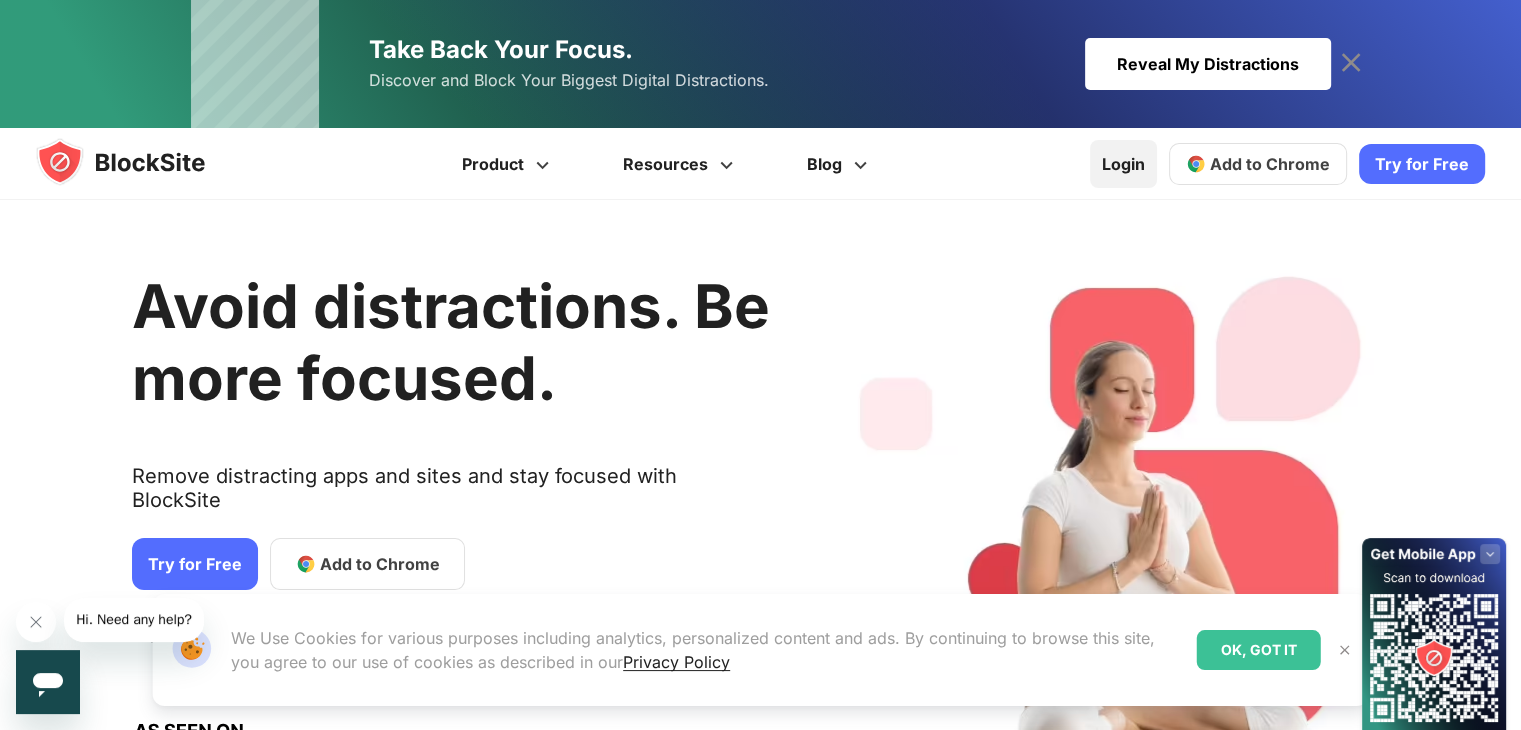 click on "Login" at bounding box center [1123, 164] 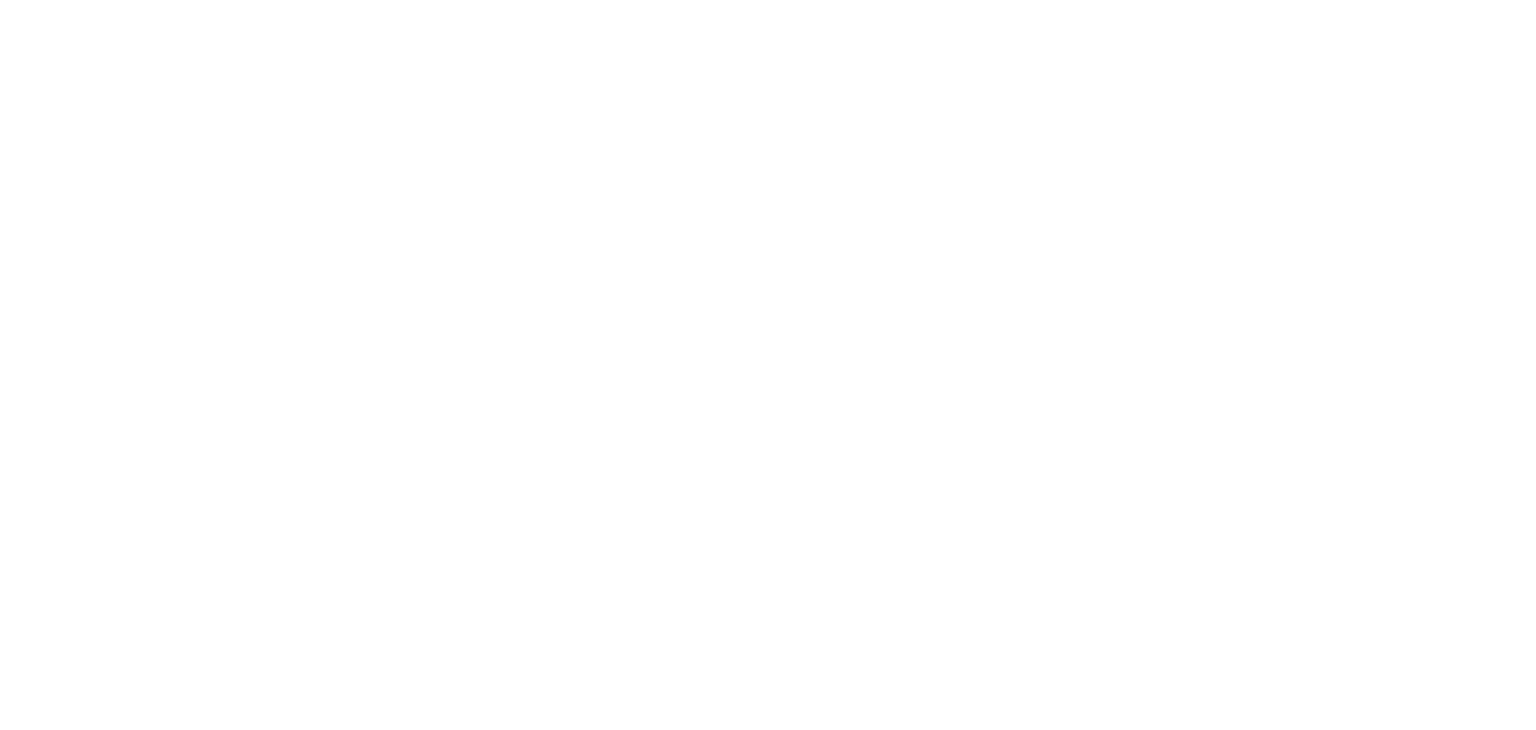 scroll, scrollTop: 0, scrollLeft: 0, axis: both 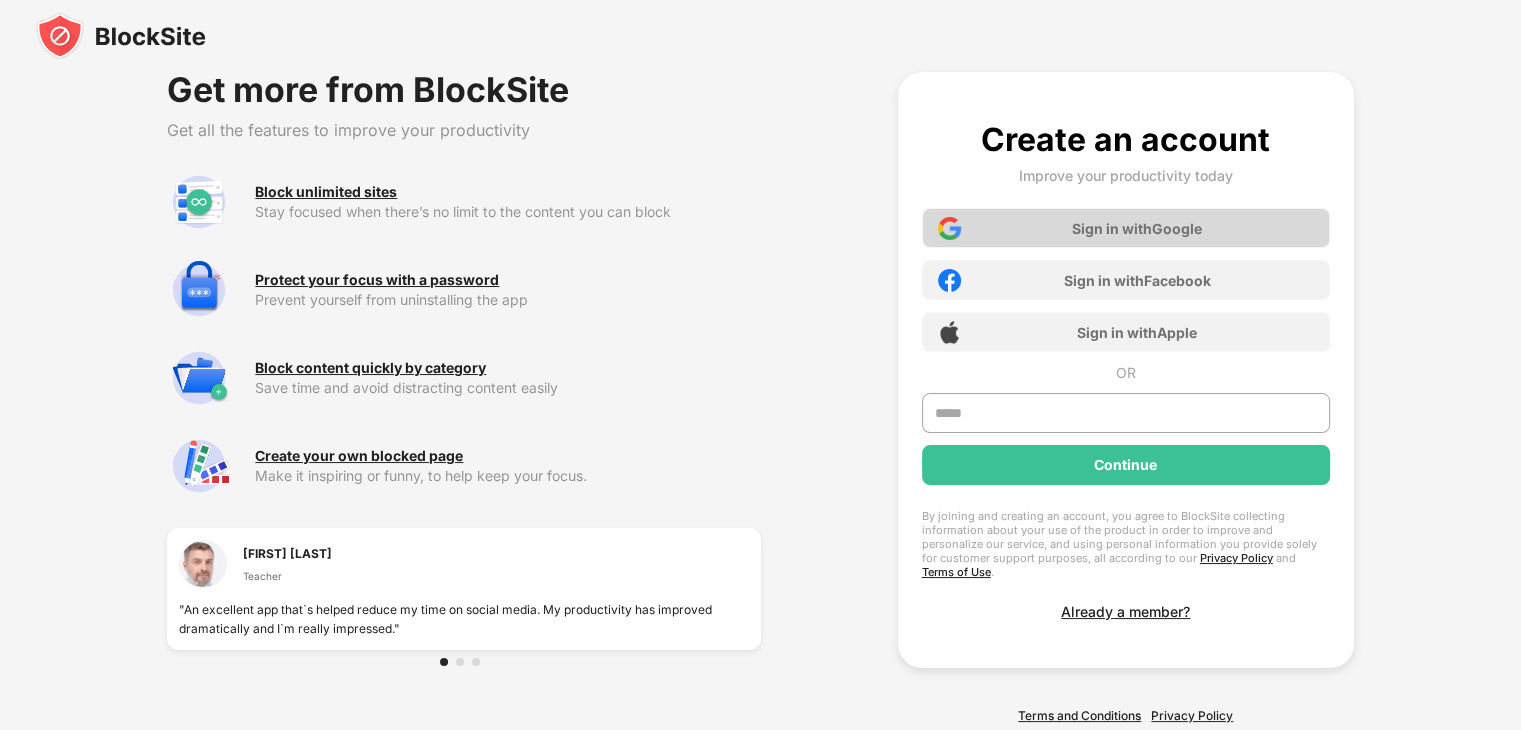 click on "Sign in with  Google" at bounding box center [1137, 228] 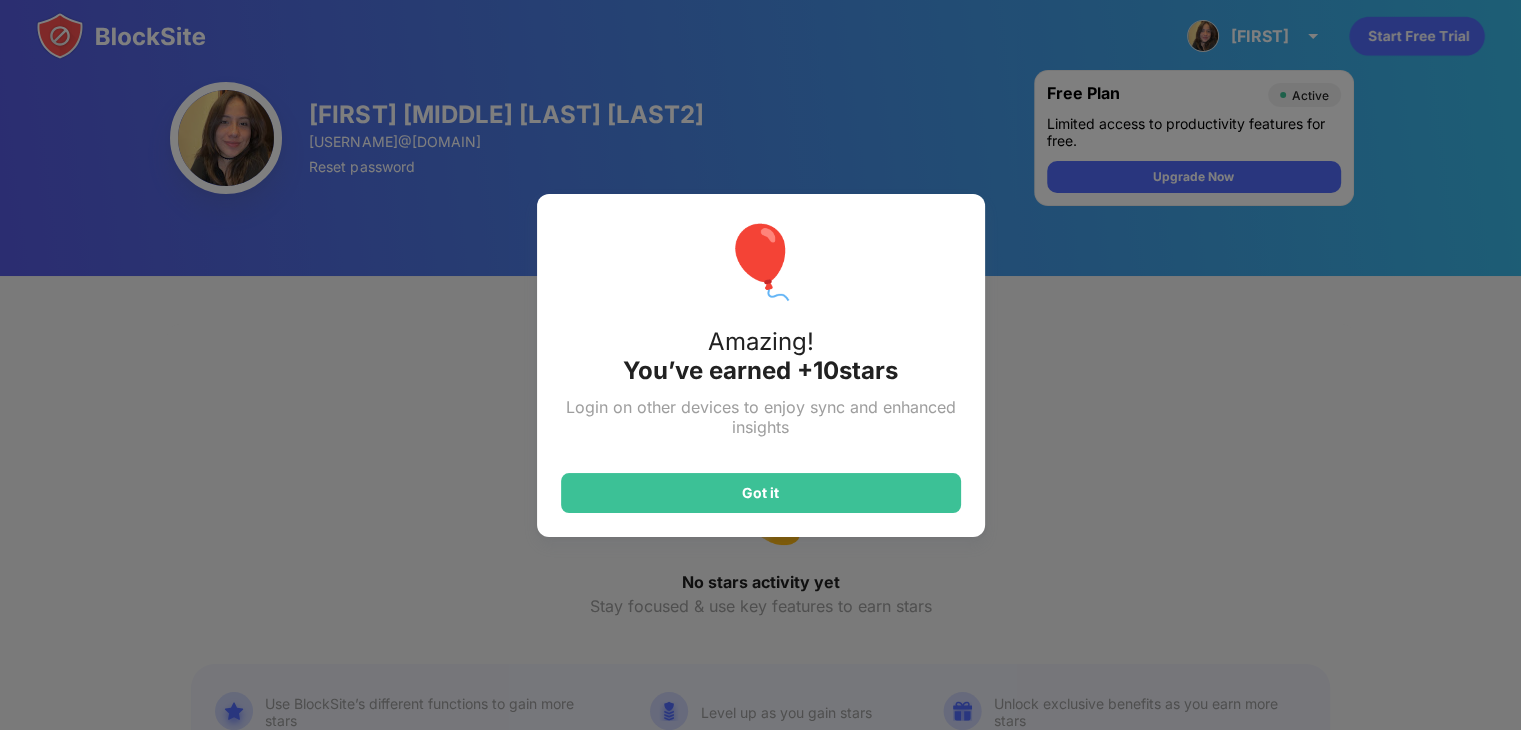 click on "🎈 Amazing! You’ve earned + 10 Stars Login on other devices to enjoy sync and enhanced insights Got it" at bounding box center [761, 365] 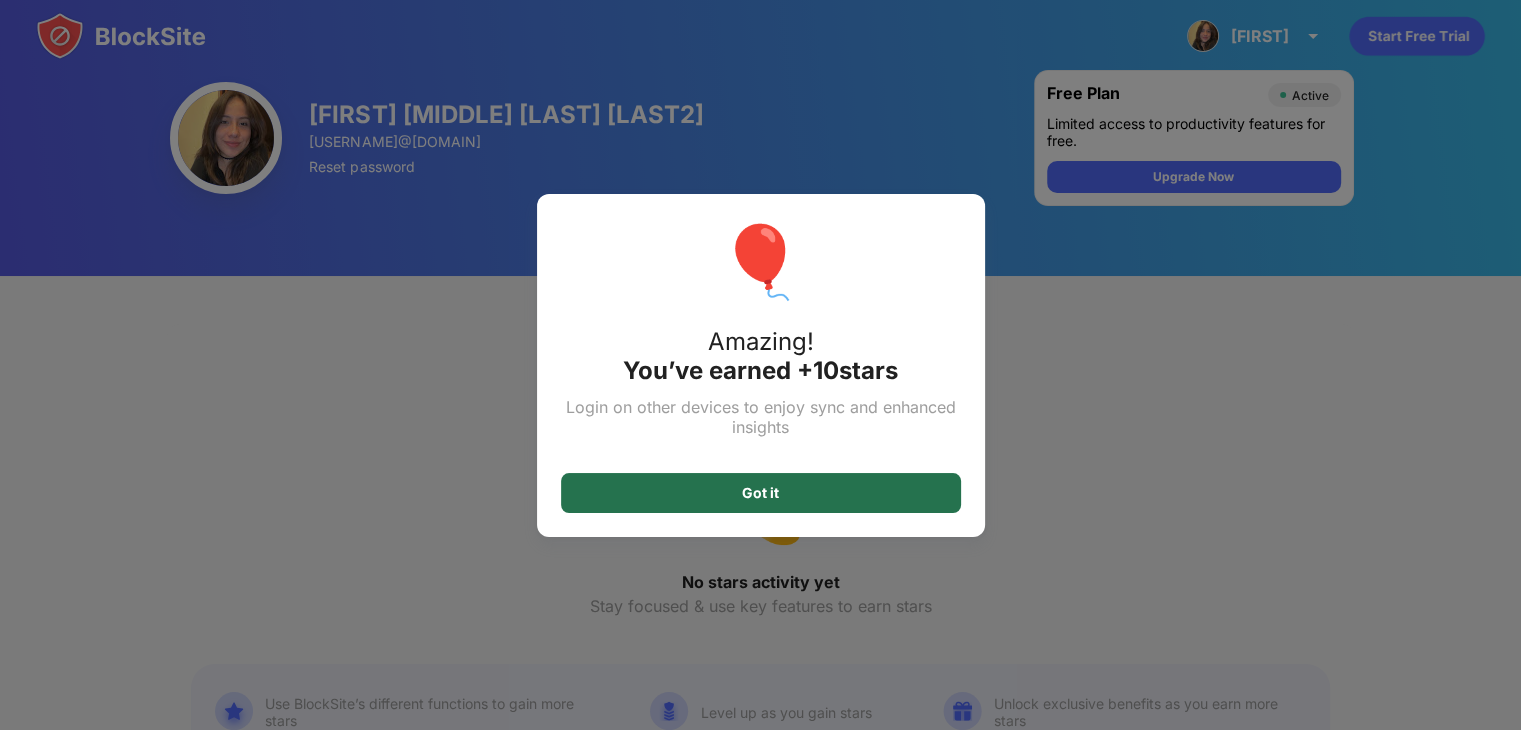 click on "Got it" at bounding box center [761, 493] 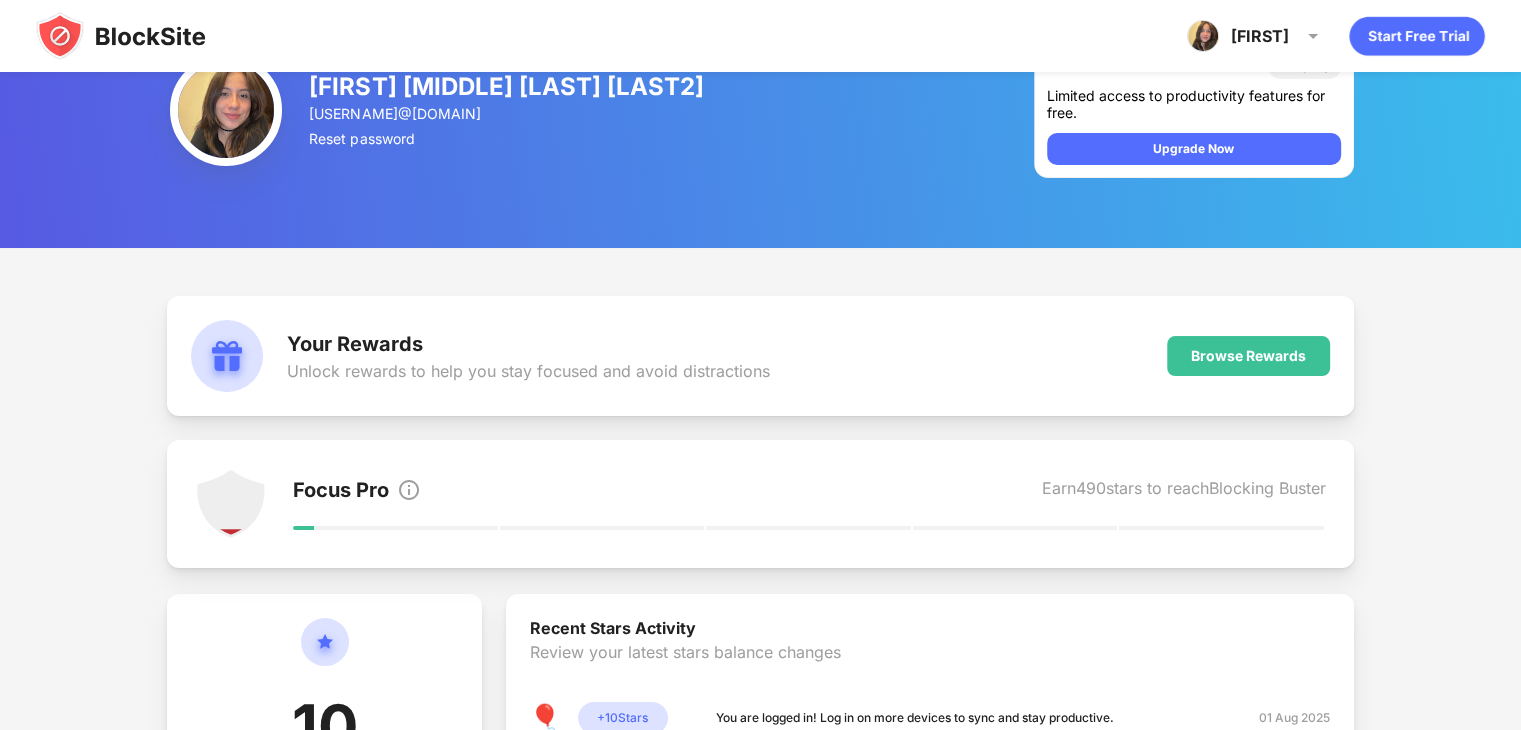 scroll, scrollTop: 27, scrollLeft: 0, axis: vertical 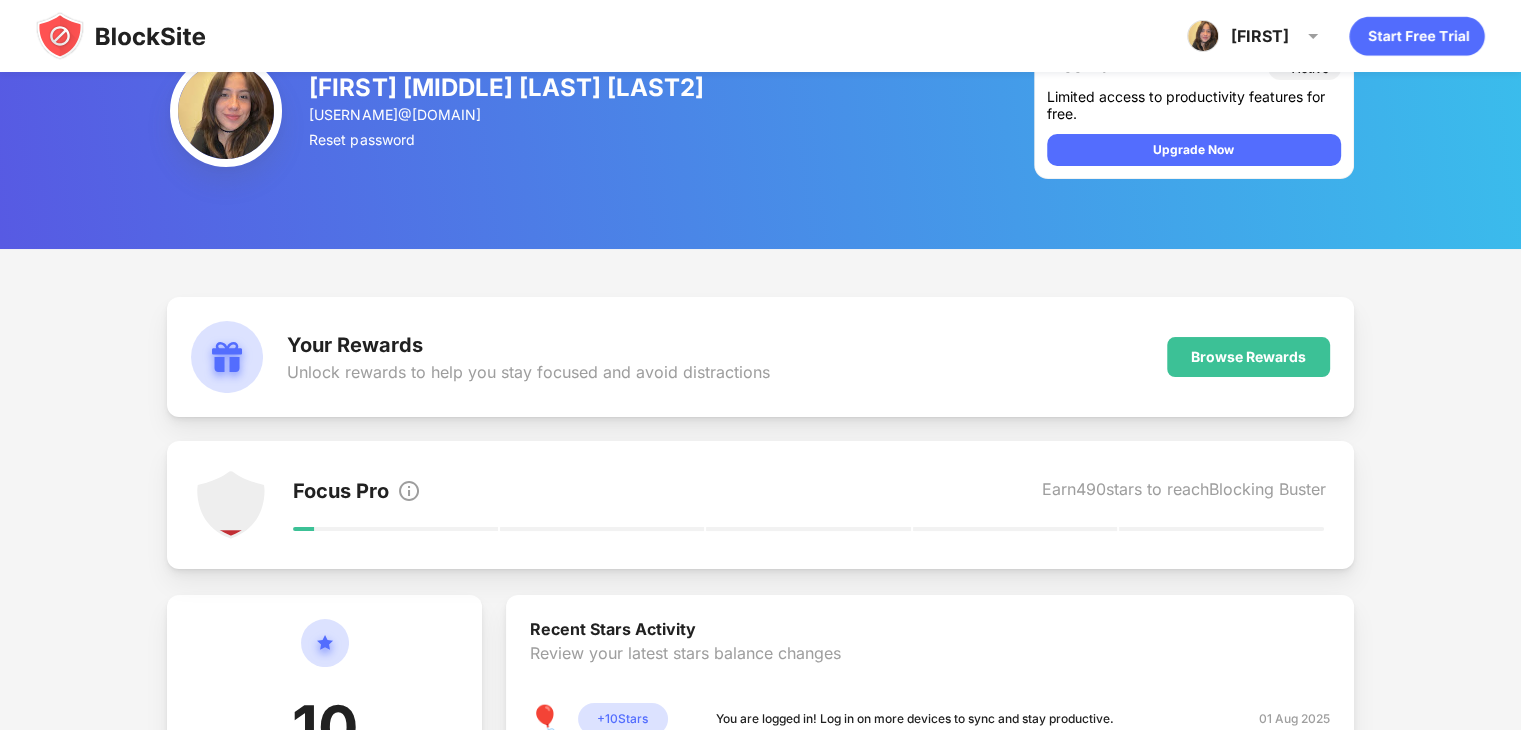 click on "Unlock rewards to help you stay focused and avoid distractions" at bounding box center (528, 372) 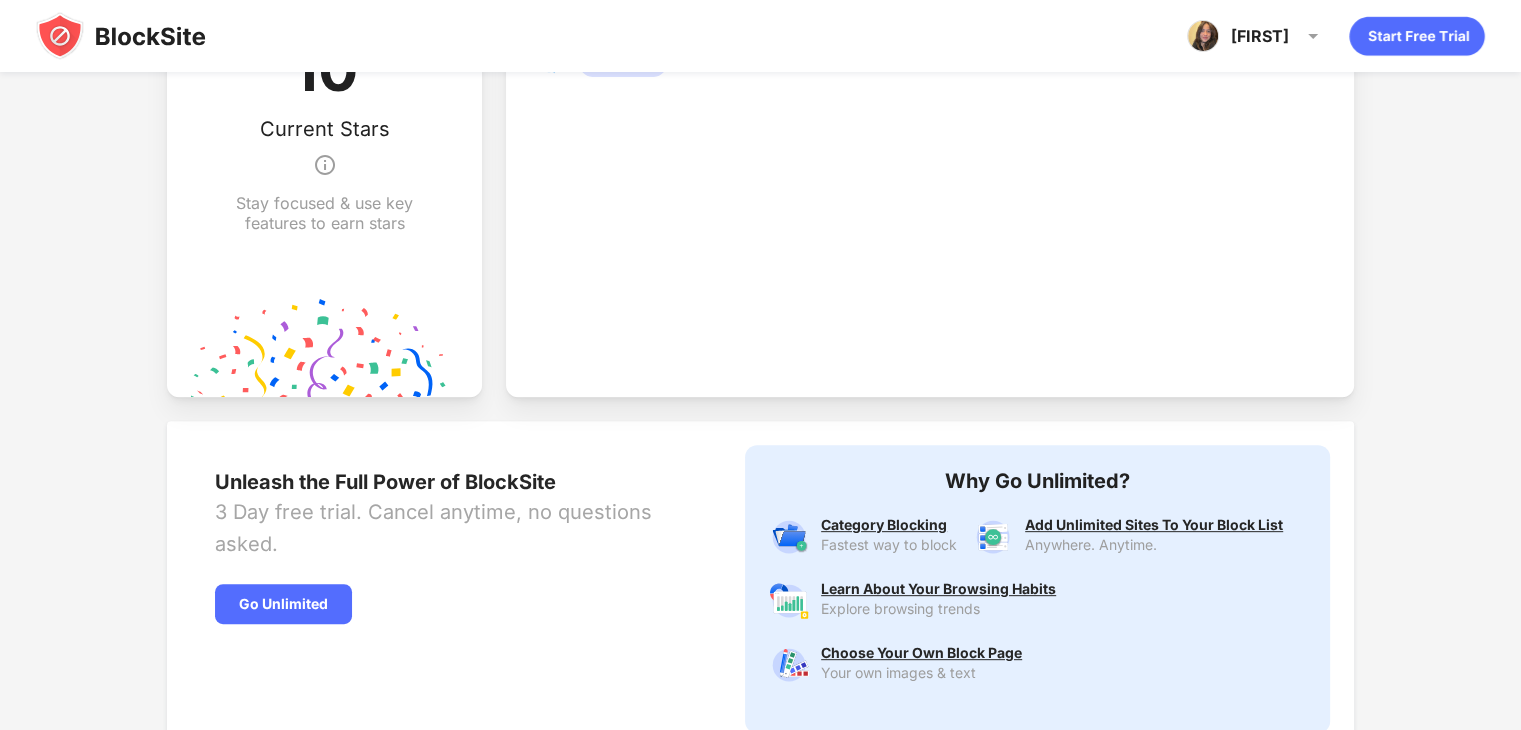 scroll, scrollTop: 682, scrollLeft: 0, axis: vertical 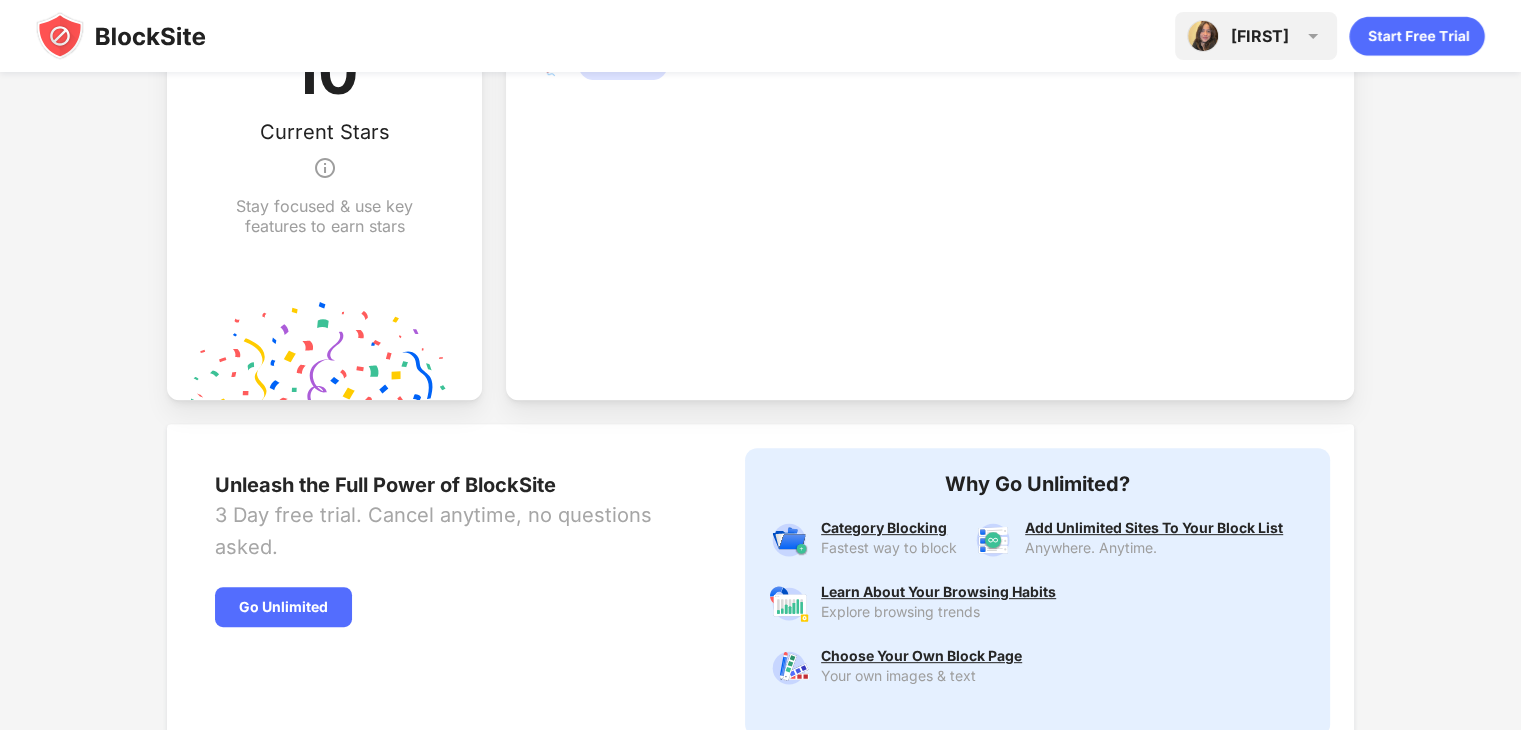 click on "Gina Gina Maria Robles Arguedas View Account Insights Premium Rewards Settings Support Log Out" at bounding box center [1256, 36] 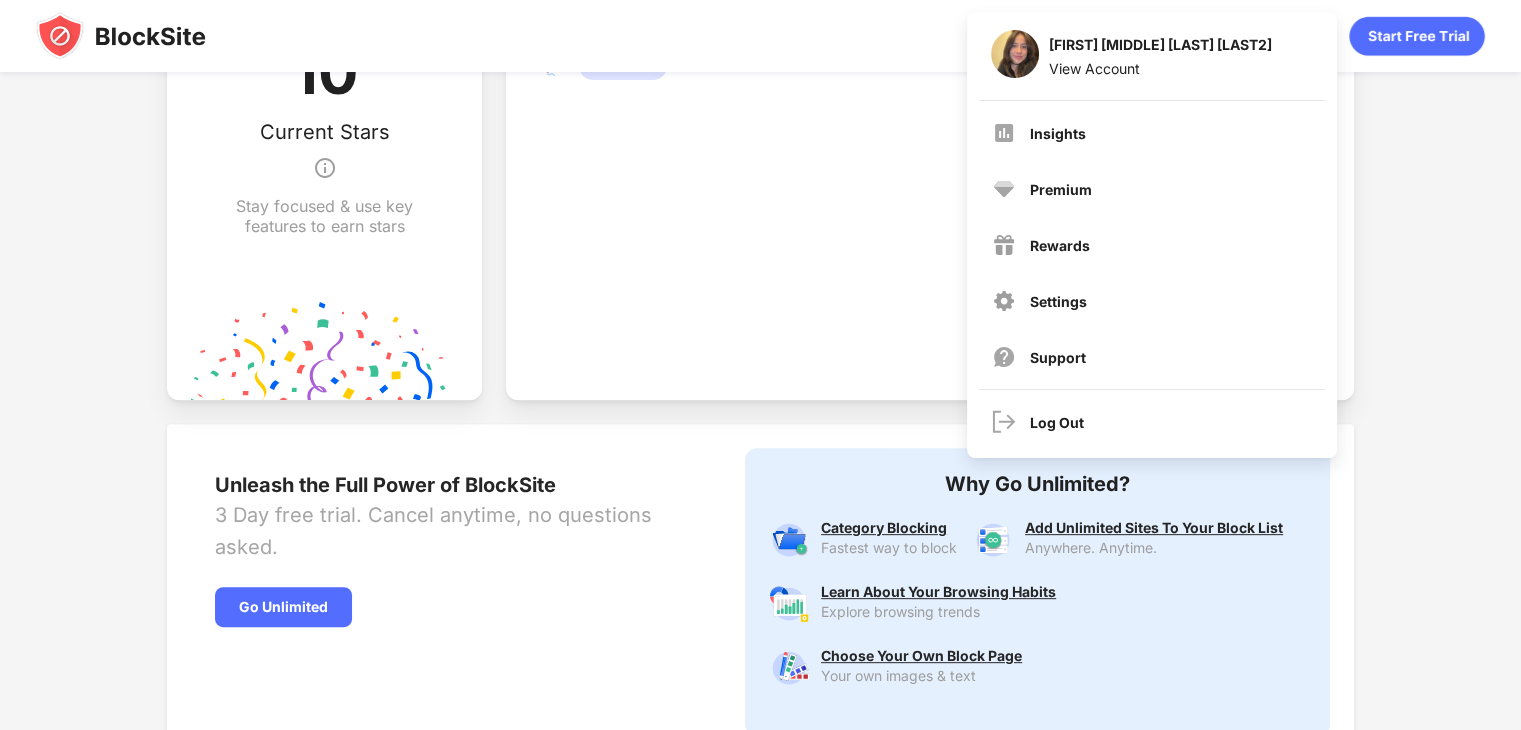 click on "Recent Stars Activity Review your latest stars balance changes 🎈 + 10  Stars You are logged in! Log in on more devices to sync and stay productive. 01 Aug 2025" at bounding box center [930, 170] 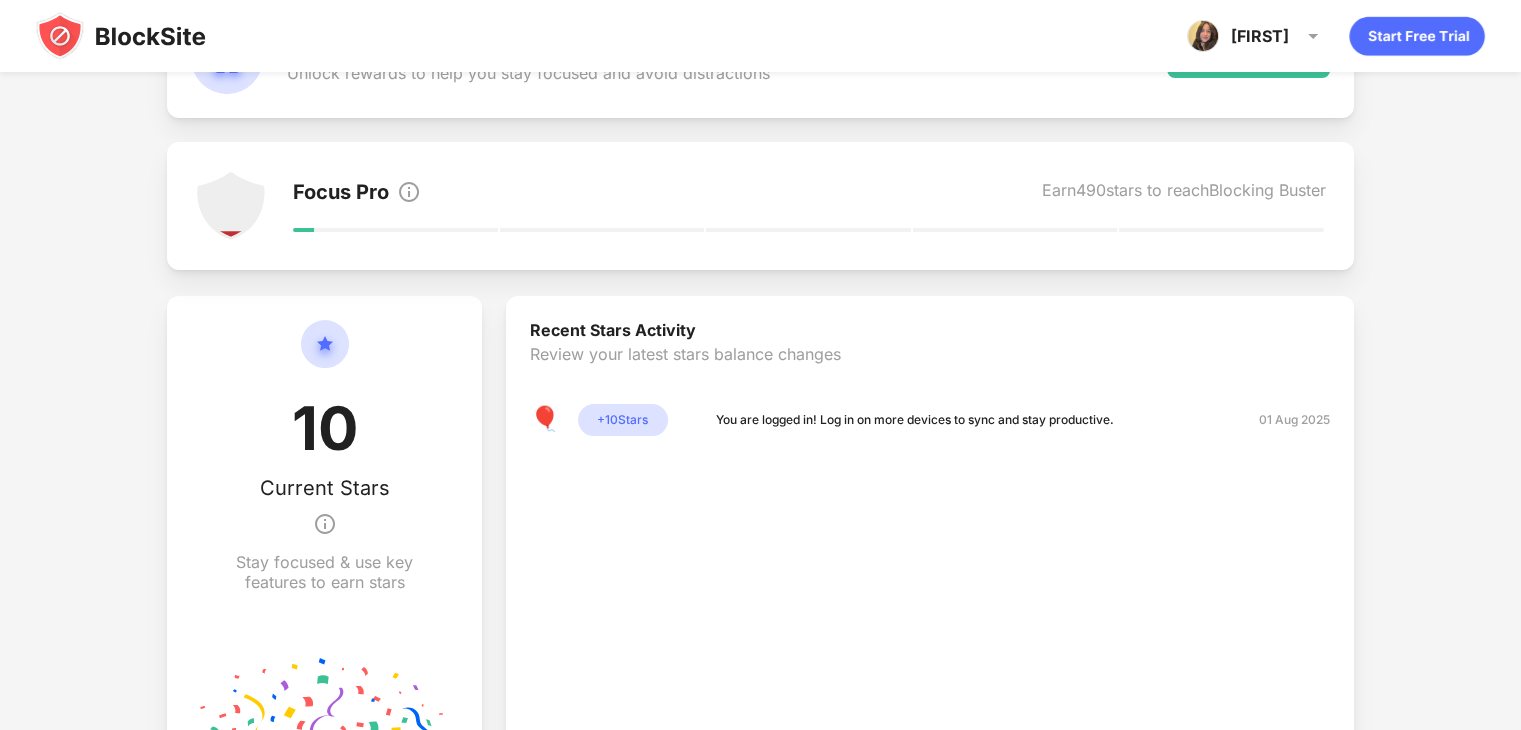 scroll, scrollTop: 325, scrollLeft: 0, axis: vertical 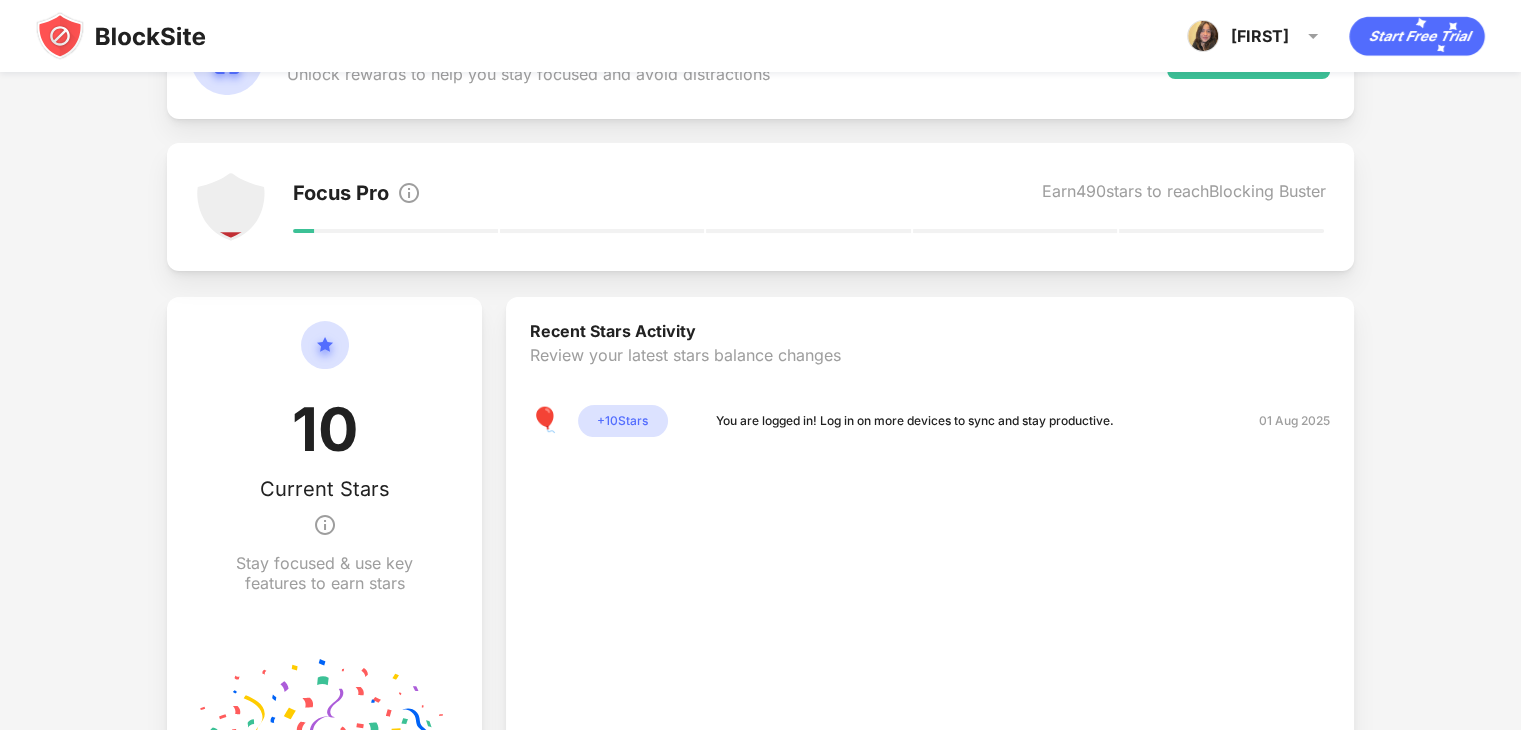 click on "+ 10  Stars" at bounding box center [623, 421] 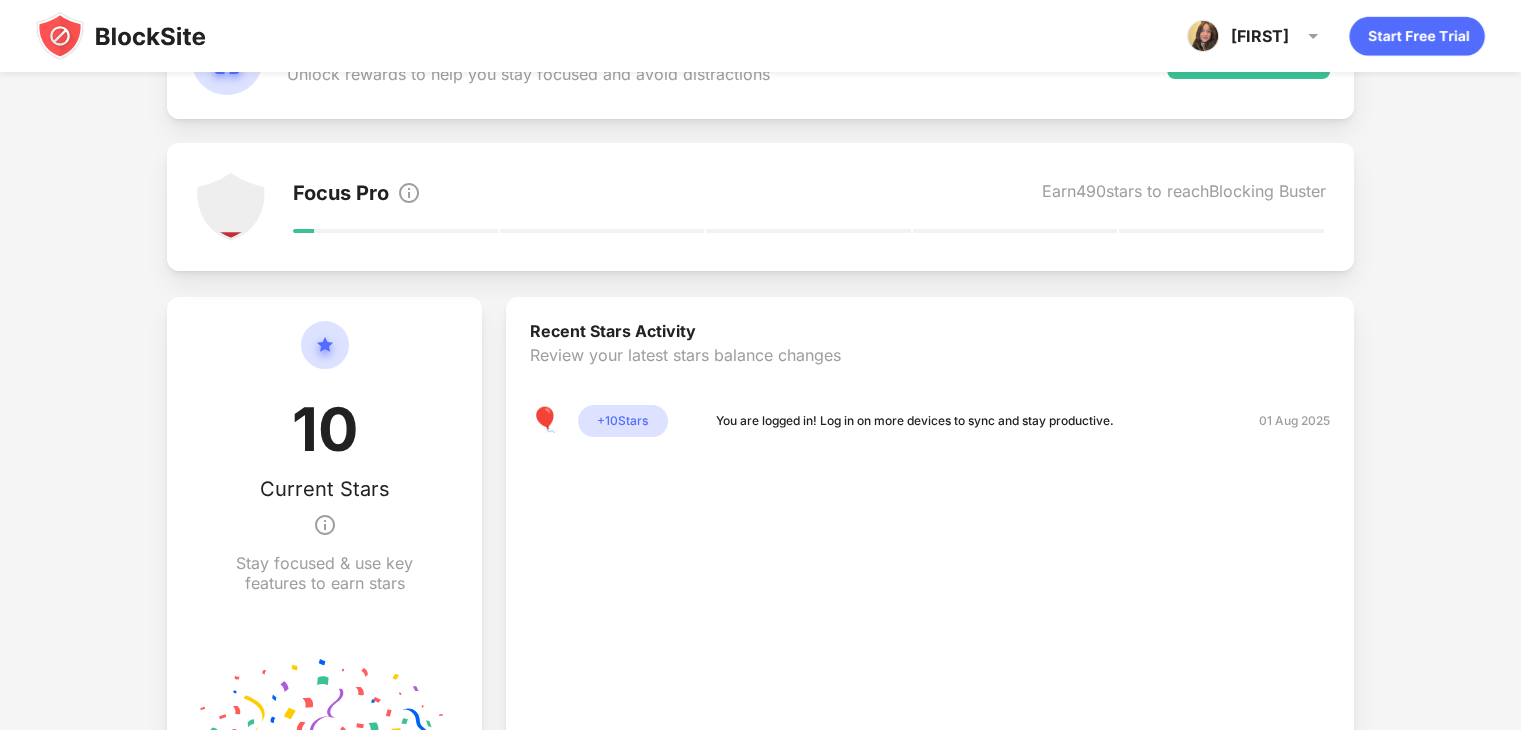 click on "+ 10  Stars" at bounding box center [623, 421] 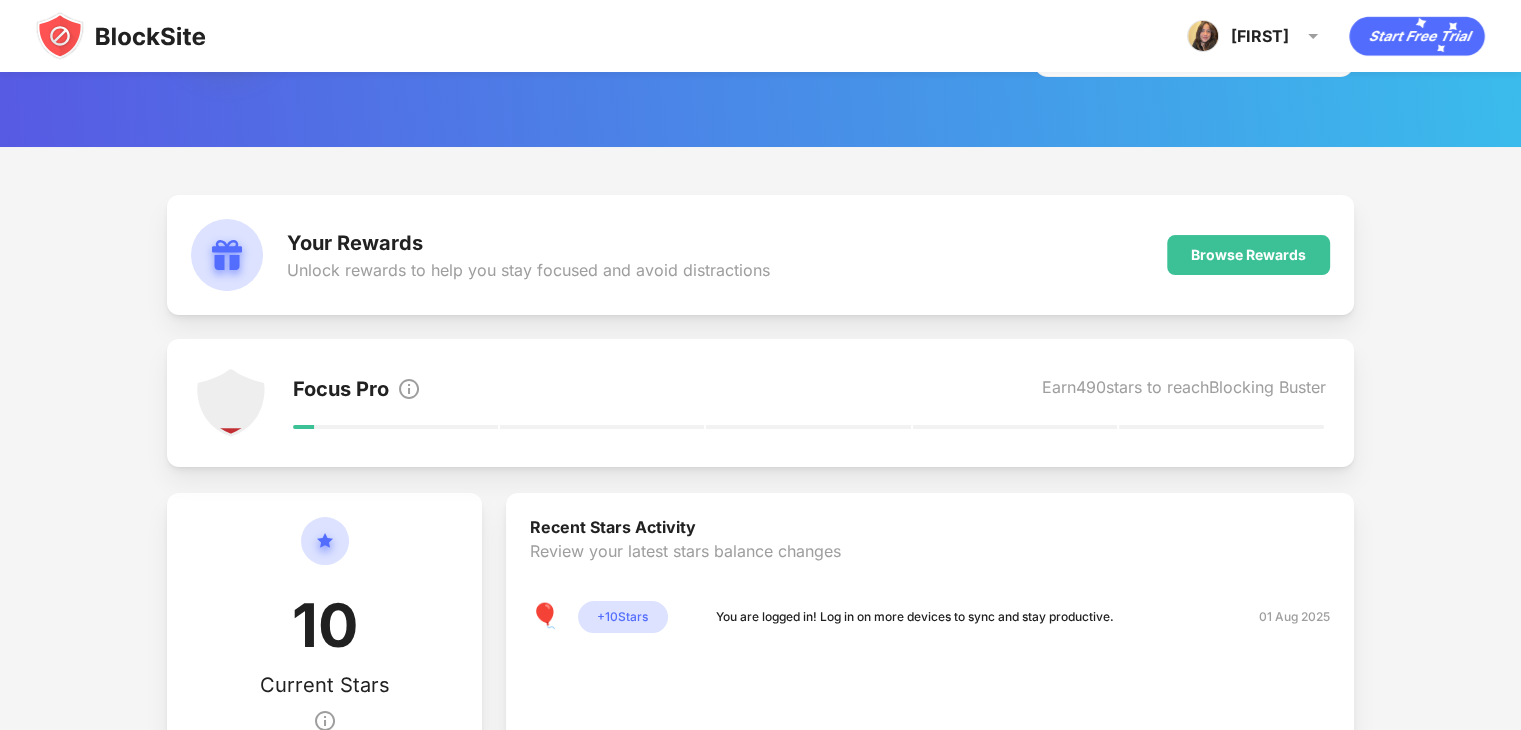 scroll, scrollTop: 121, scrollLeft: 0, axis: vertical 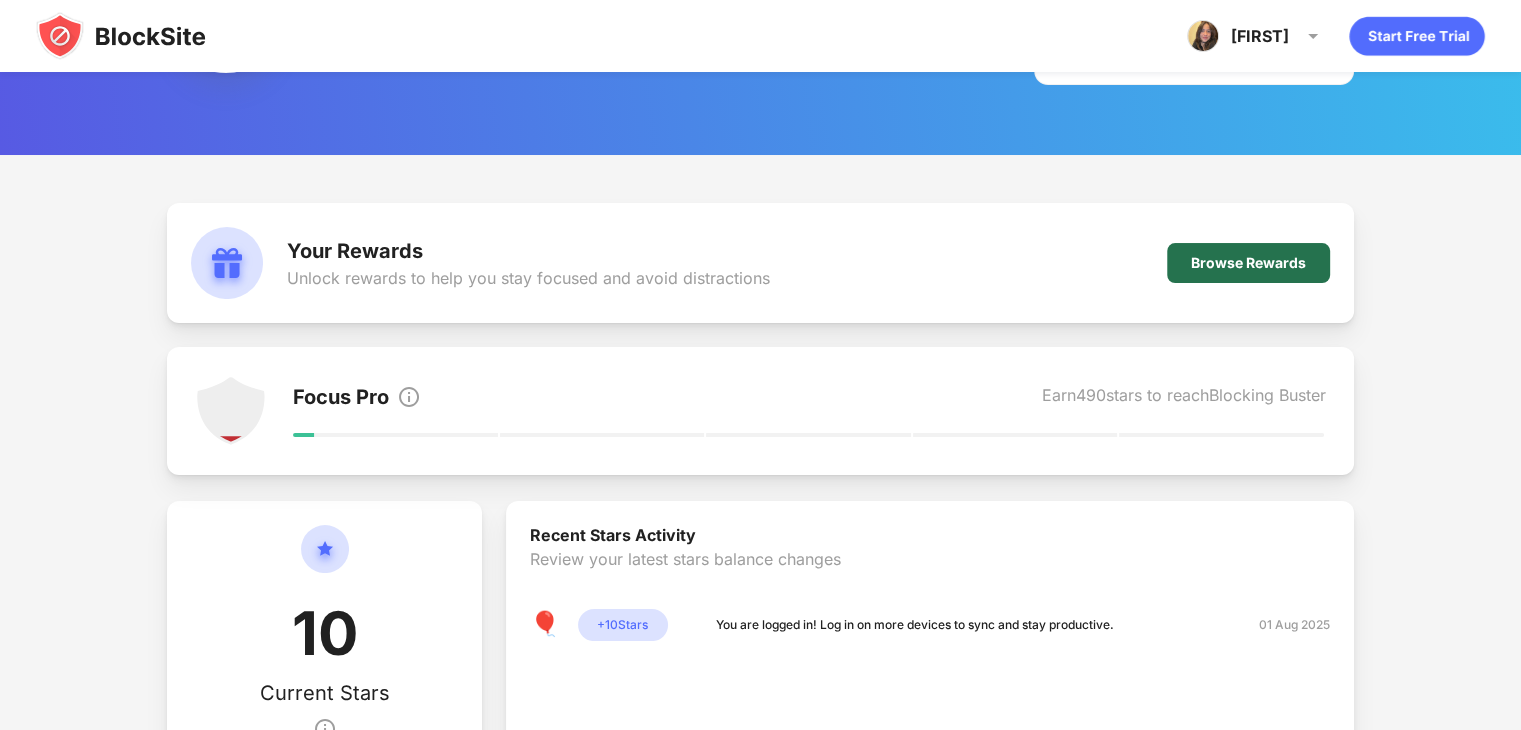 click on "Browse Rewards" at bounding box center (1248, 263) 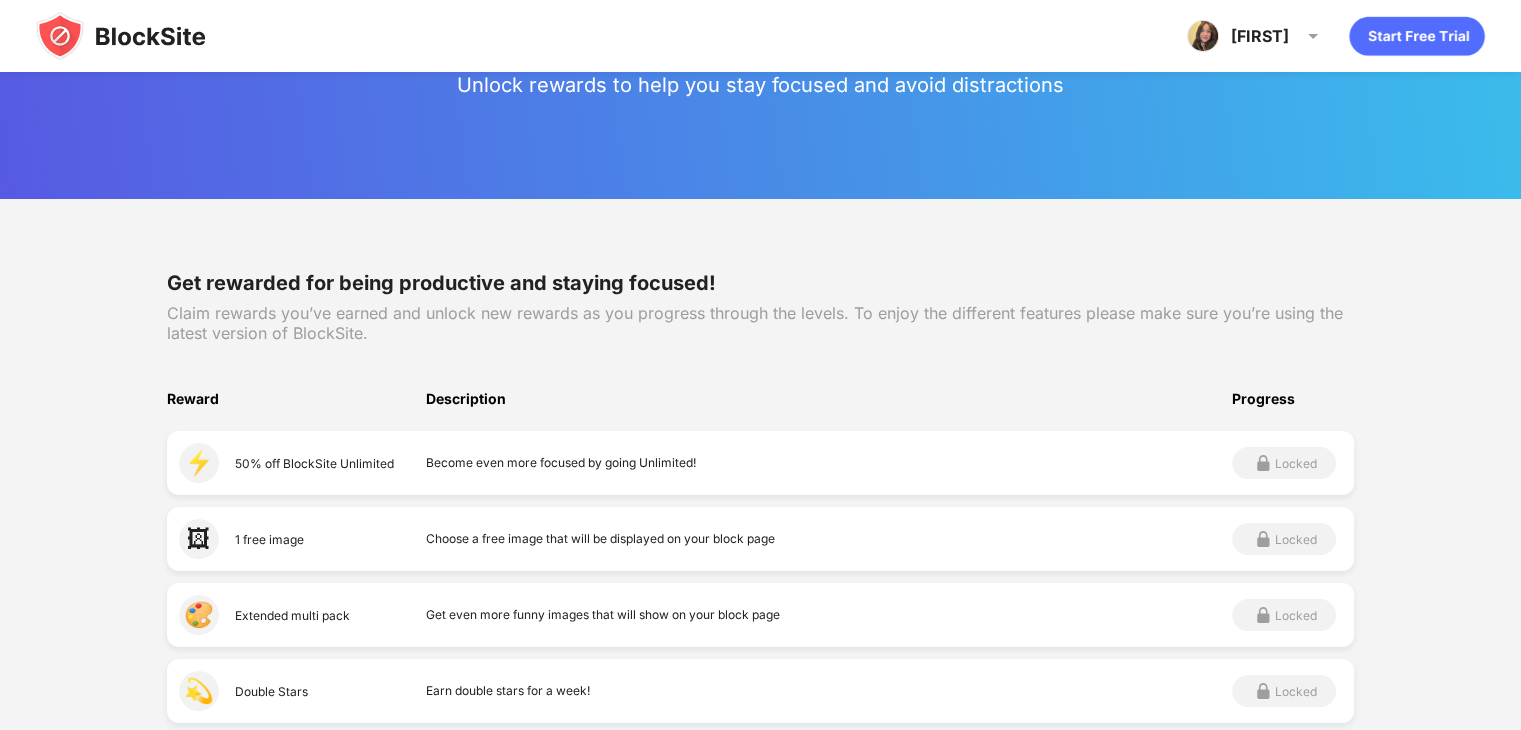 scroll, scrollTop: 0, scrollLeft: 0, axis: both 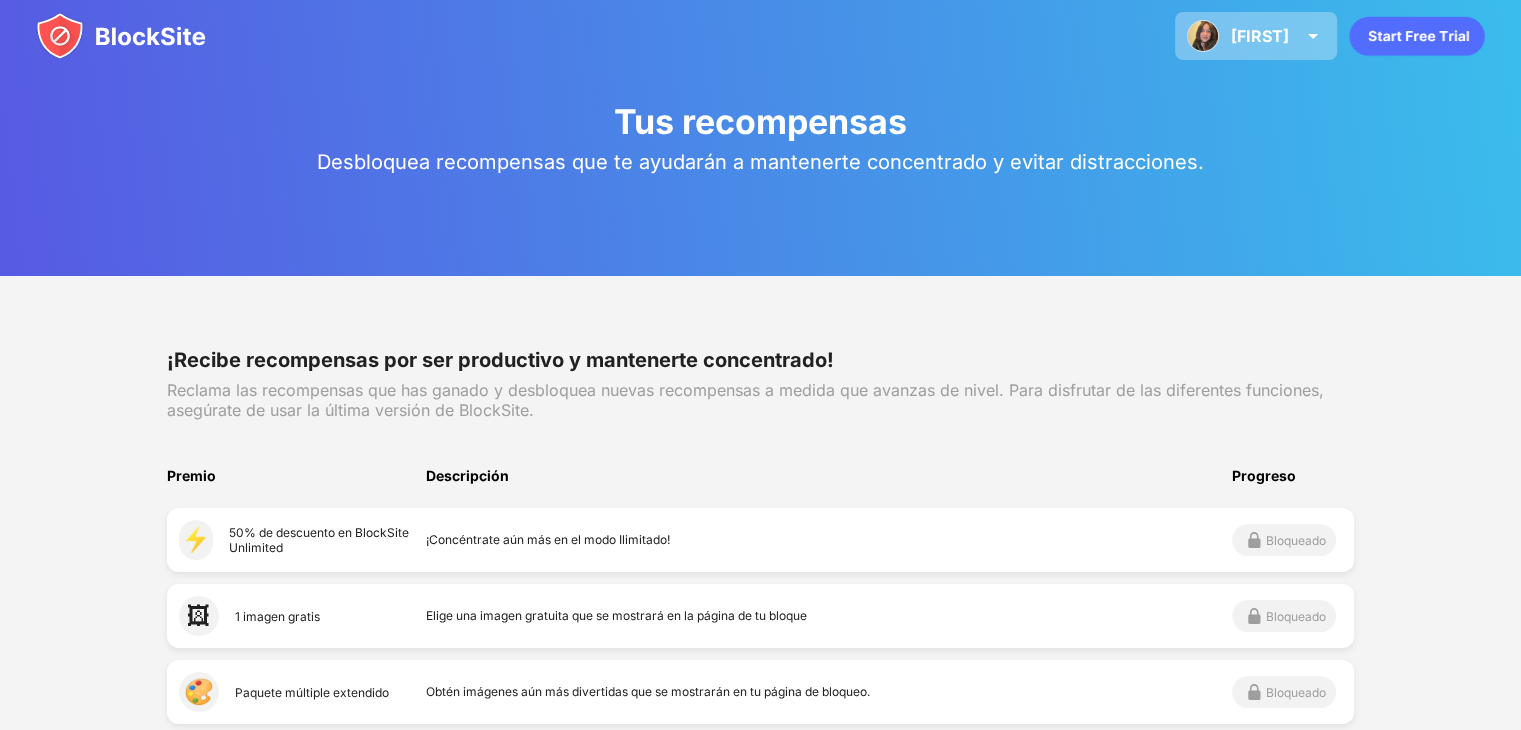 click at bounding box center [1313, 36] 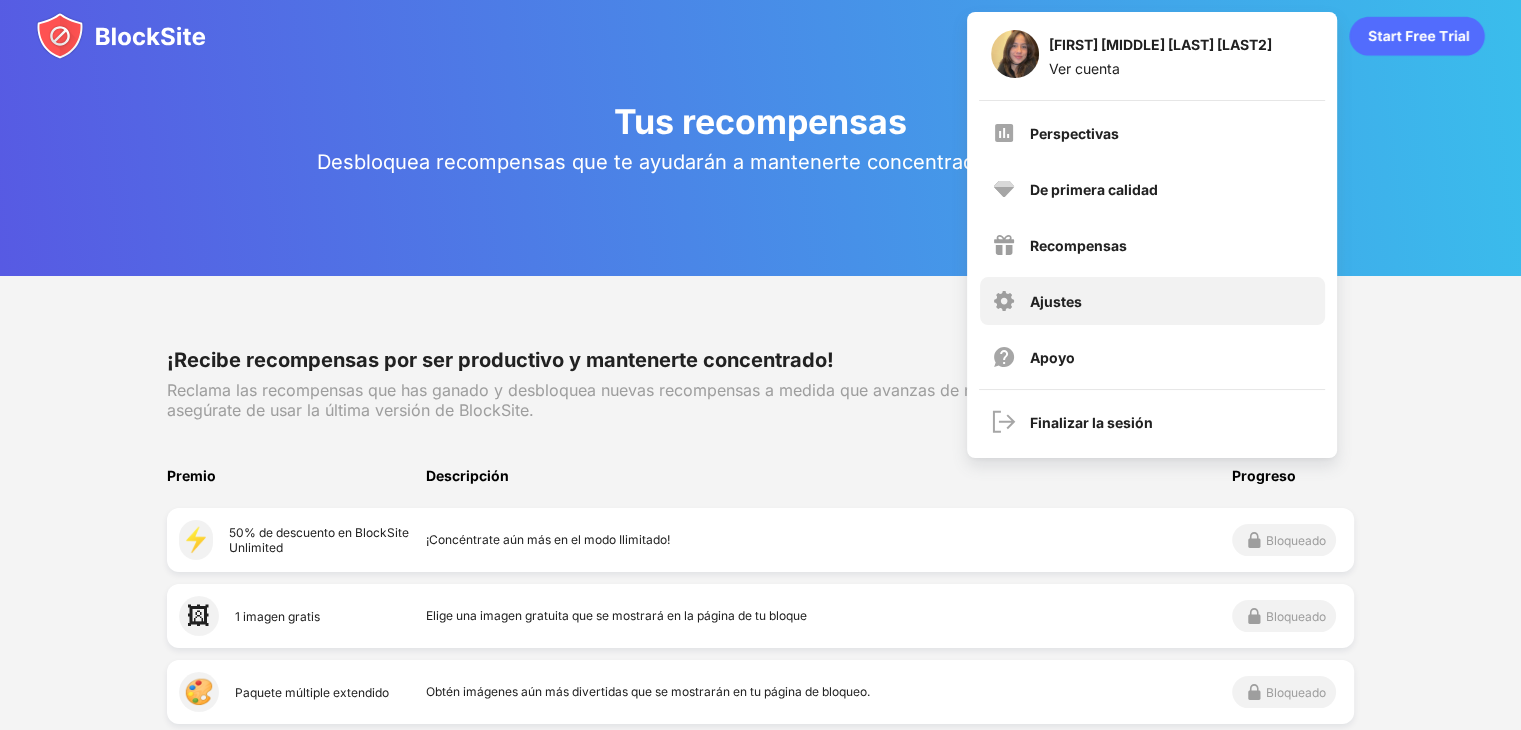 click on "Ajustes" at bounding box center (1056, 301) 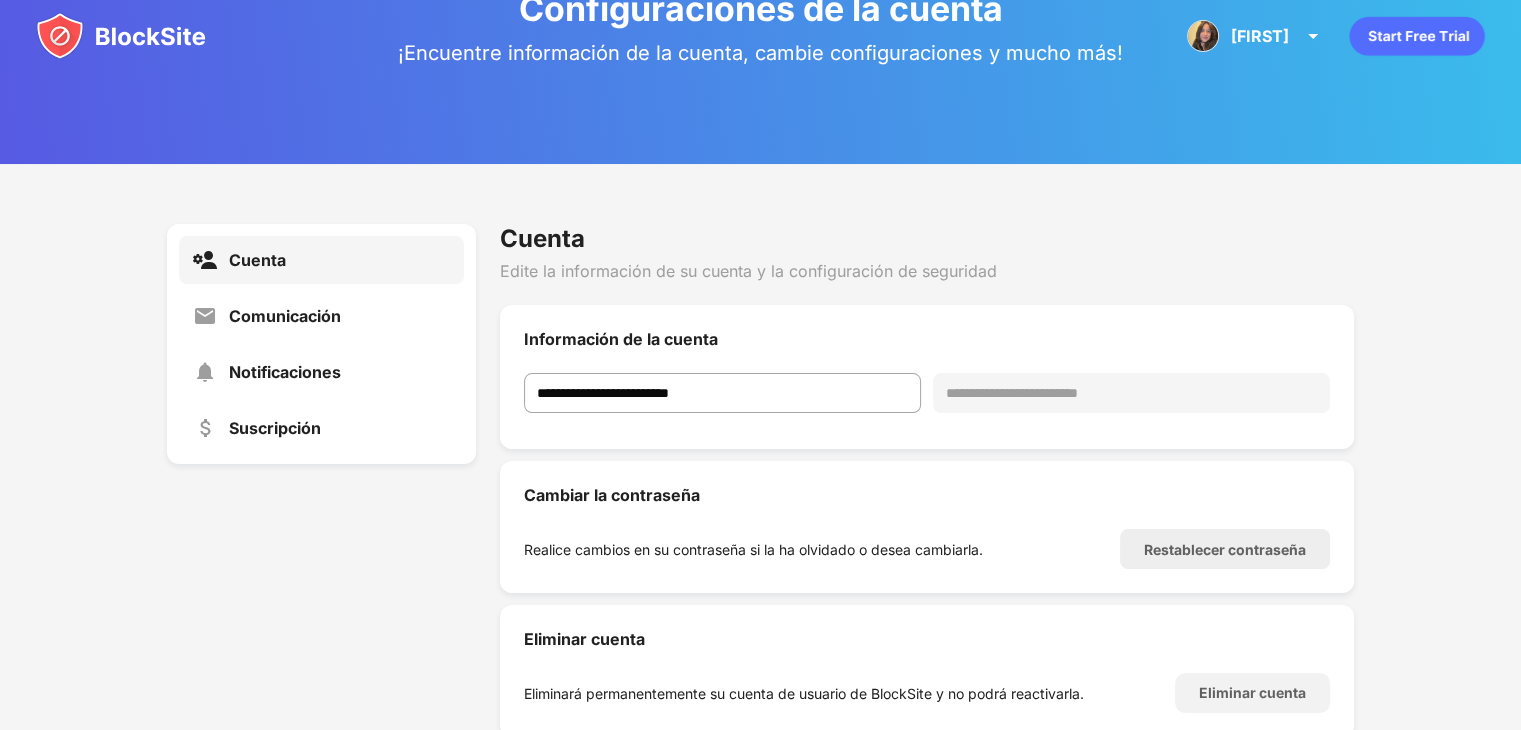 scroll, scrollTop: 176, scrollLeft: 0, axis: vertical 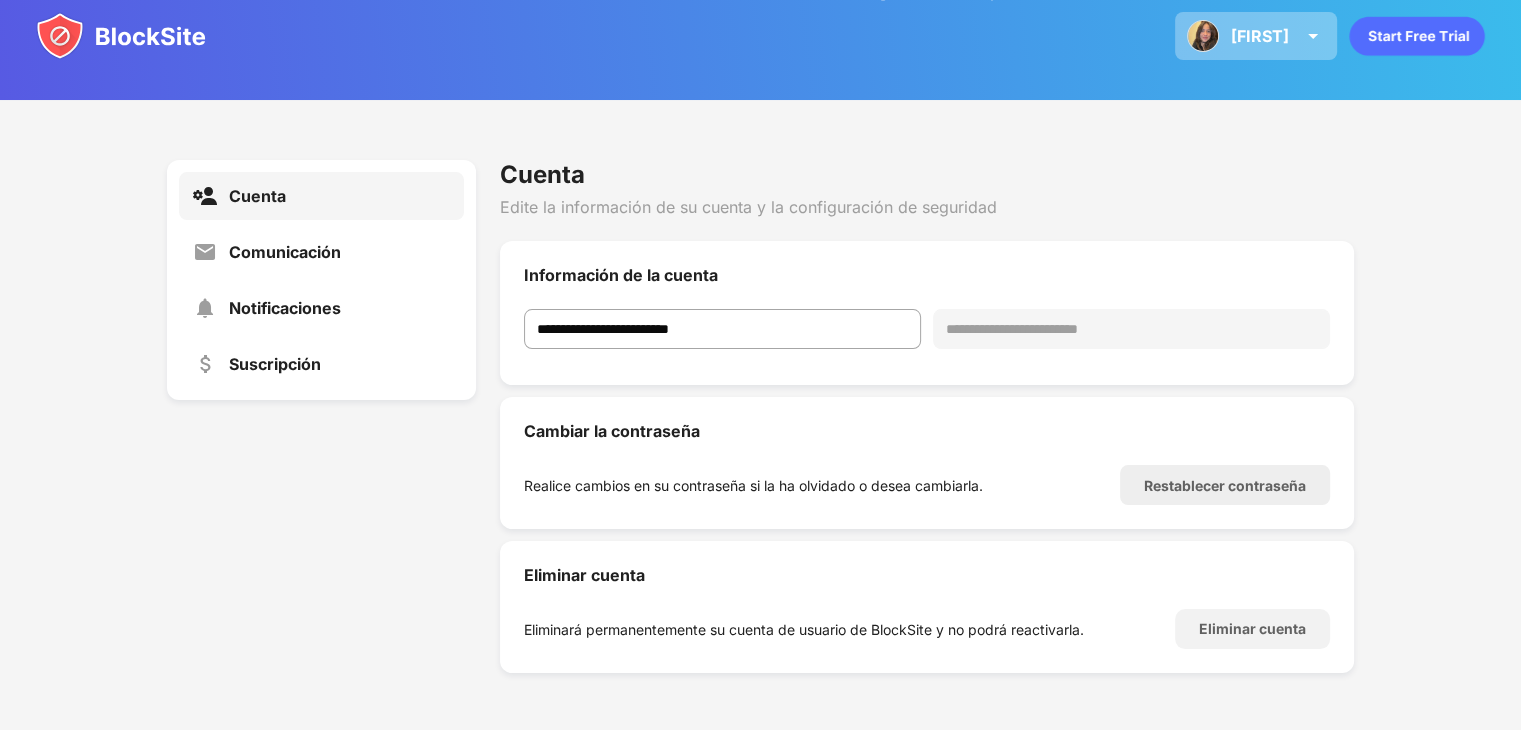 click on "[FIRST]" at bounding box center [1260, 36] 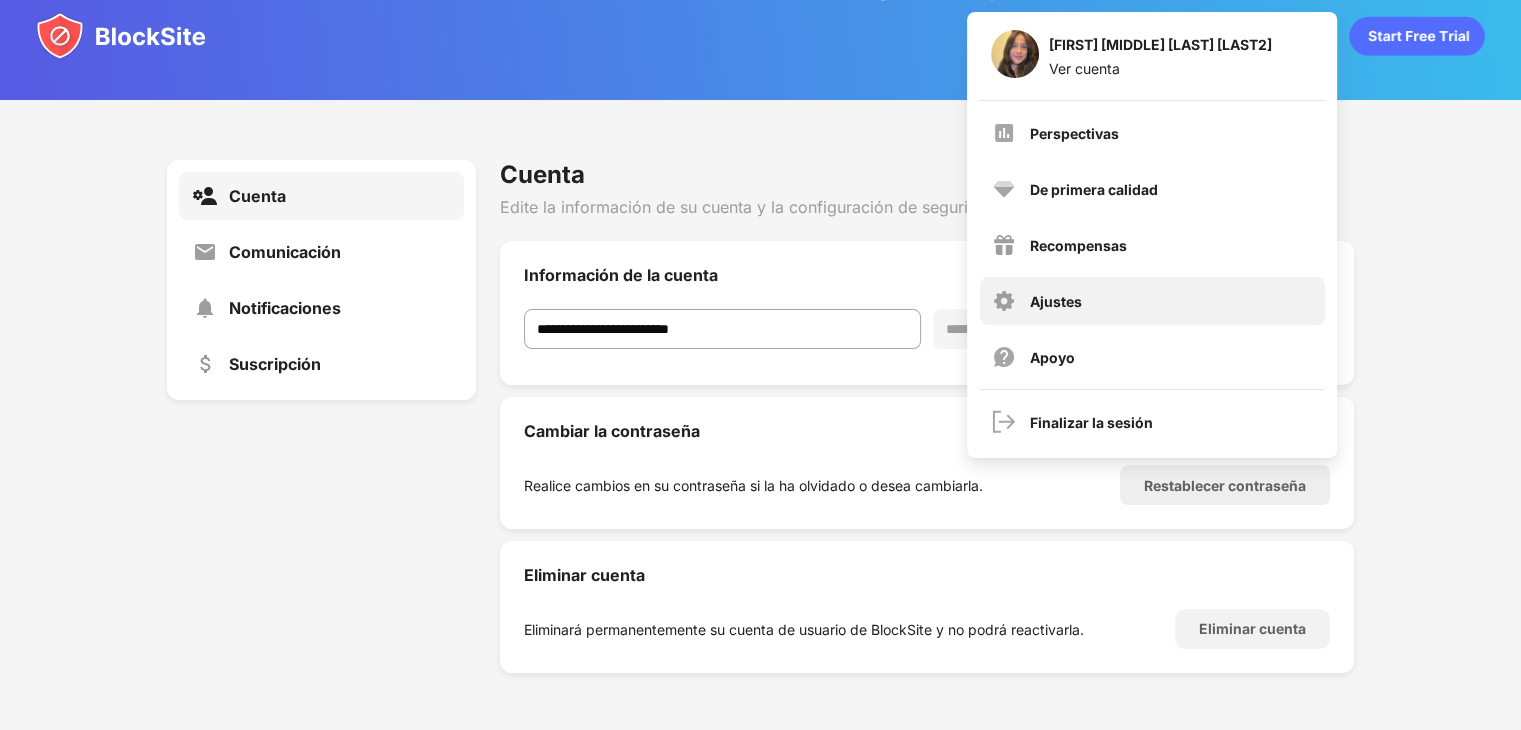 click on "Ajustes" at bounding box center (1152, 301) 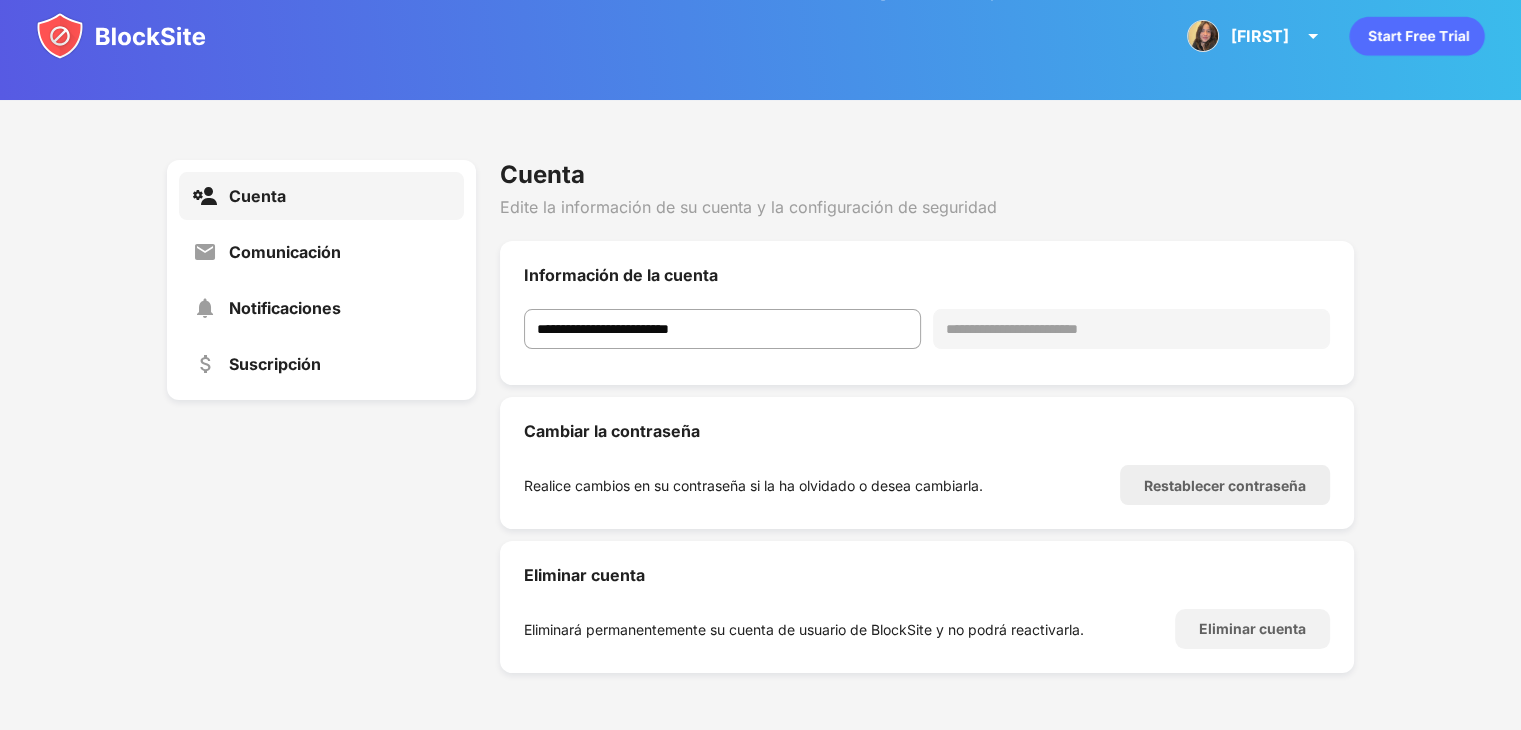 click 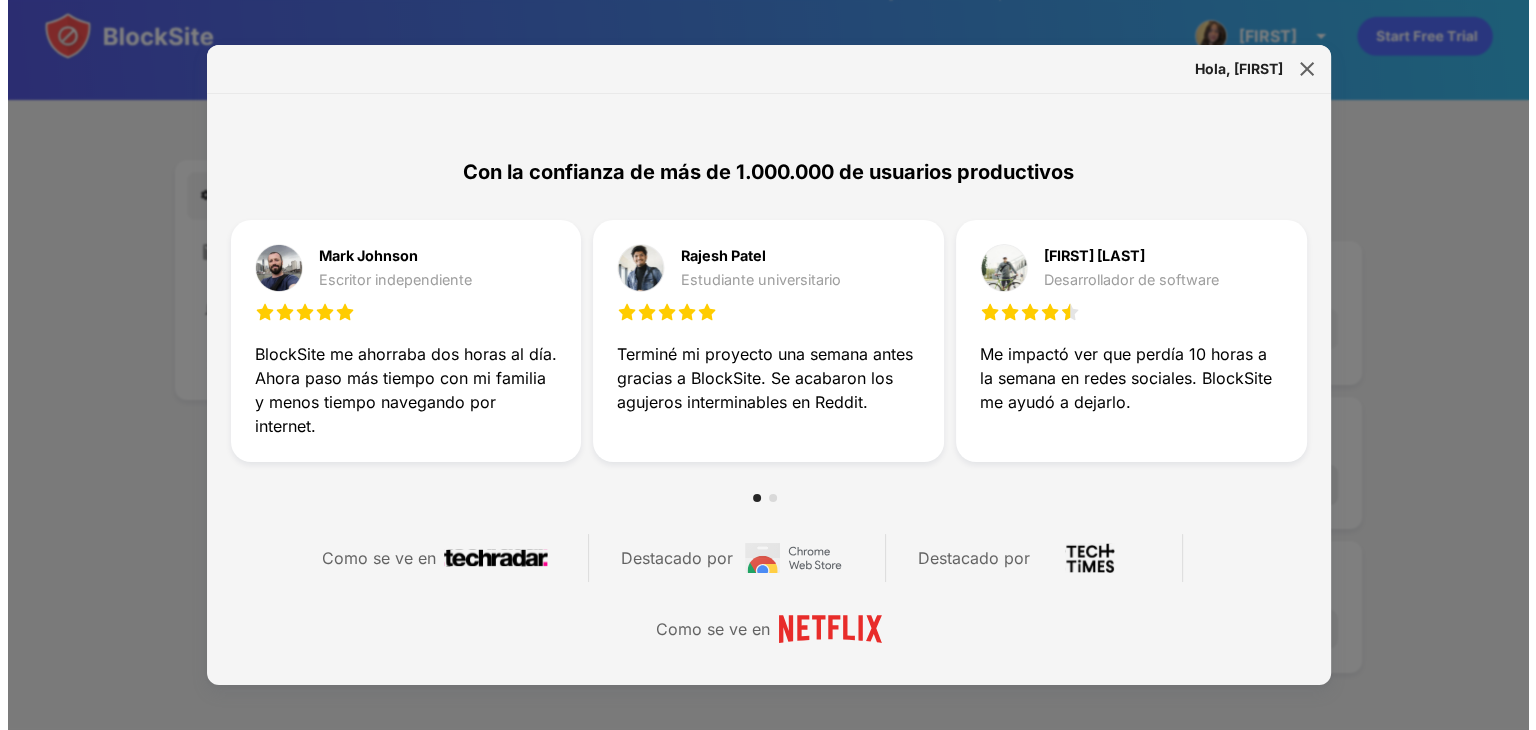 scroll, scrollTop: 559, scrollLeft: 0, axis: vertical 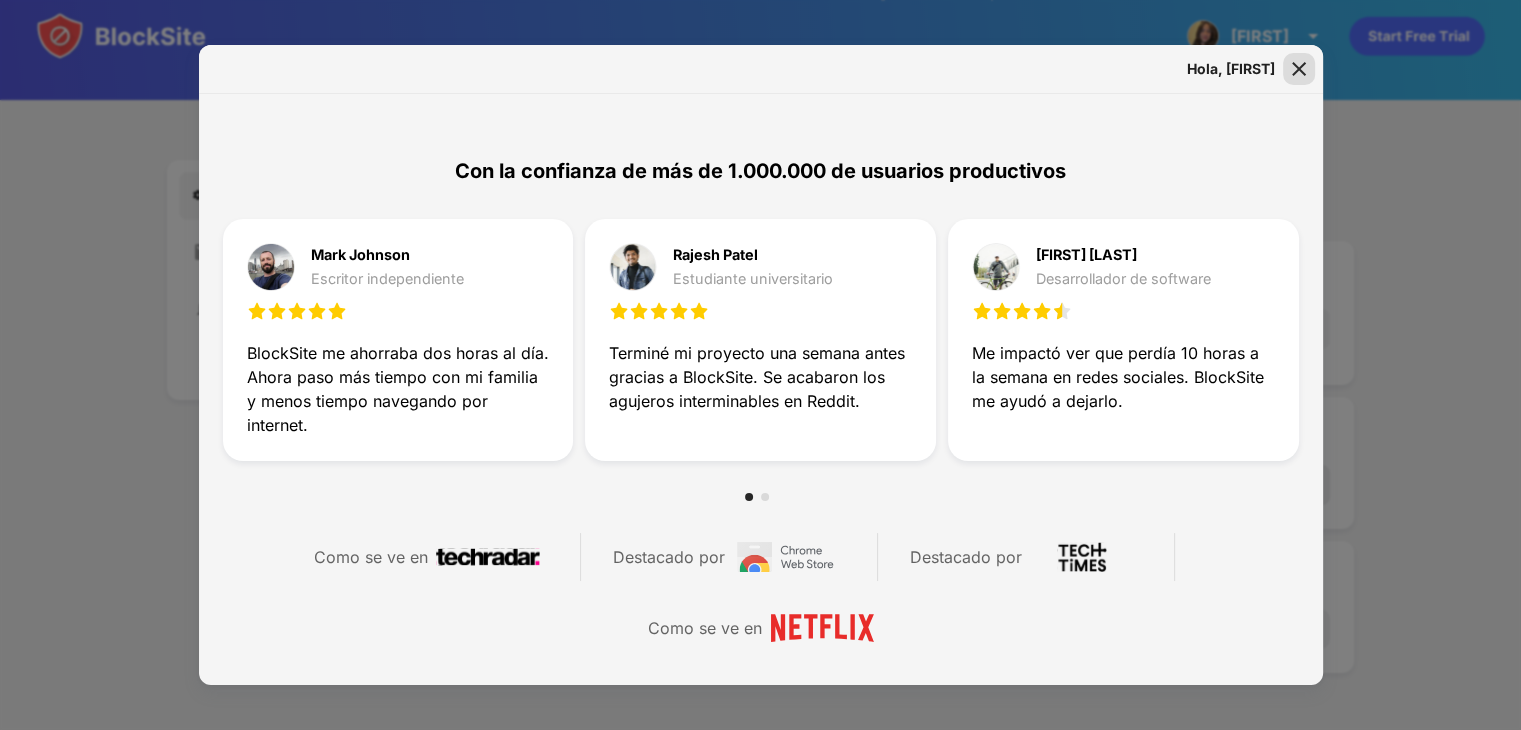 click at bounding box center (1299, 69) 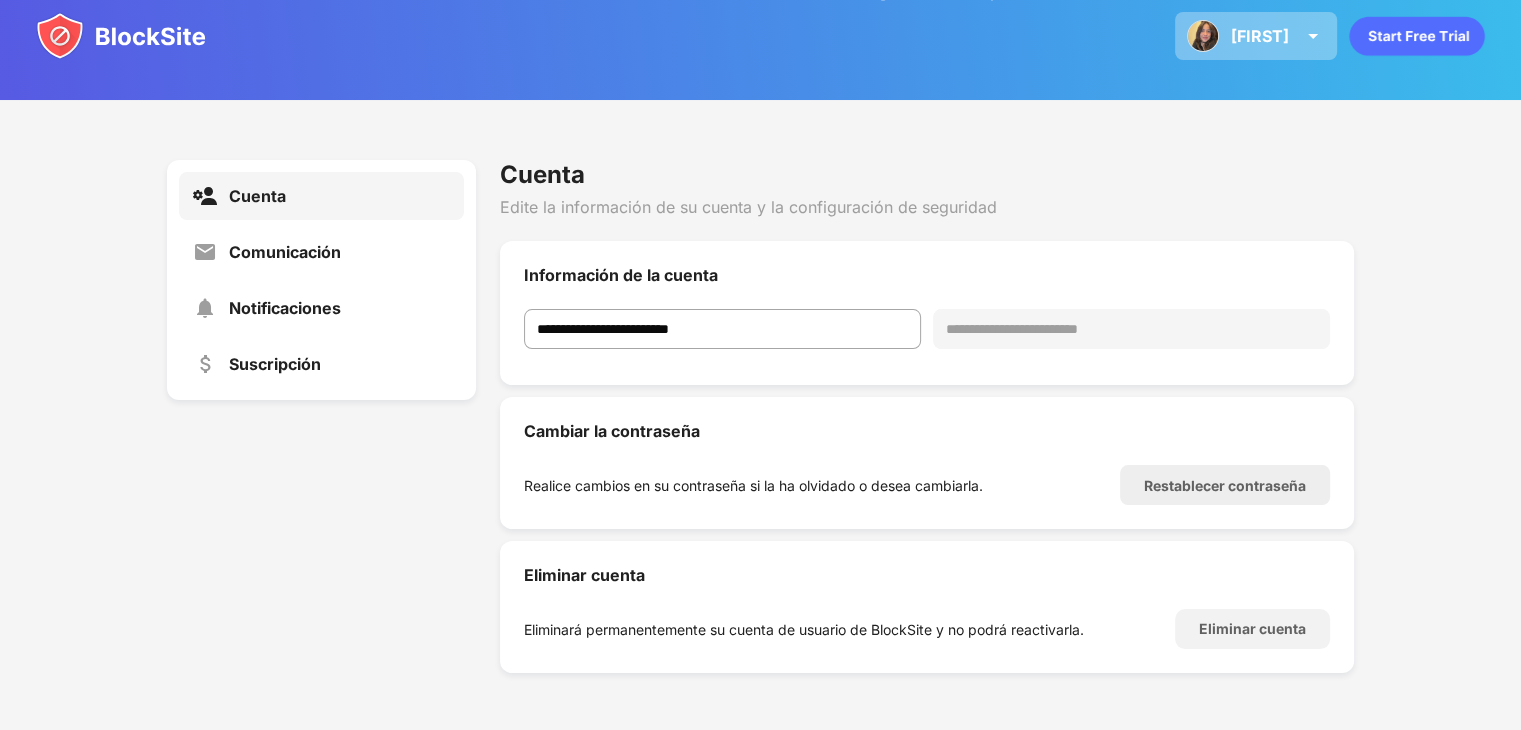 click on "[FIRST]" at bounding box center (1260, 36) 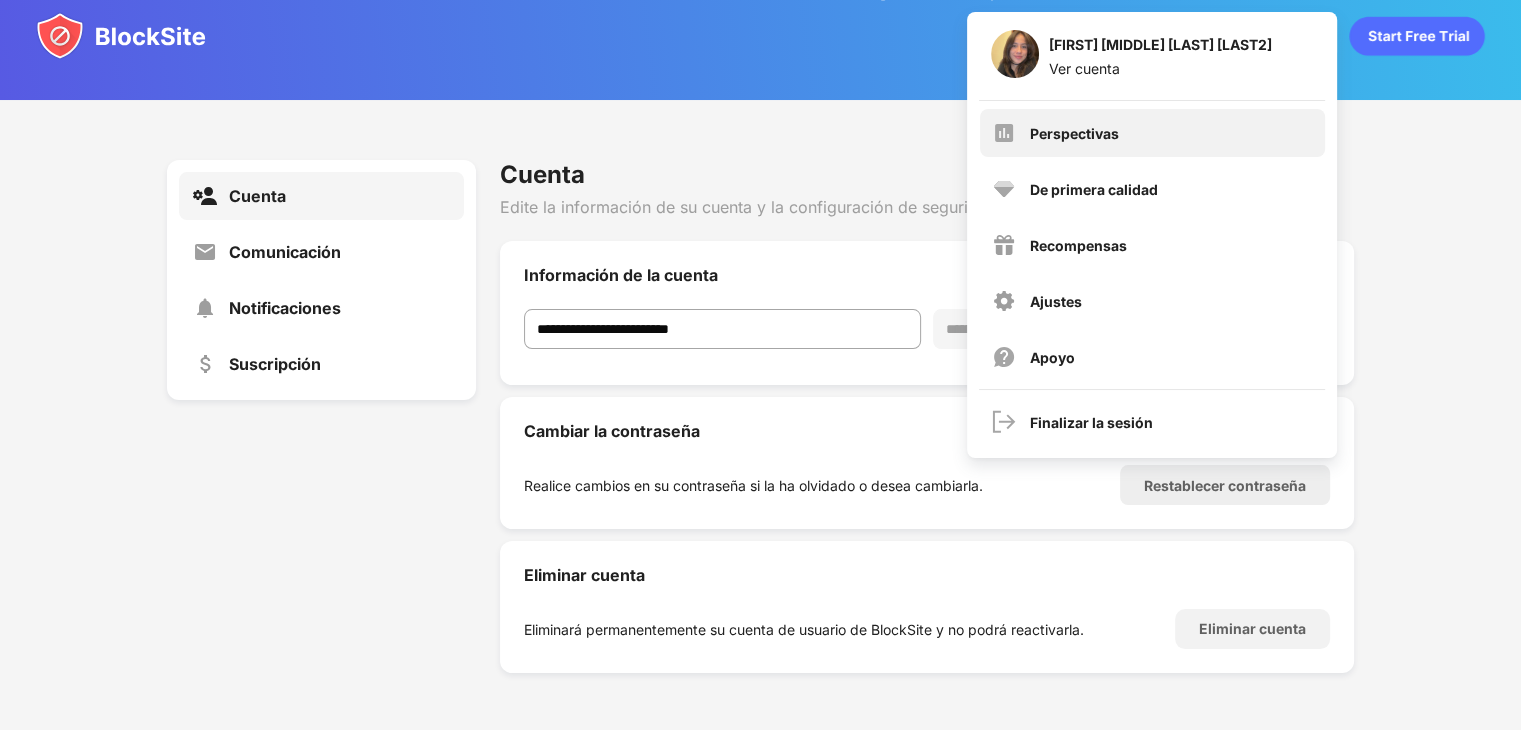 click on "Perspectivas" at bounding box center (1152, 133) 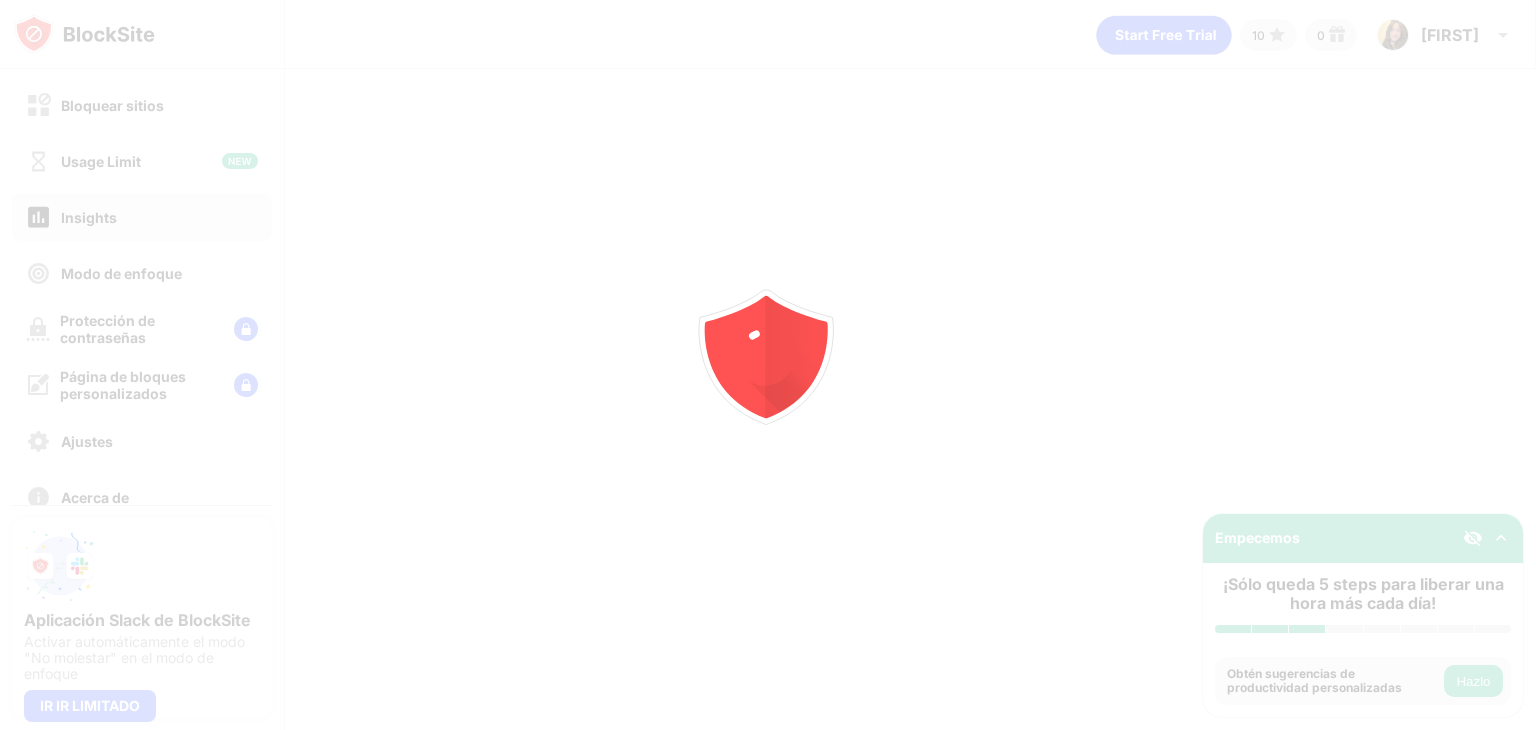 scroll, scrollTop: 0, scrollLeft: 0, axis: both 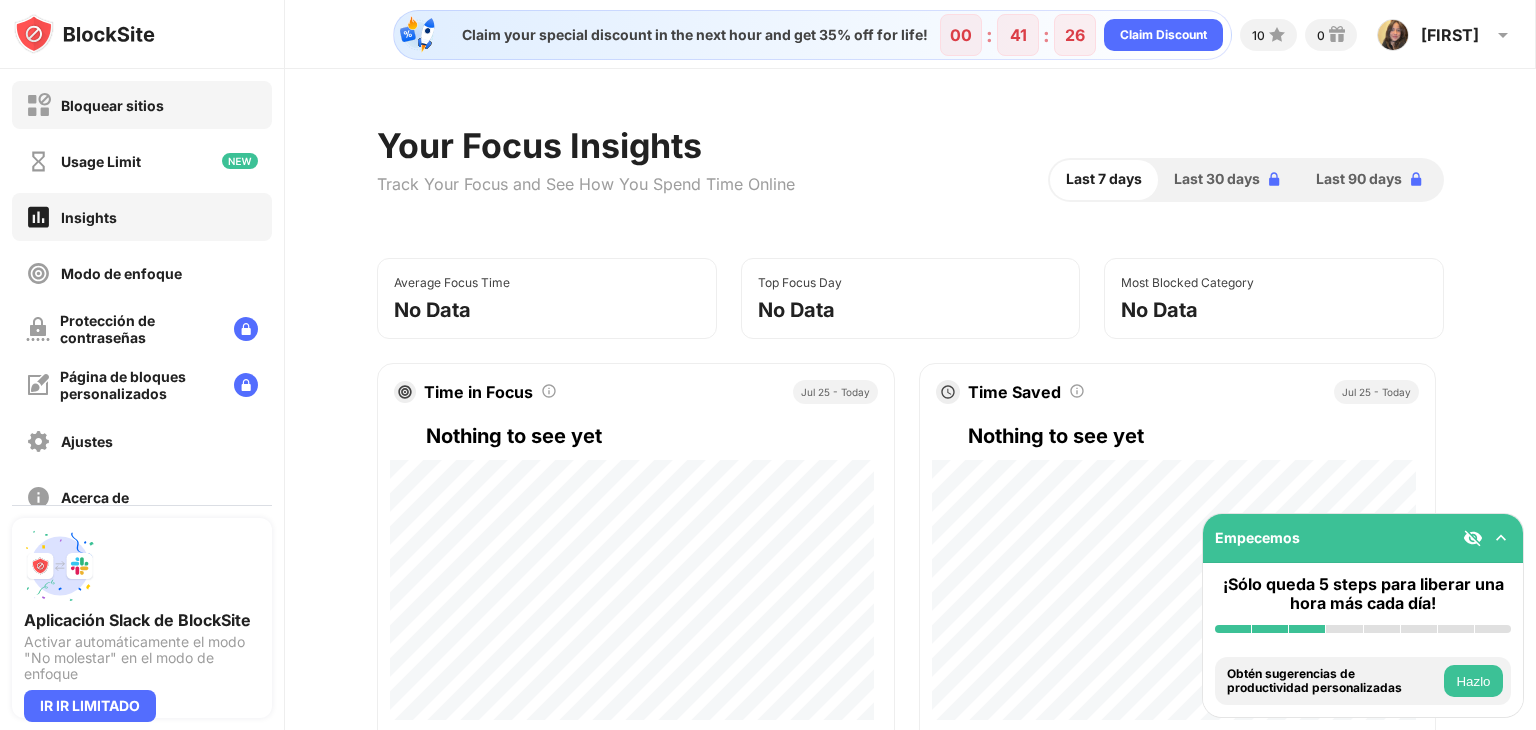 click on "Bloquear sitios" at bounding box center [142, 105] 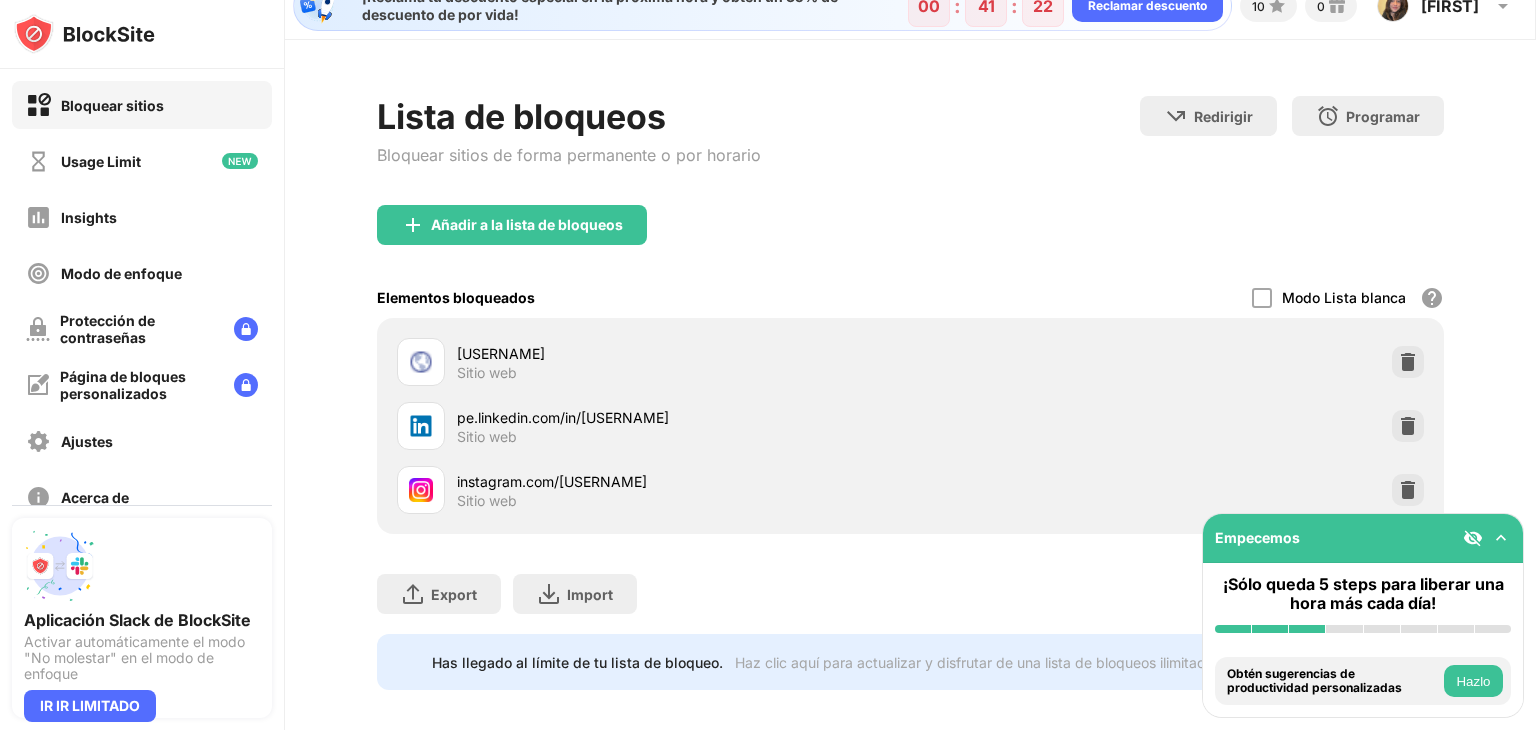 scroll, scrollTop: 42, scrollLeft: 0, axis: vertical 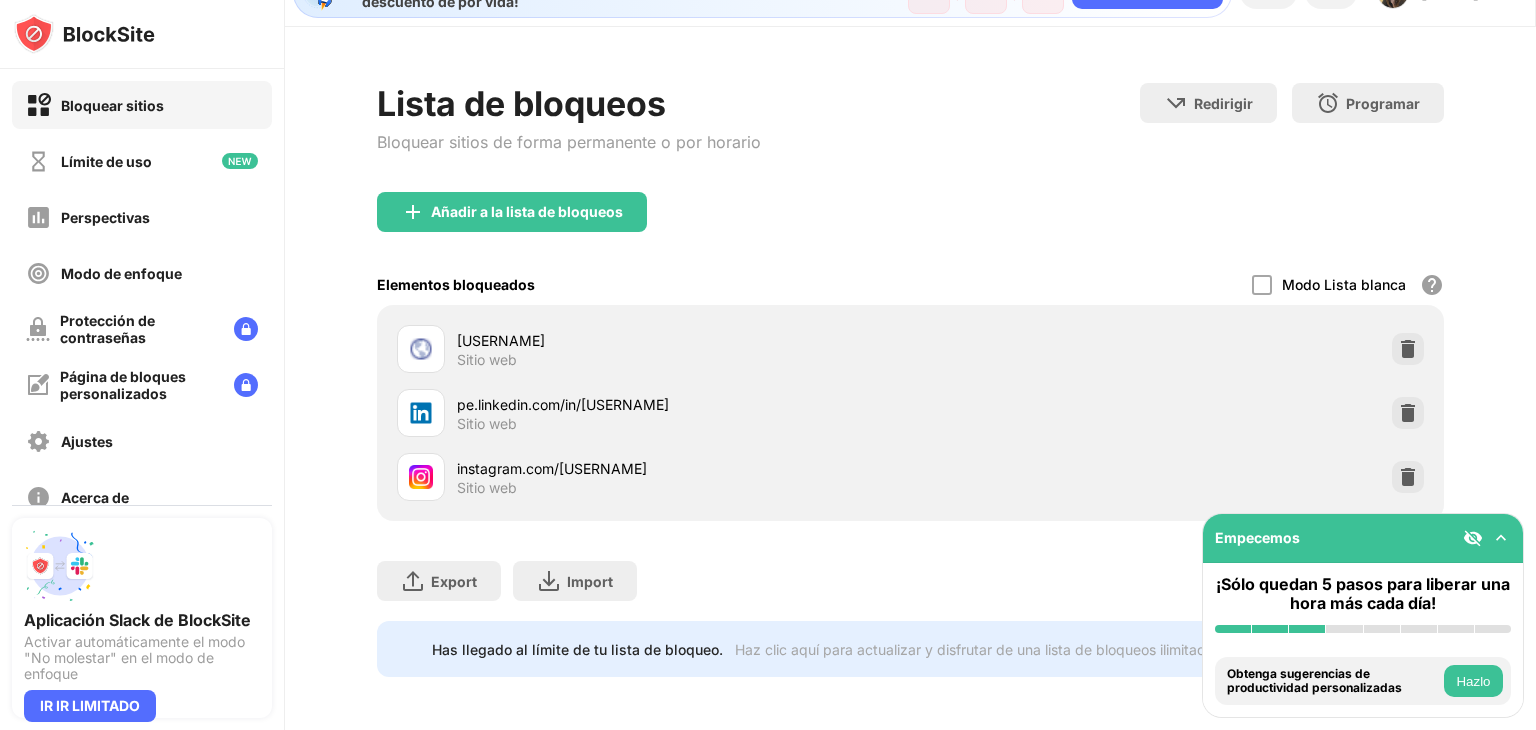 click on "pe.linkedin.com/in/andrea-razuri-madrid-54585215b" at bounding box center (683, 404) 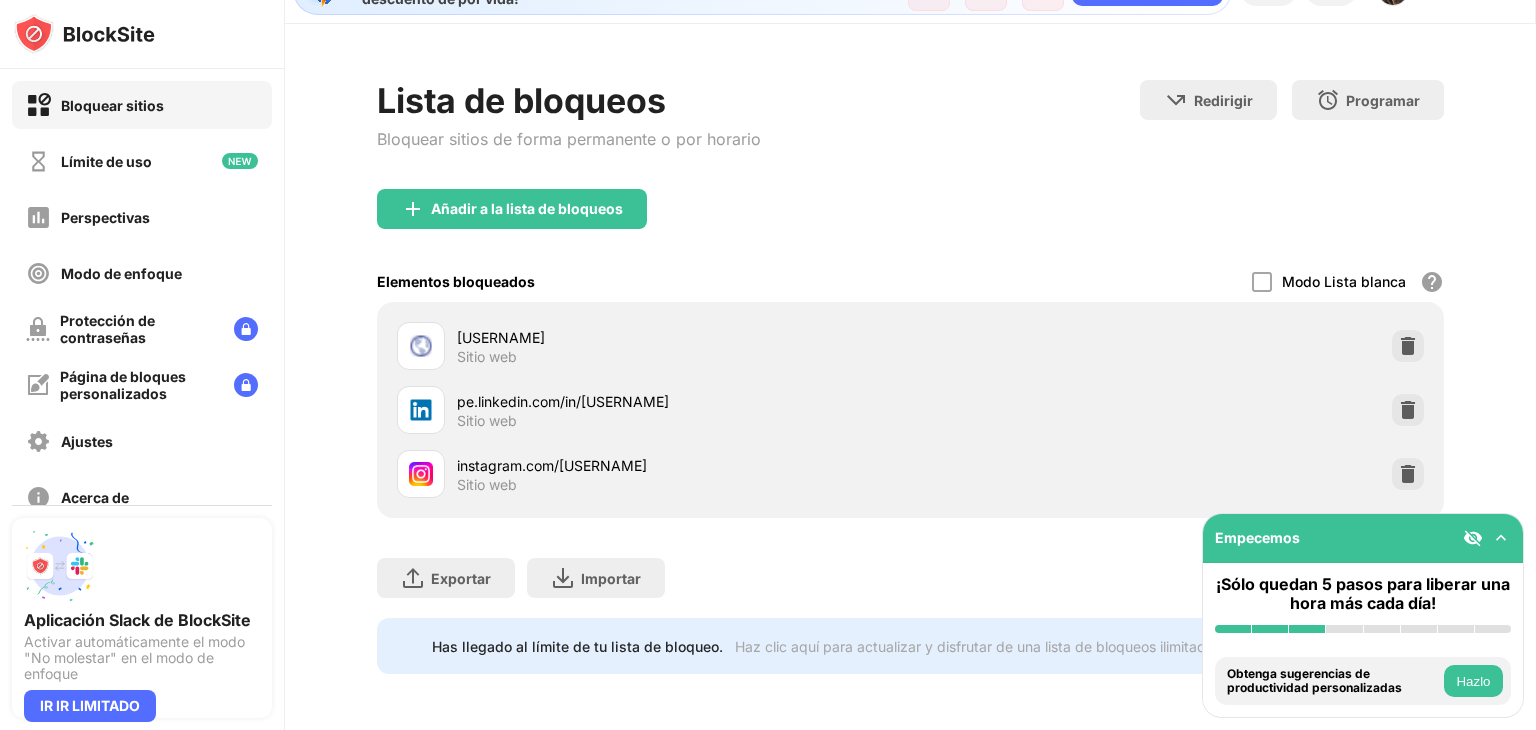scroll, scrollTop: 59, scrollLeft: 0, axis: vertical 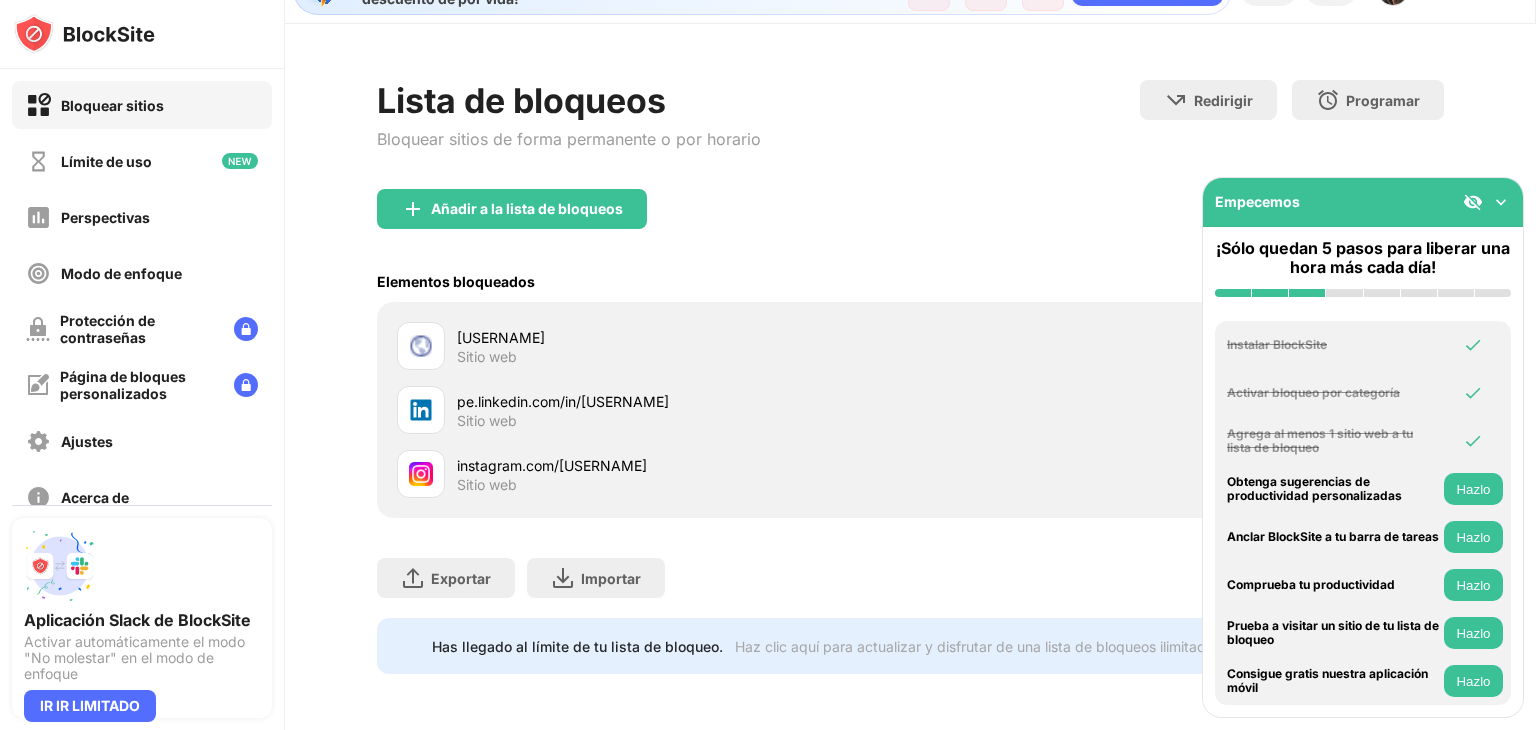 click on "Empecemos" at bounding box center [1363, 202] 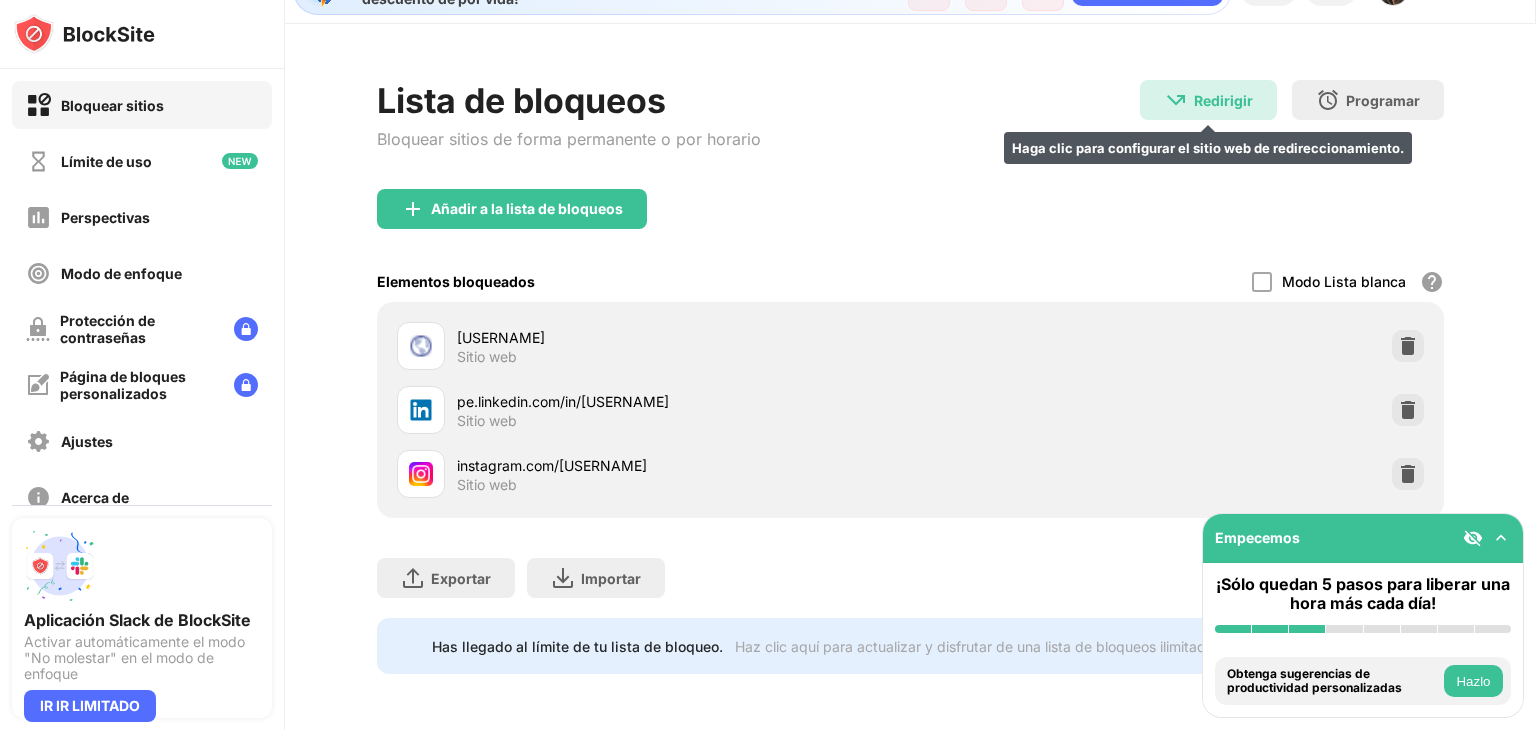 click on "Redirigir" at bounding box center (1223, 100) 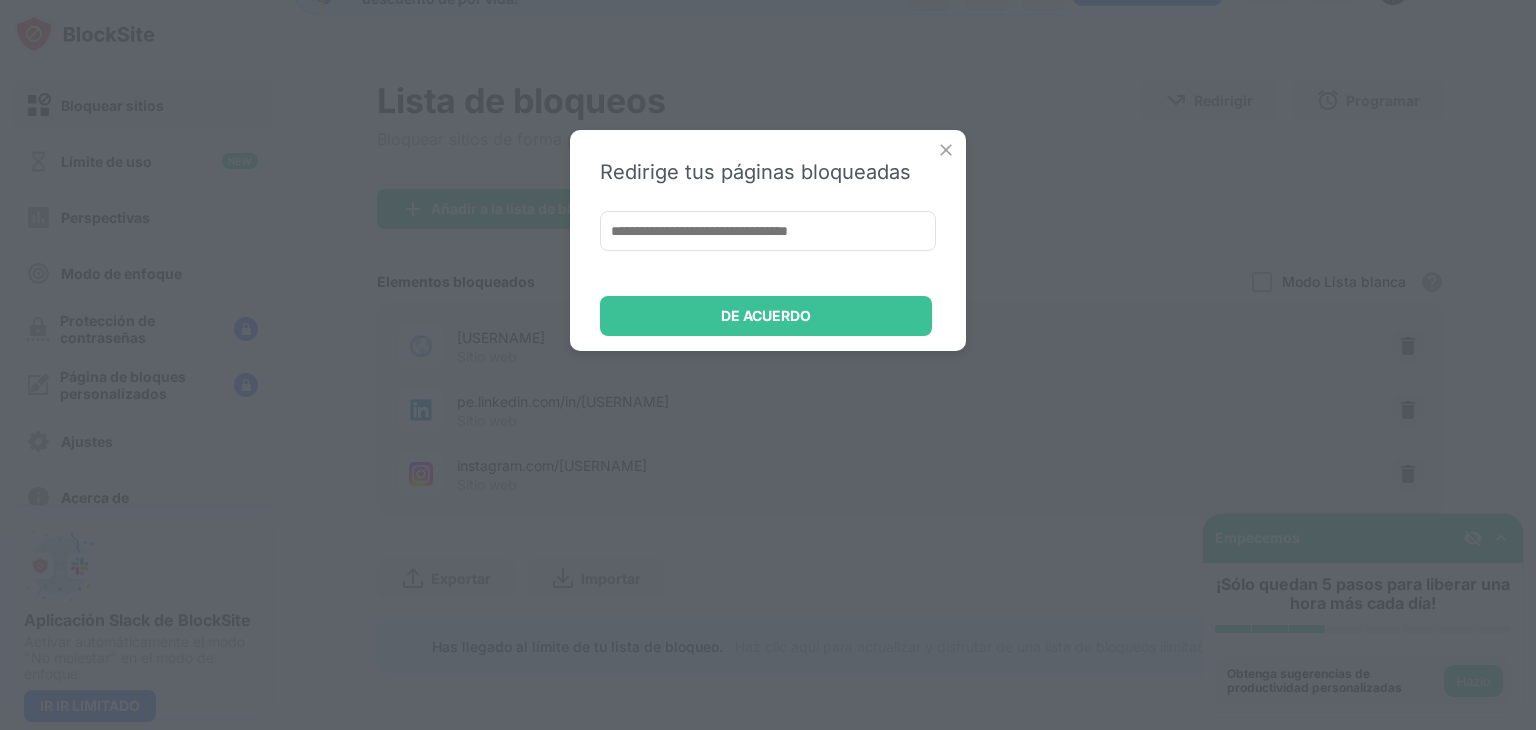 click at bounding box center (946, 150) 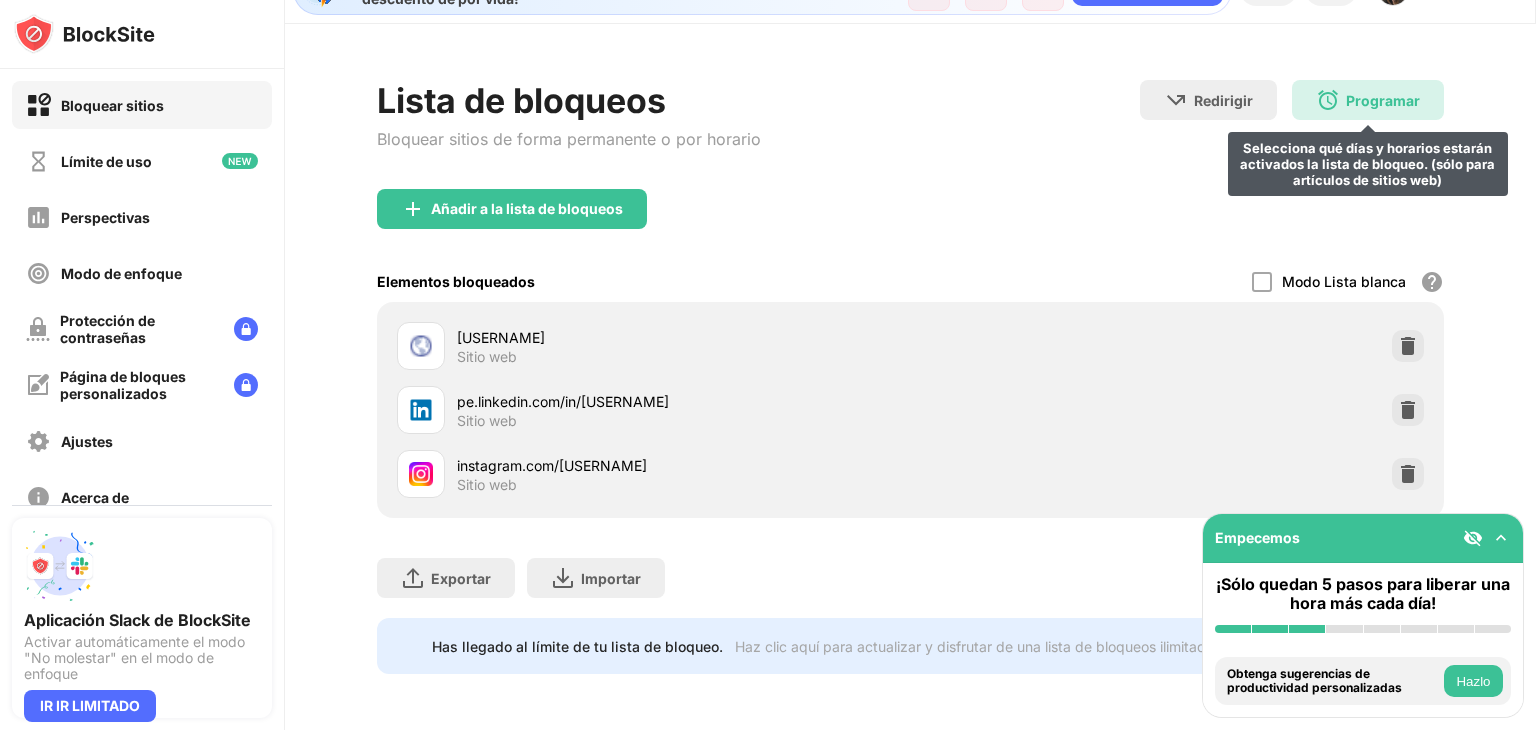 click at bounding box center (1328, 100) 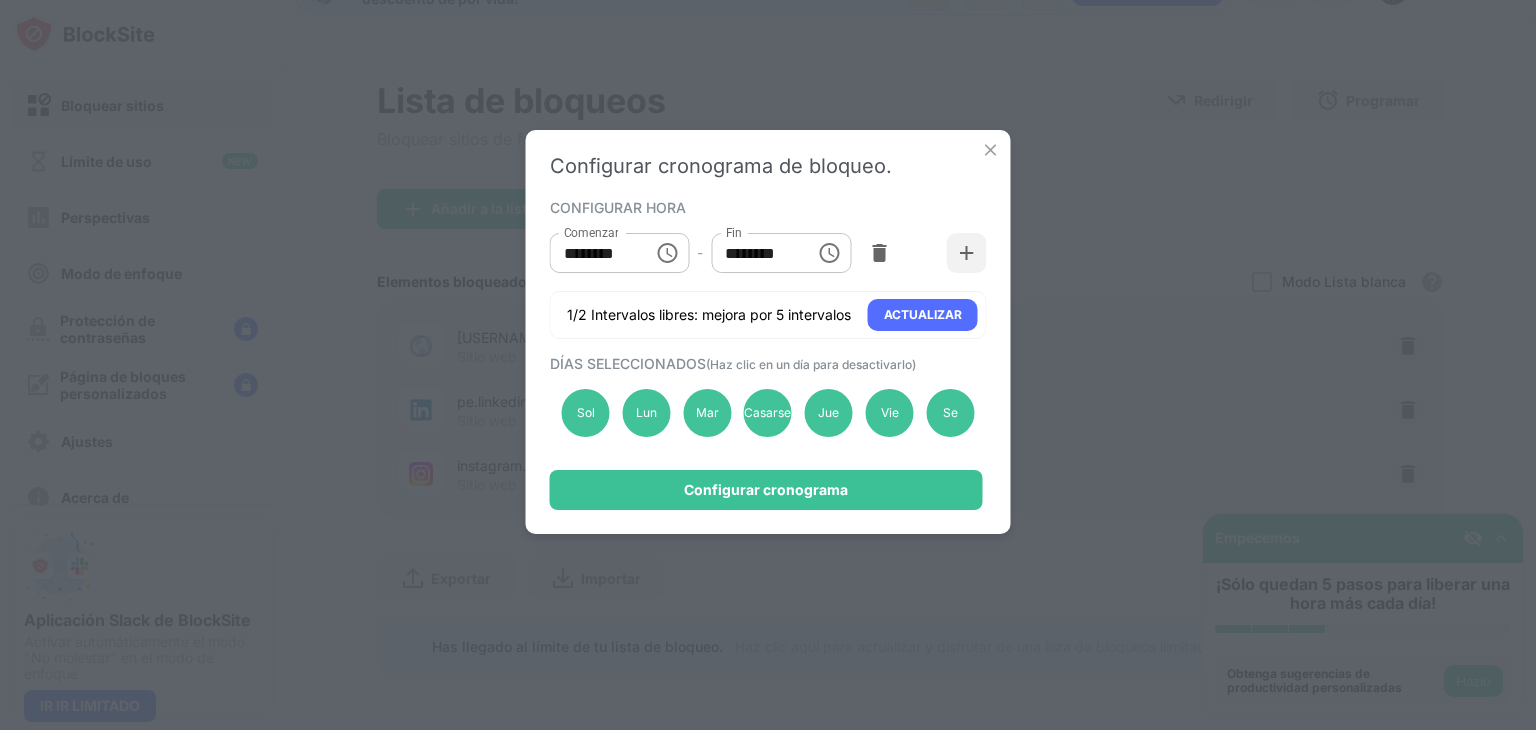 click at bounding box center [991, 150] 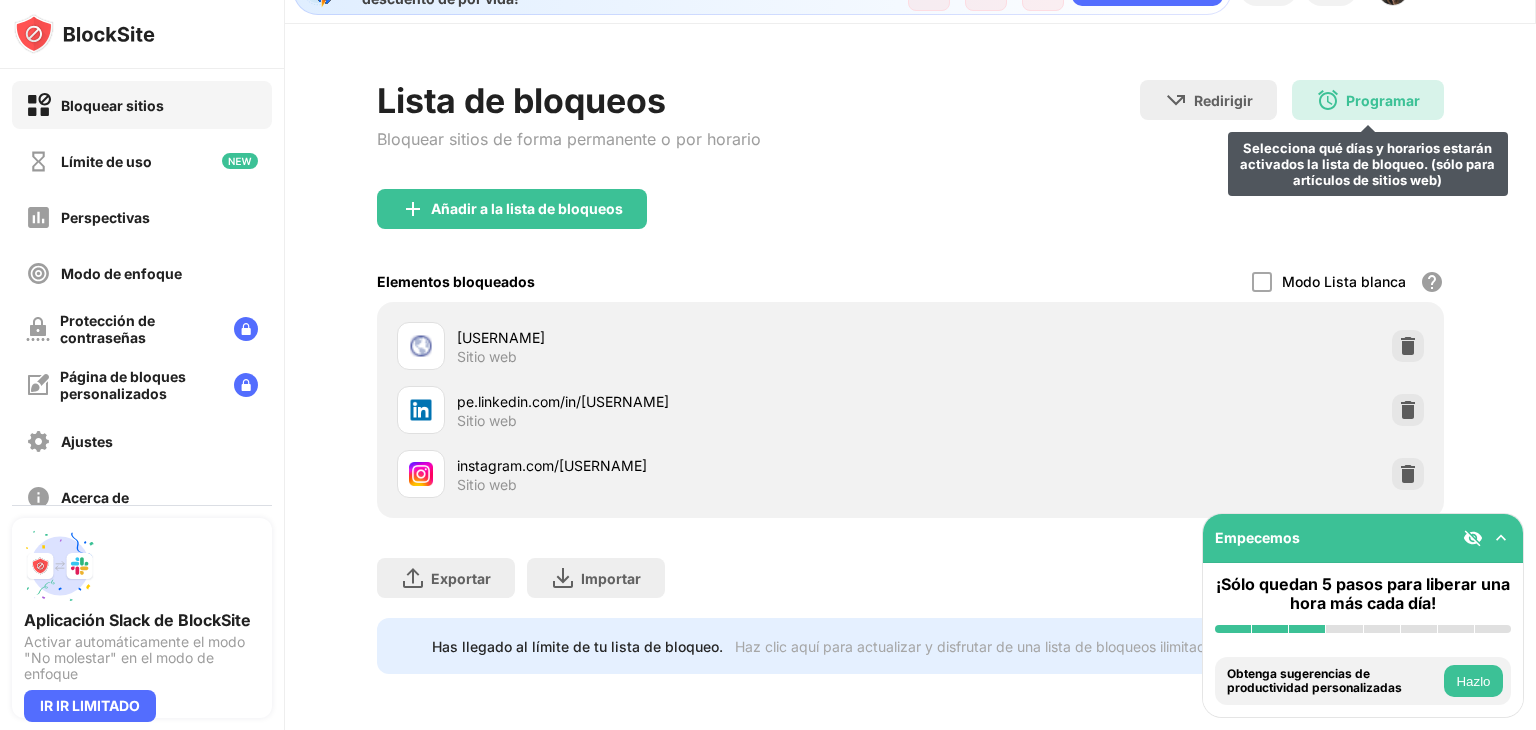 click on "Programar Selecciona qué días y horarios estarán activados la lista de bloqueo. (sólo para artículos de sitios web)" at bounding box center [1368, 100] 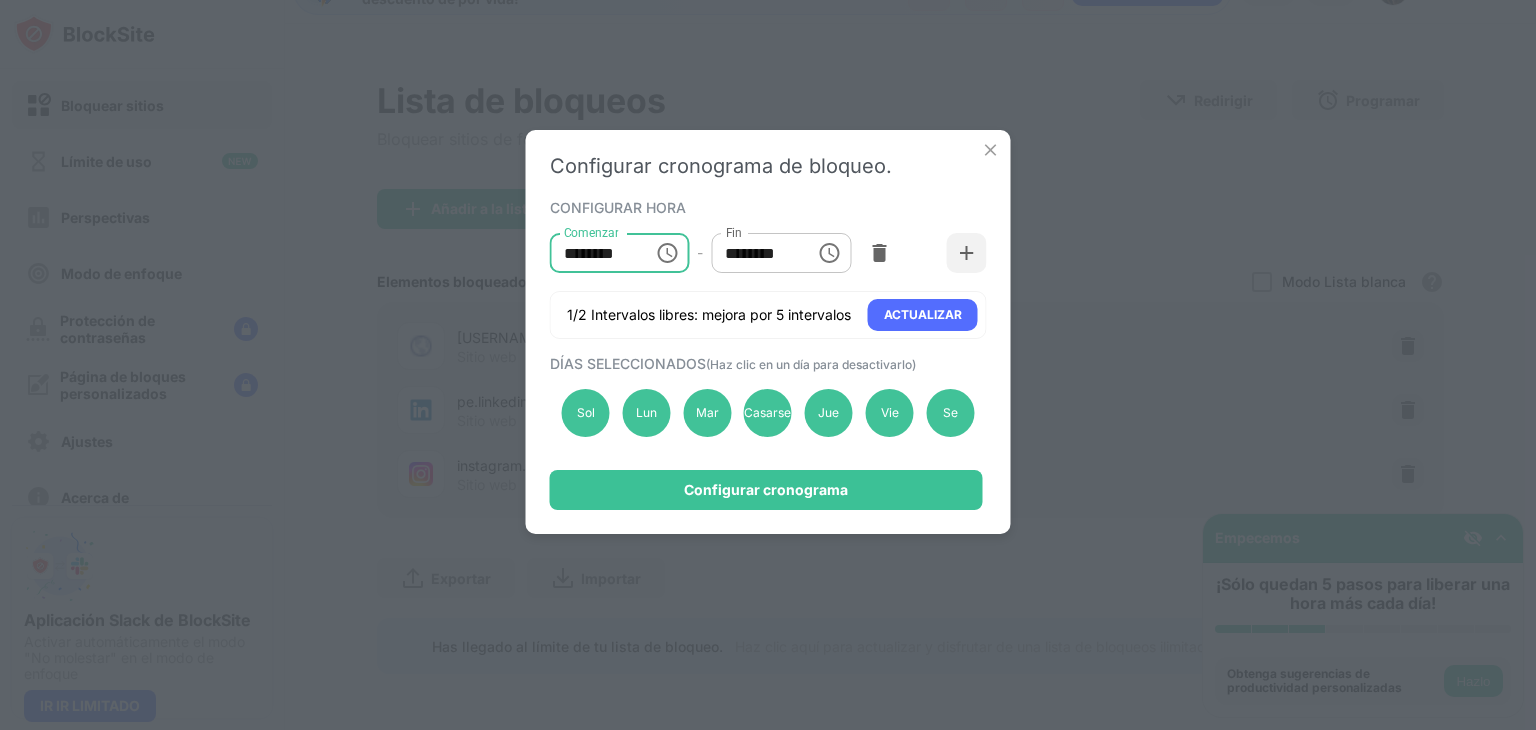 click on "********" at bounding box center (595, 253) 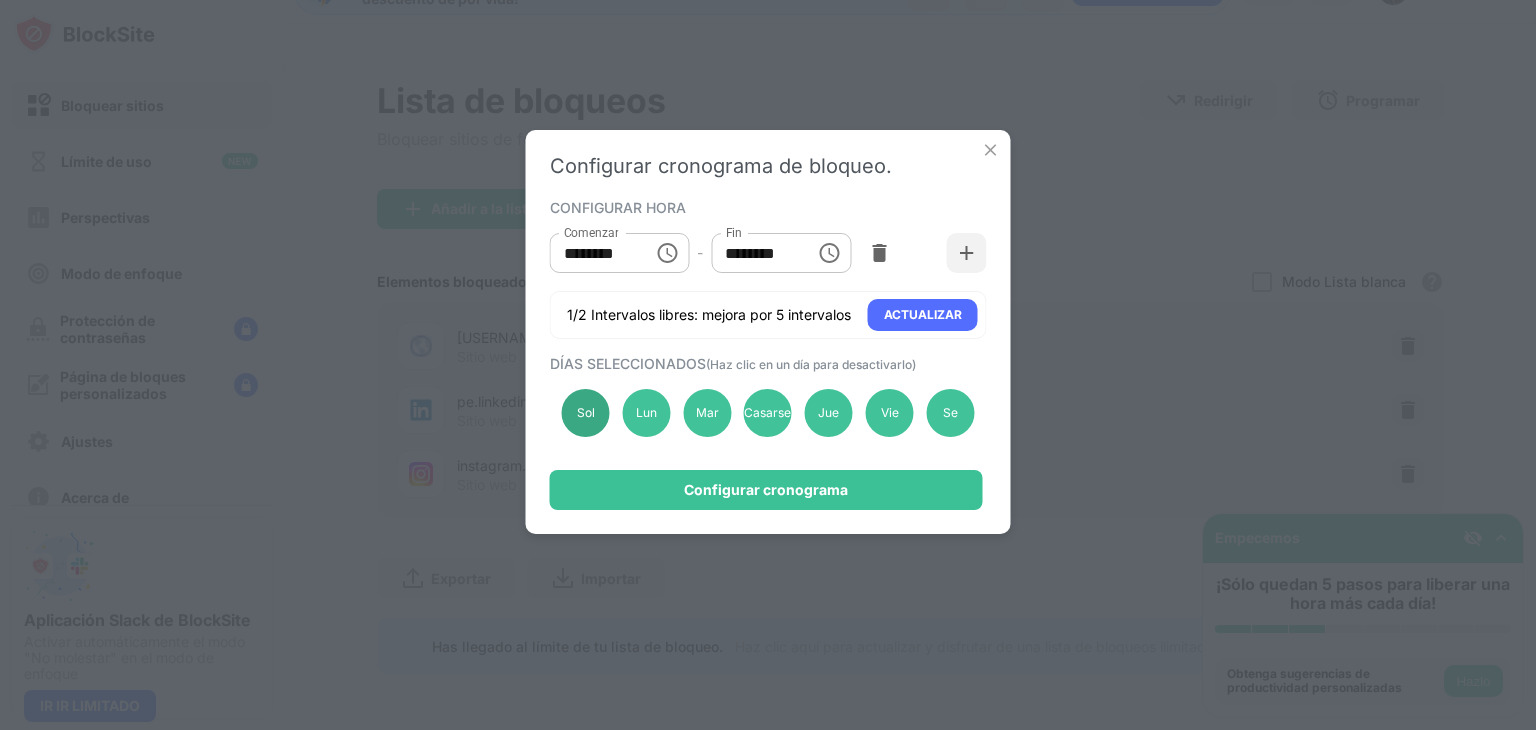 click on "Sol" at bounding box center [586, 412] 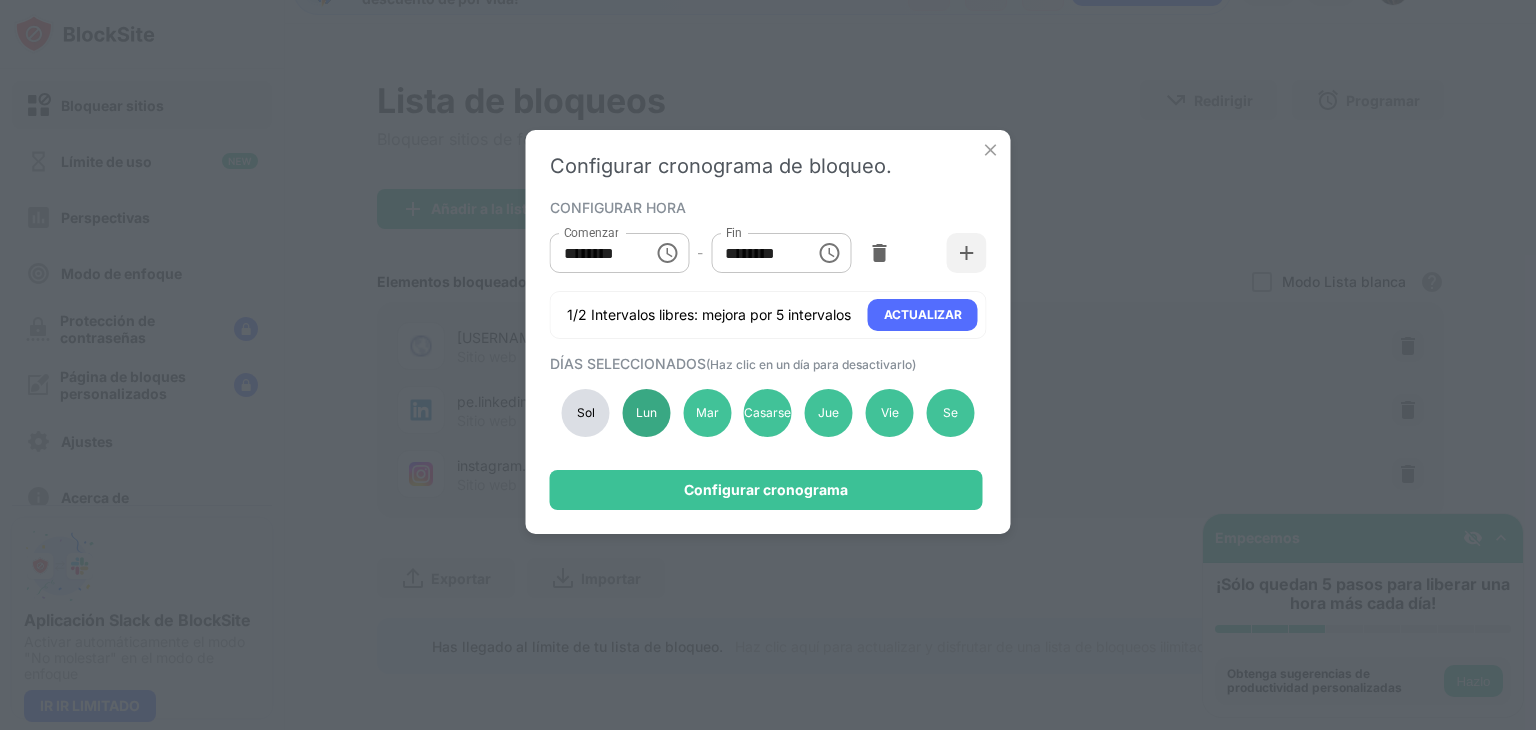 click on "Lun" at bounding box center (646, 412) 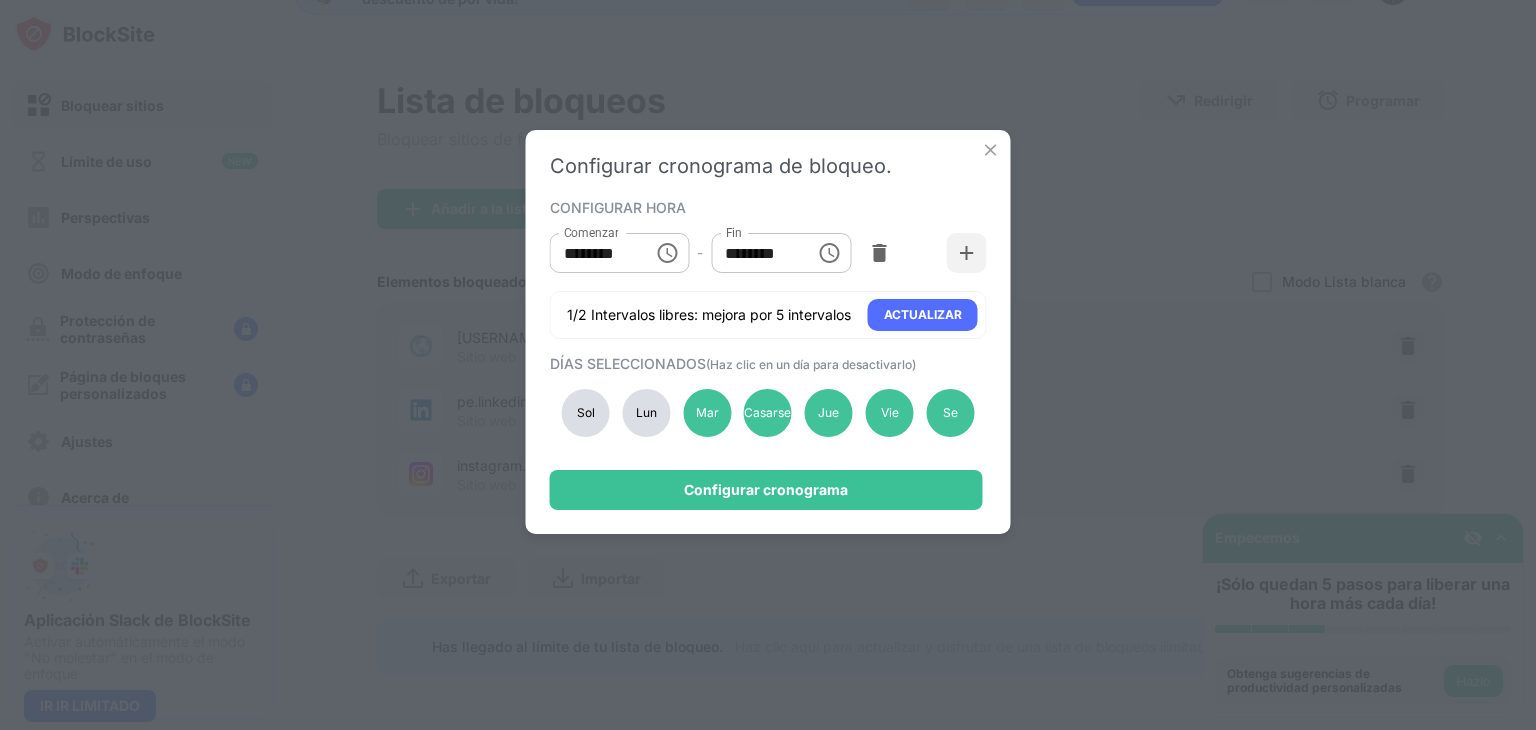 click on "Sol Lun Mar Casarse Jue Vie Se sentó" at bounding box center [768, 413] 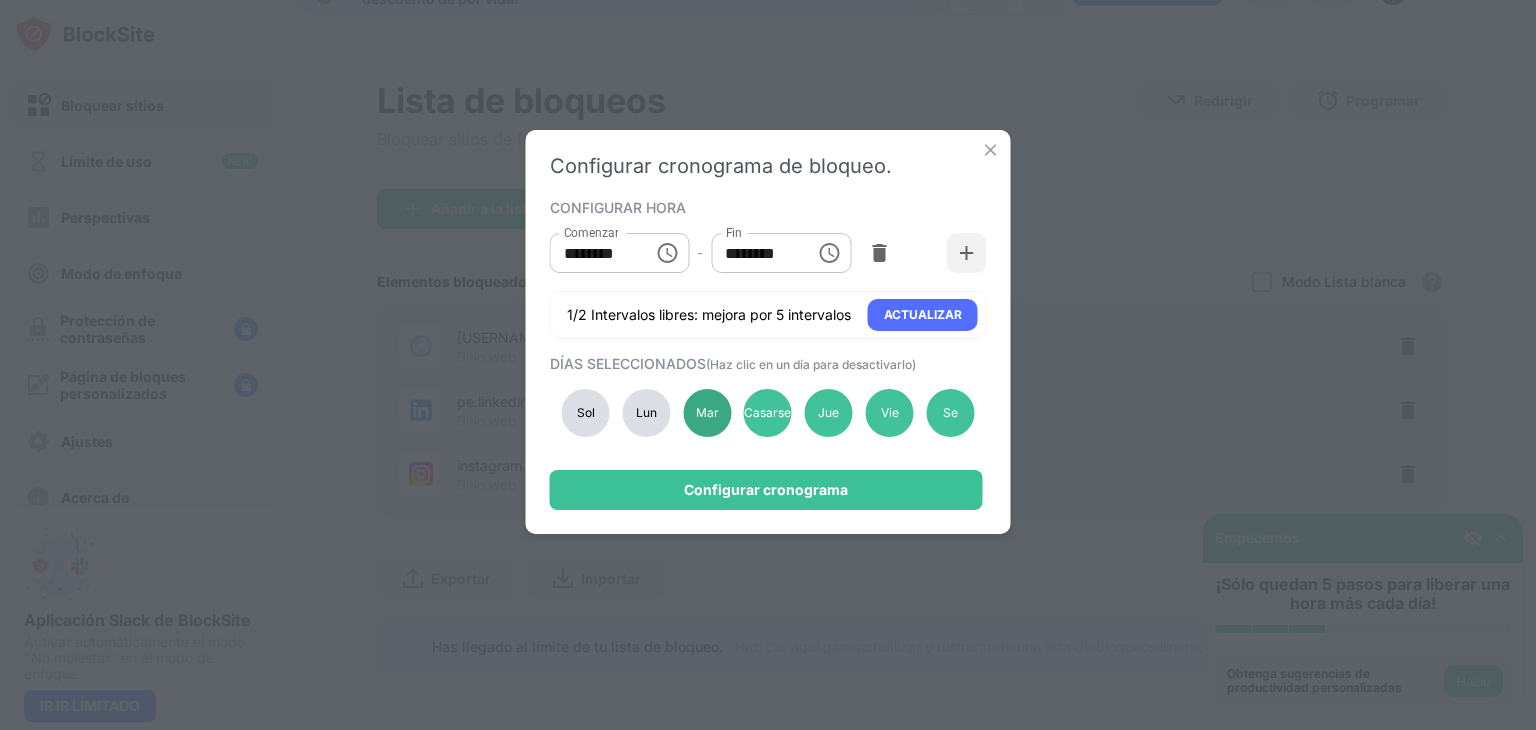 click on "Mar" at bounding box center [707, 412] 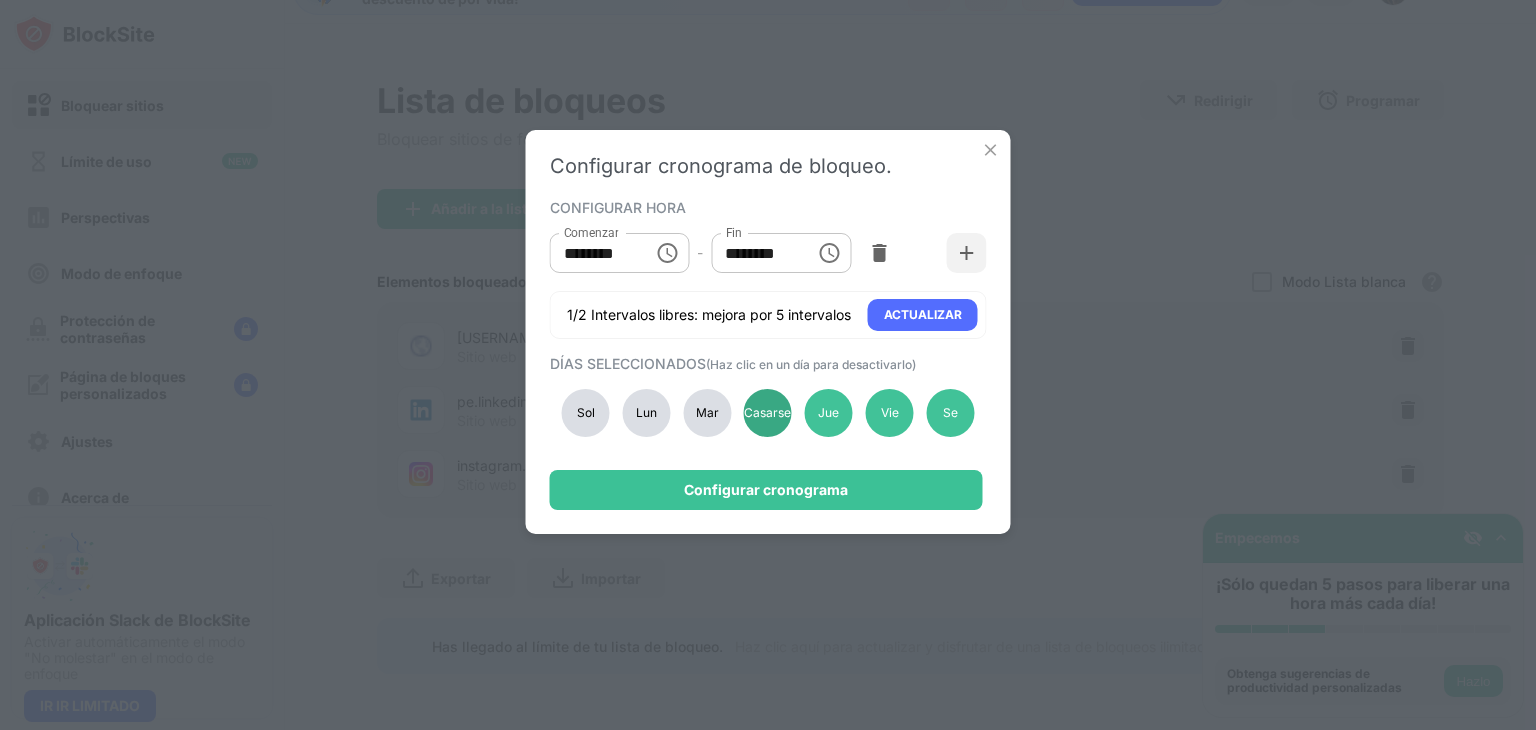 click on "Casarse" at bounding box center (767, 412) 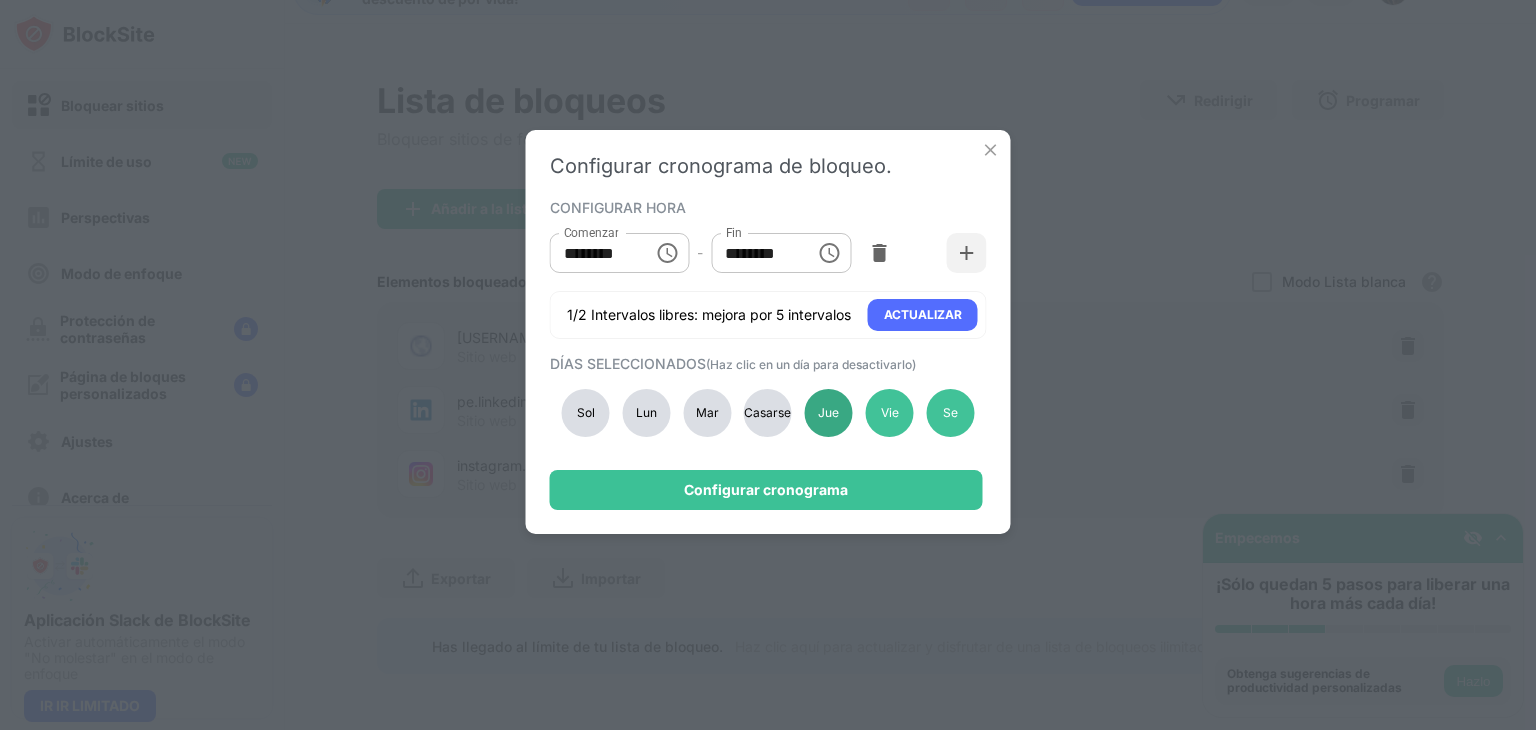 click on "Jue" at bounding box center [828, 412] 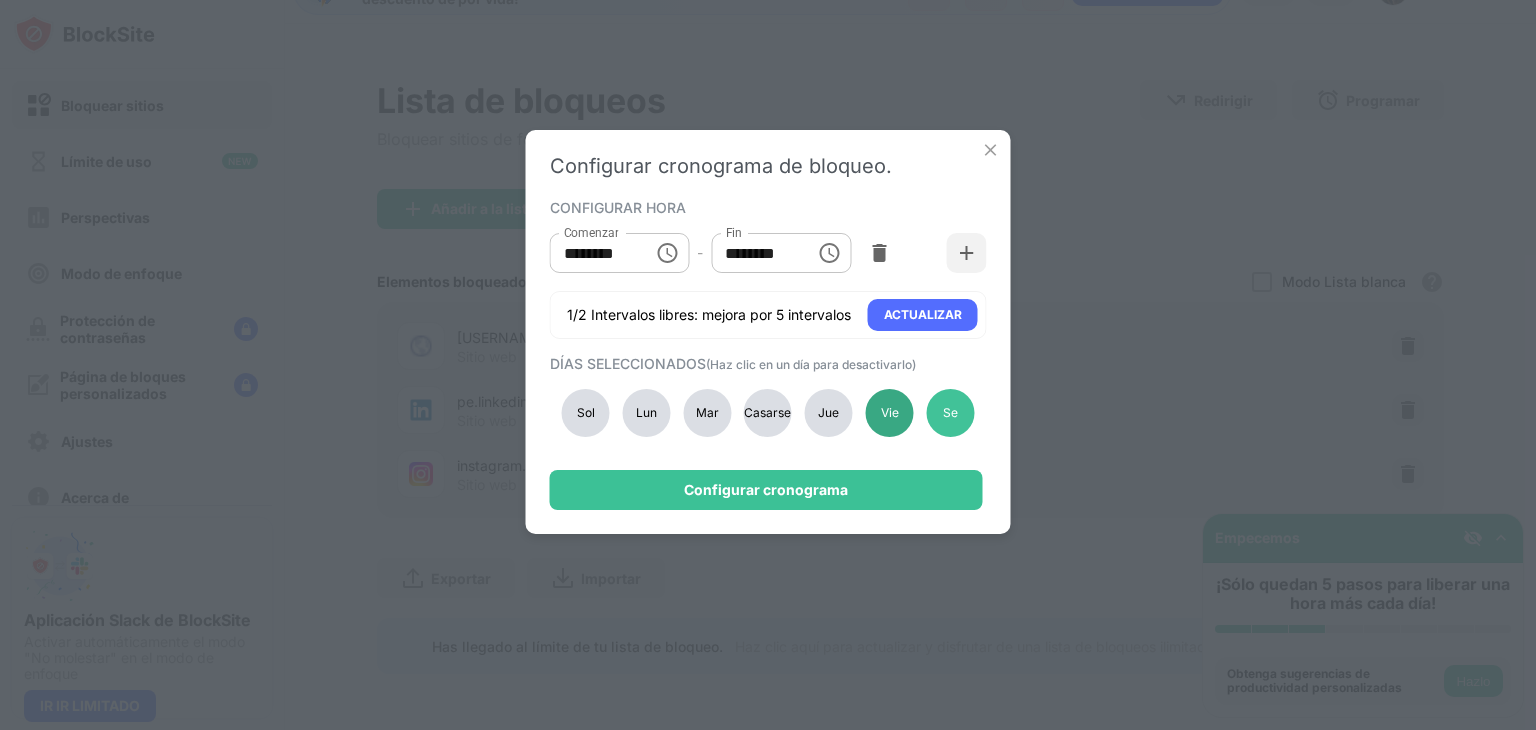 click on "Vie" at bounding box center (890, 412) 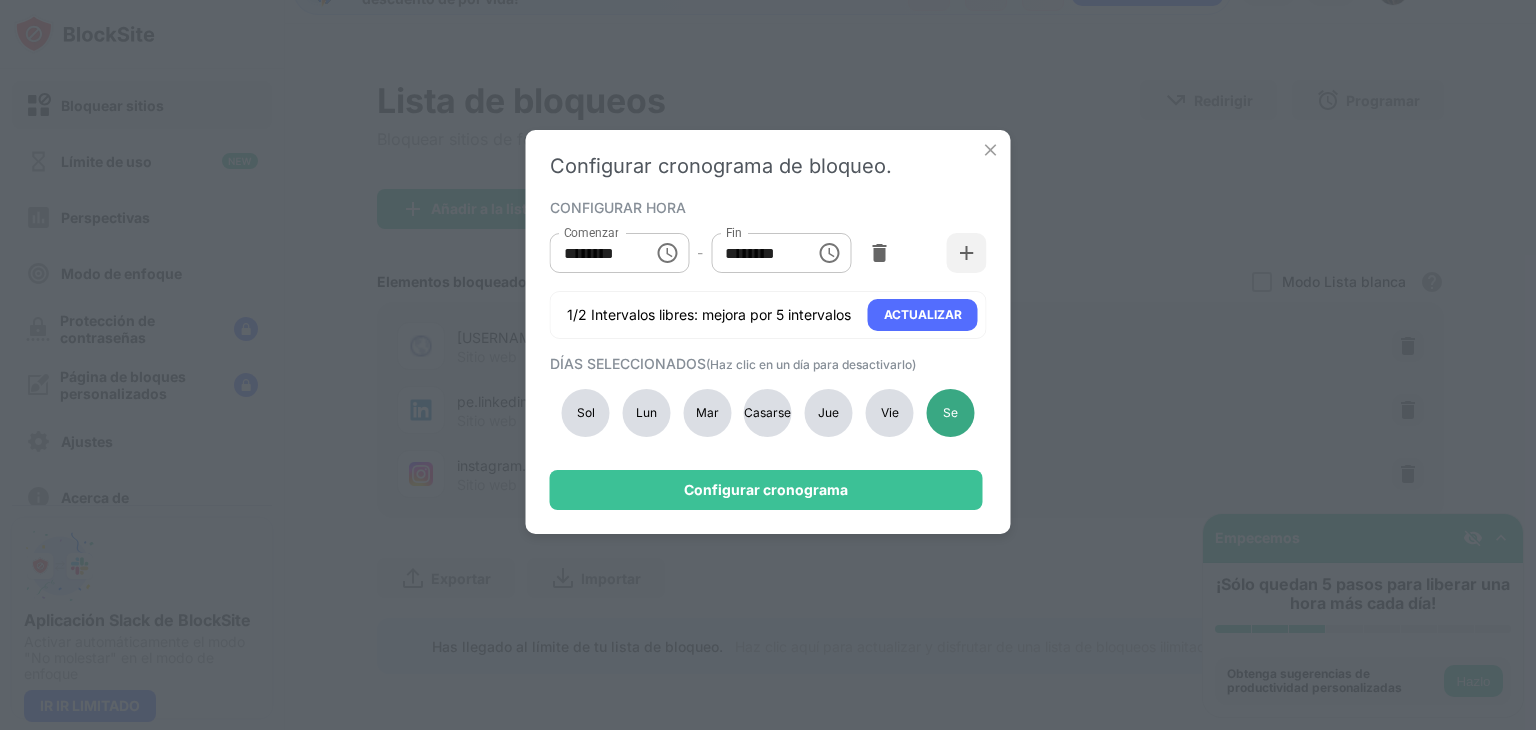 click on "Se sentó" at bounding box center [950, 436] 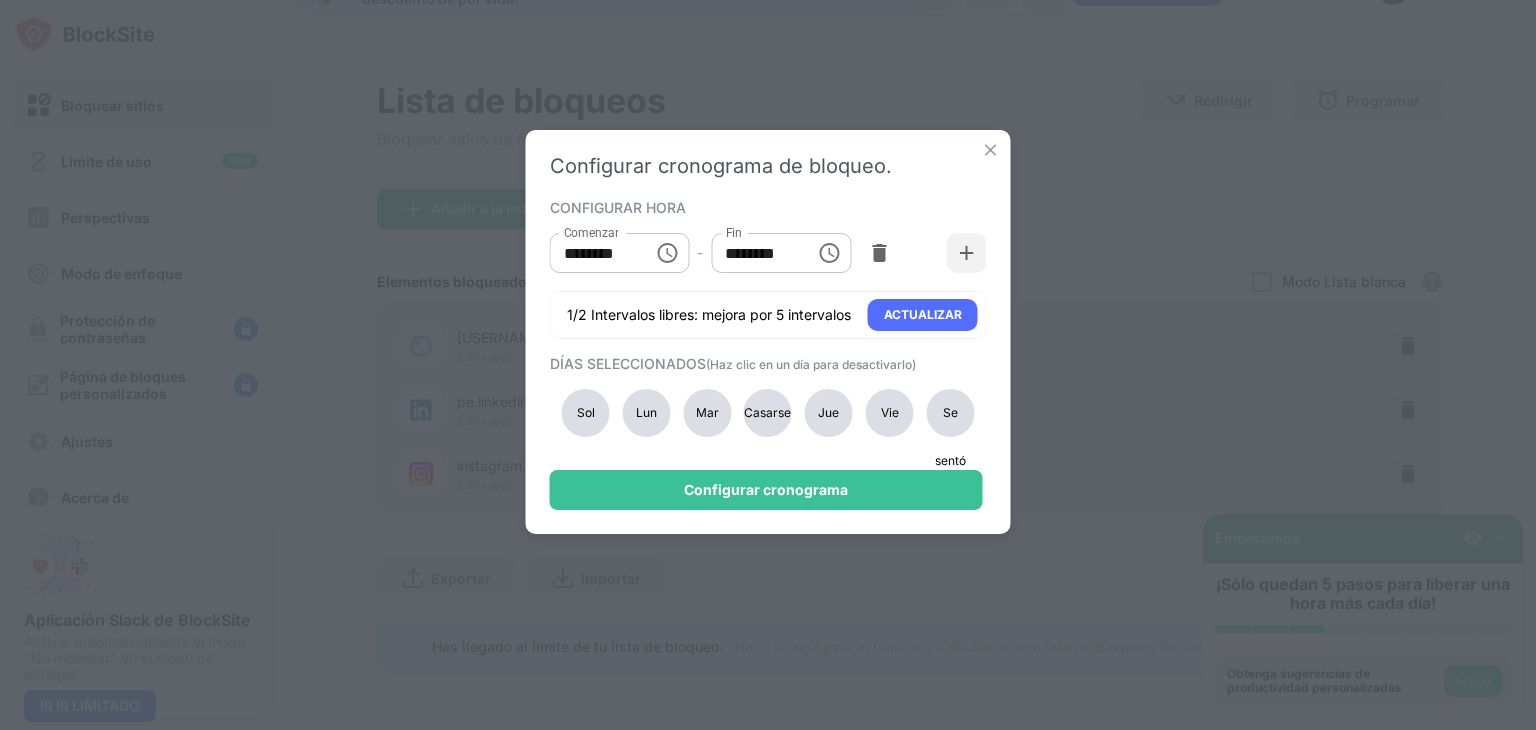 click on "******** Comenzar" at bounding box center (620, 253) 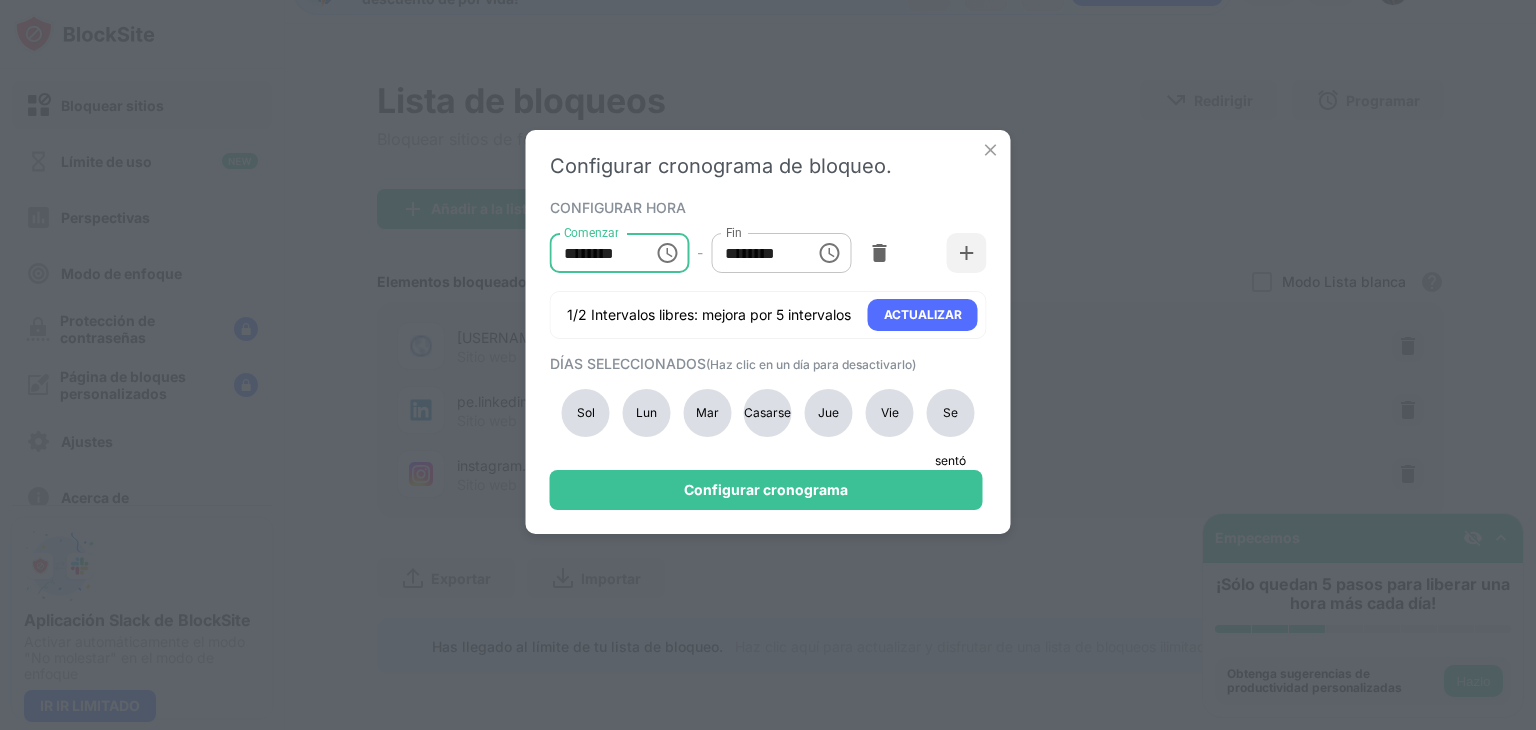 type on "********" 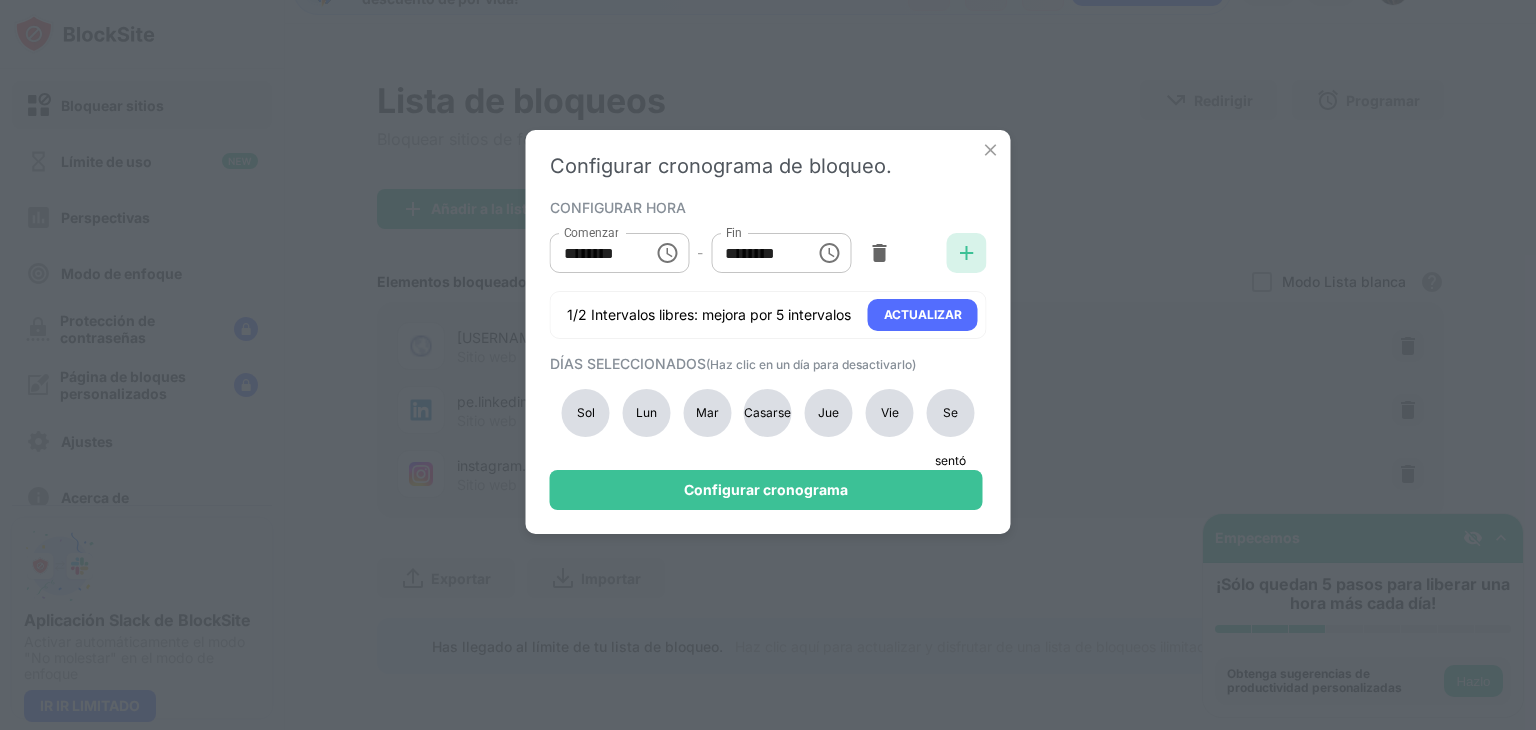 click at bounding box center (967, 253) 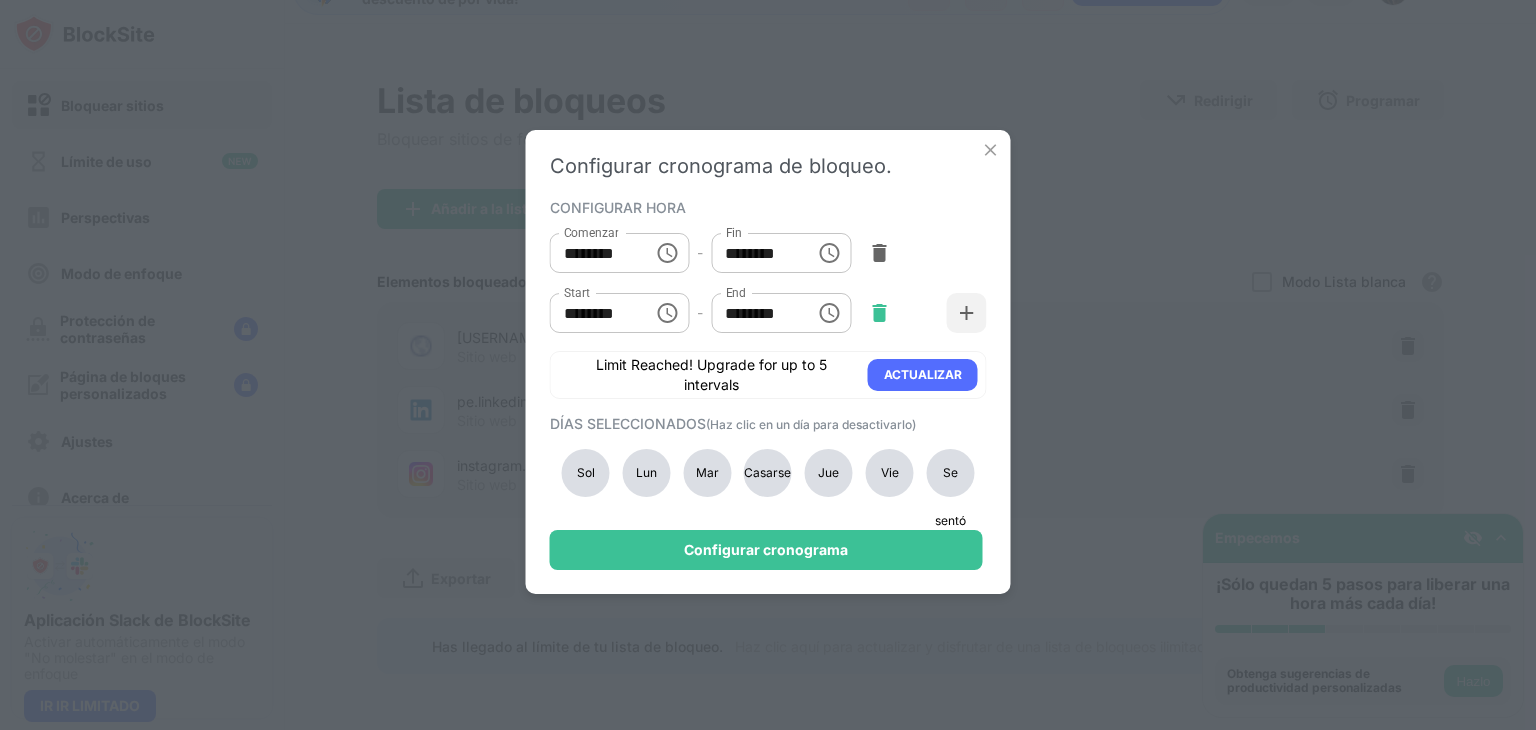 click at bounding box center [879, 313] 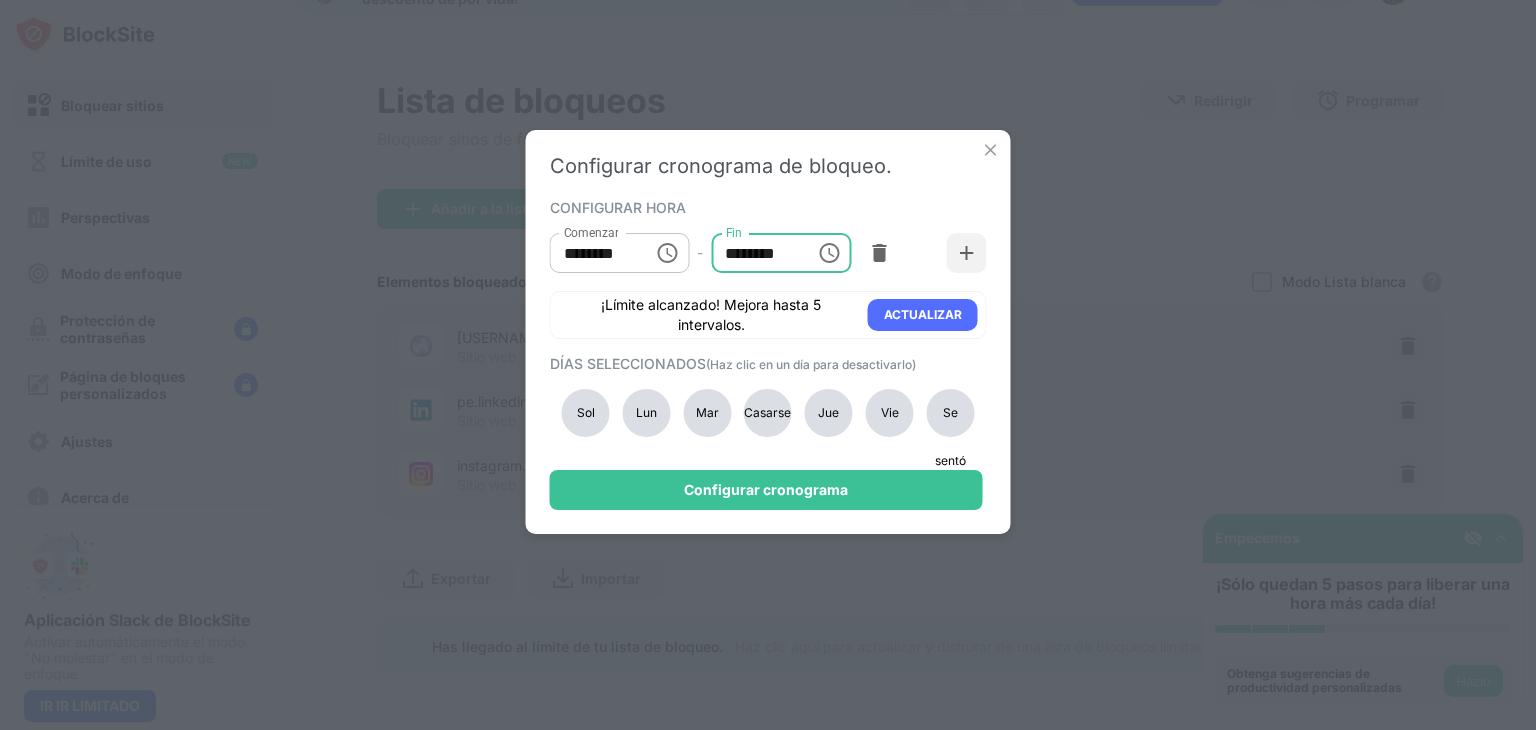 click on "********" at bounding box center (756, 253) 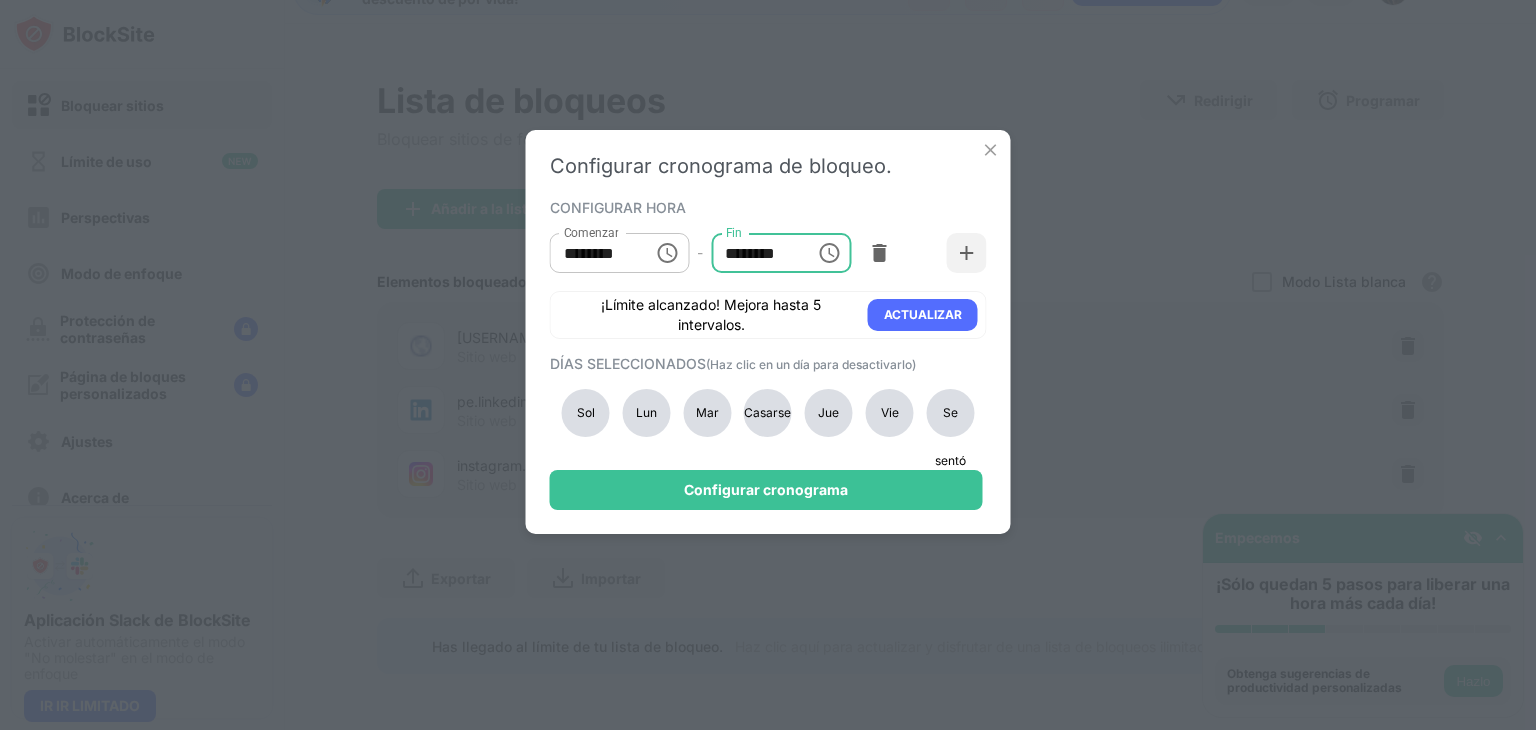 click on "********" at bounding box center [756, 253] 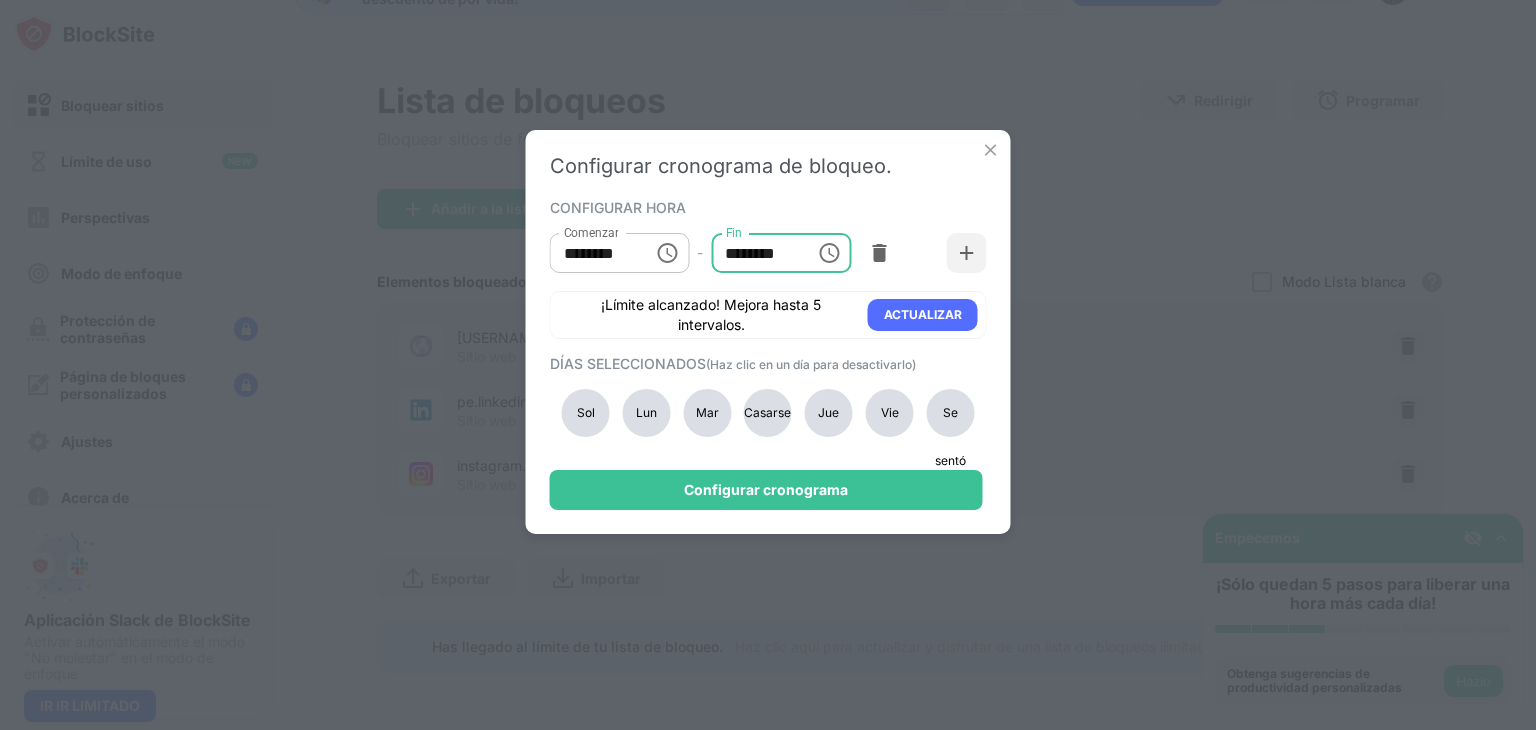 click on "********" at bounding box center [756, 253] 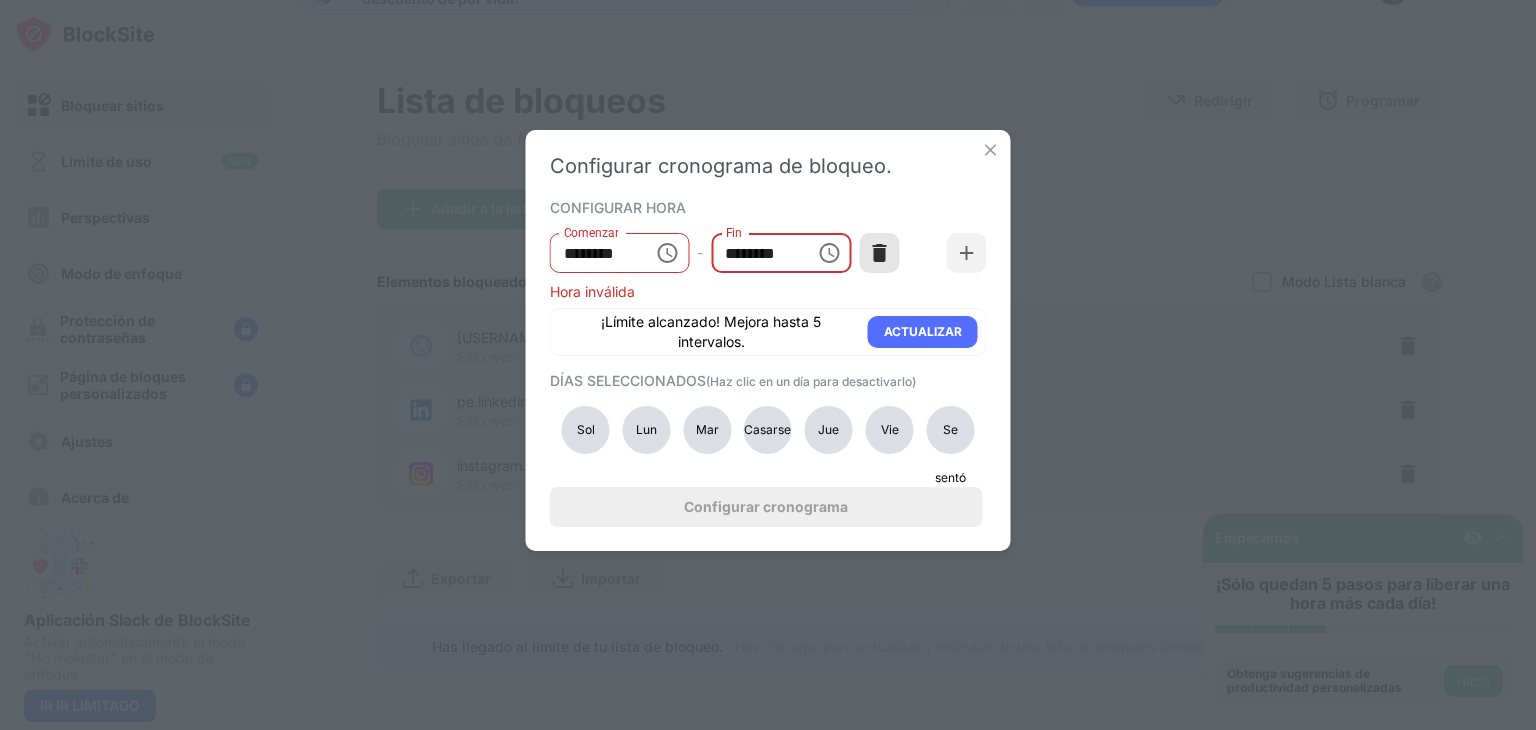 type on "********" 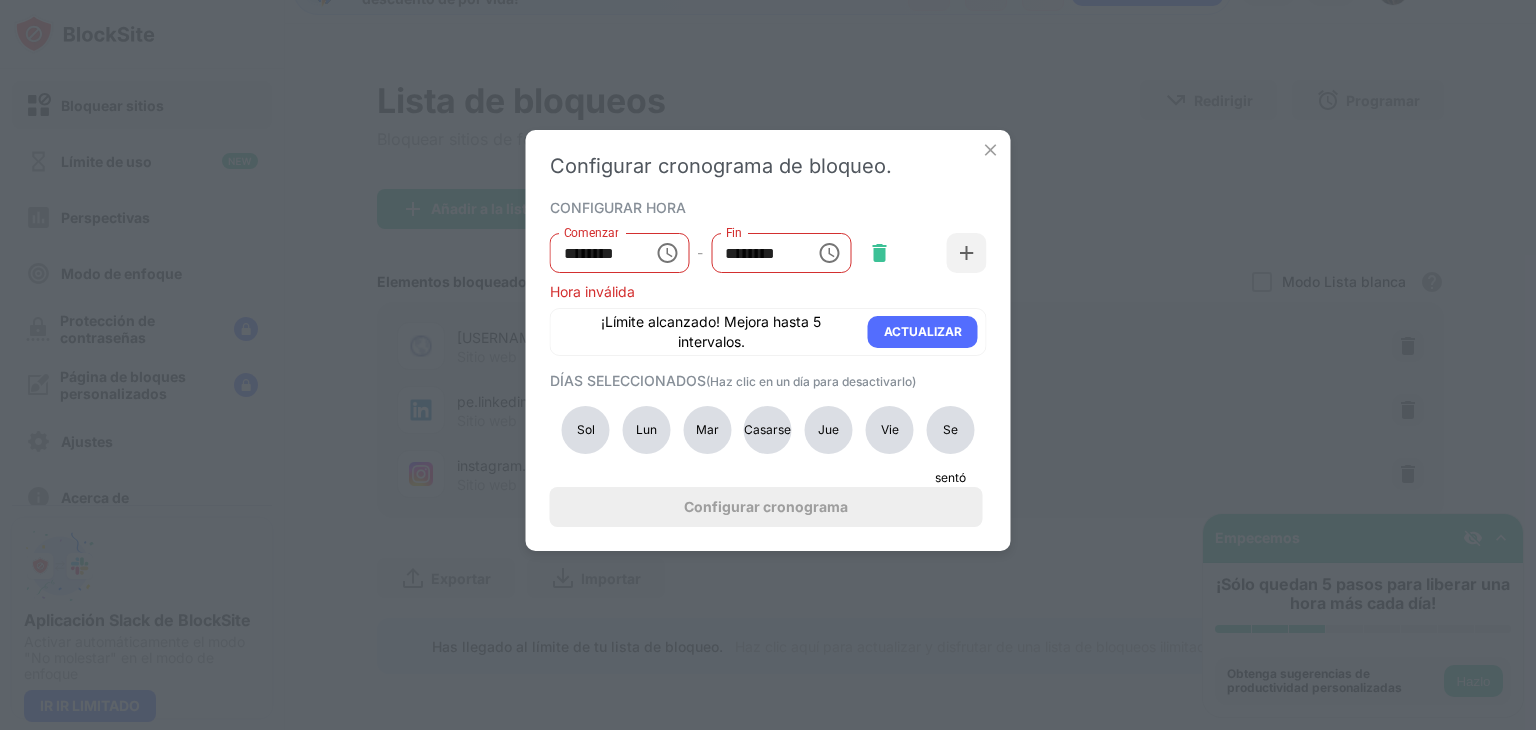 click at bounding box center (879, 253) 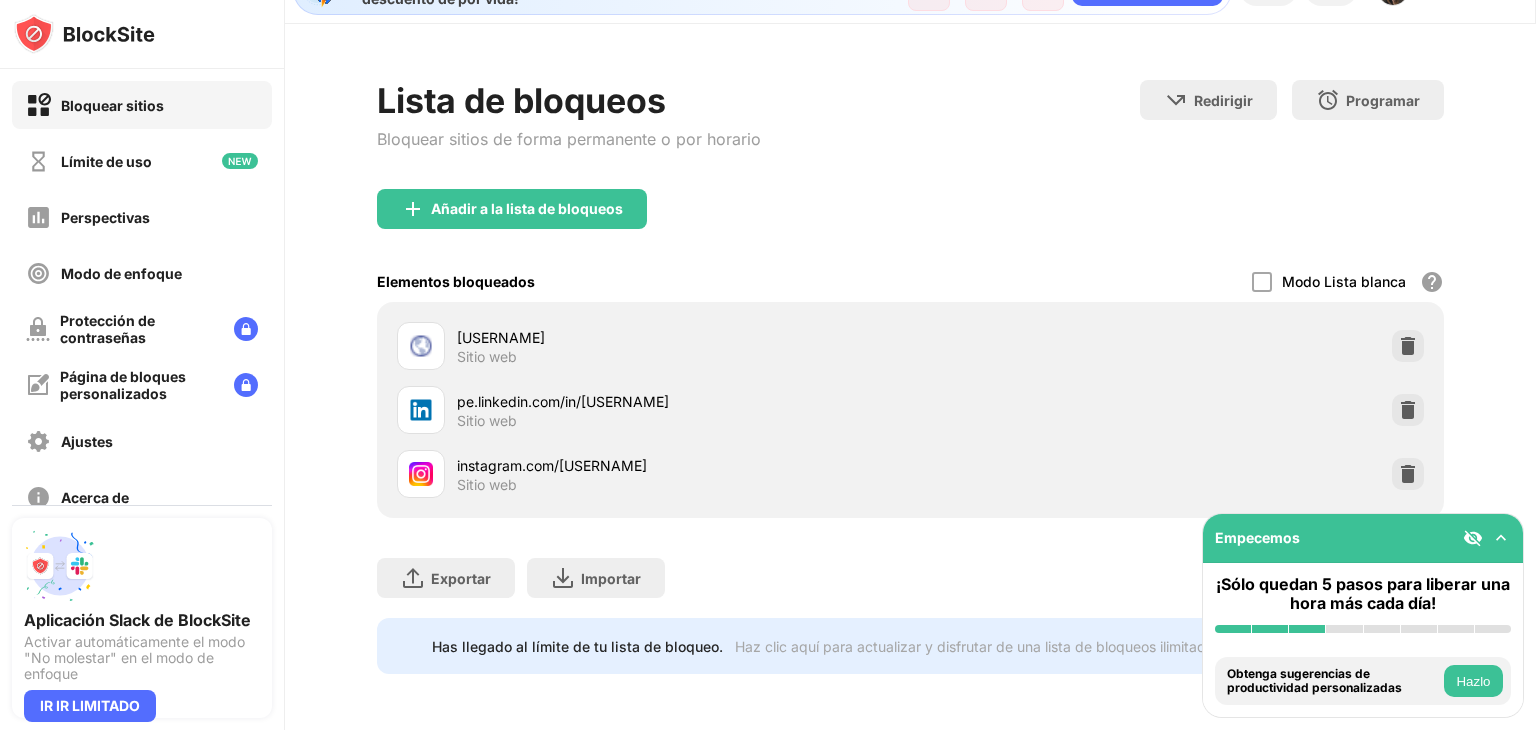 scroll, scrollTop: 0, scrollLeft: 0, axis: both 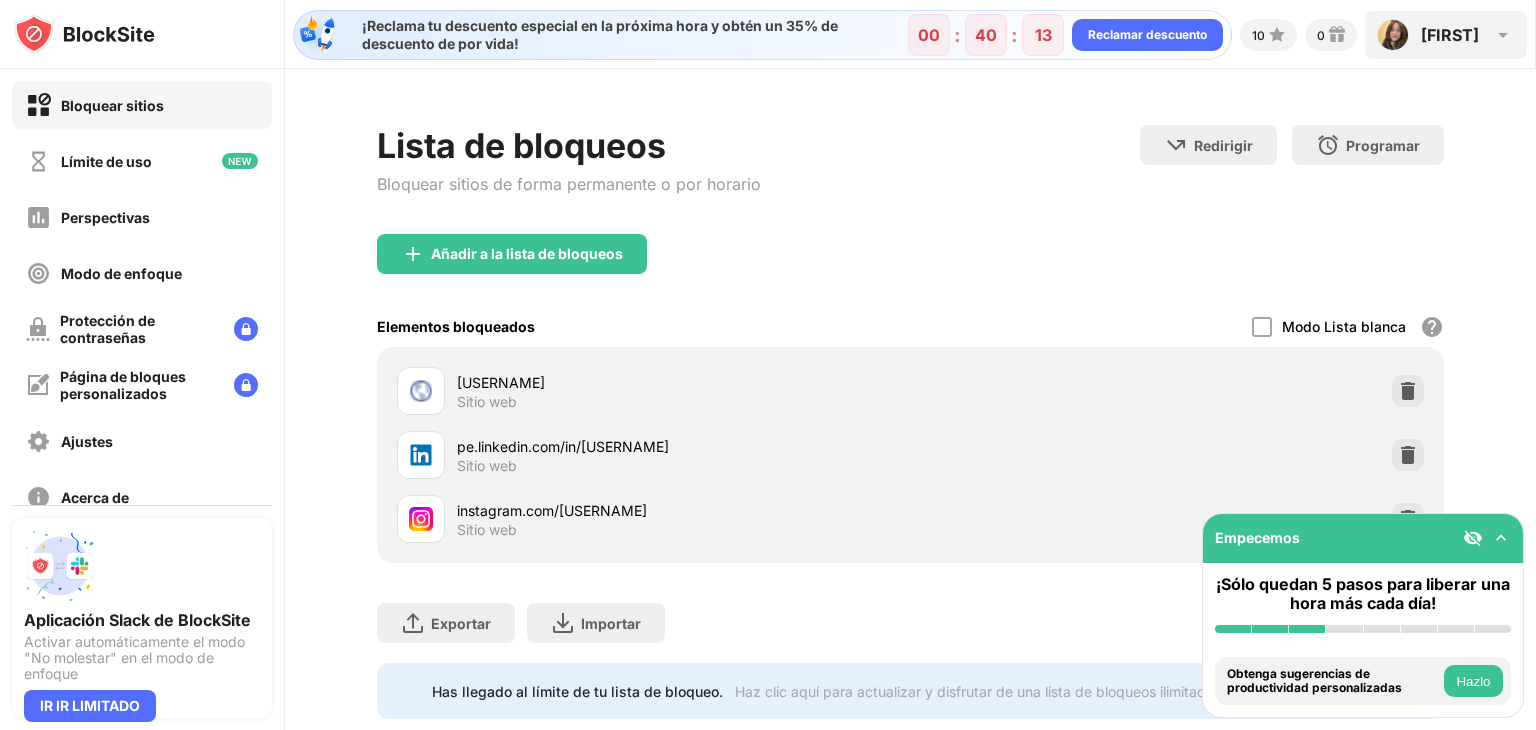 click on "Gina Gina María Robles Arguedas Ver cuenta Perspectivas De primera calidad Recompensas Ajustes Apoyo Finalizar la sesión" at bounding box center [1446, 35] 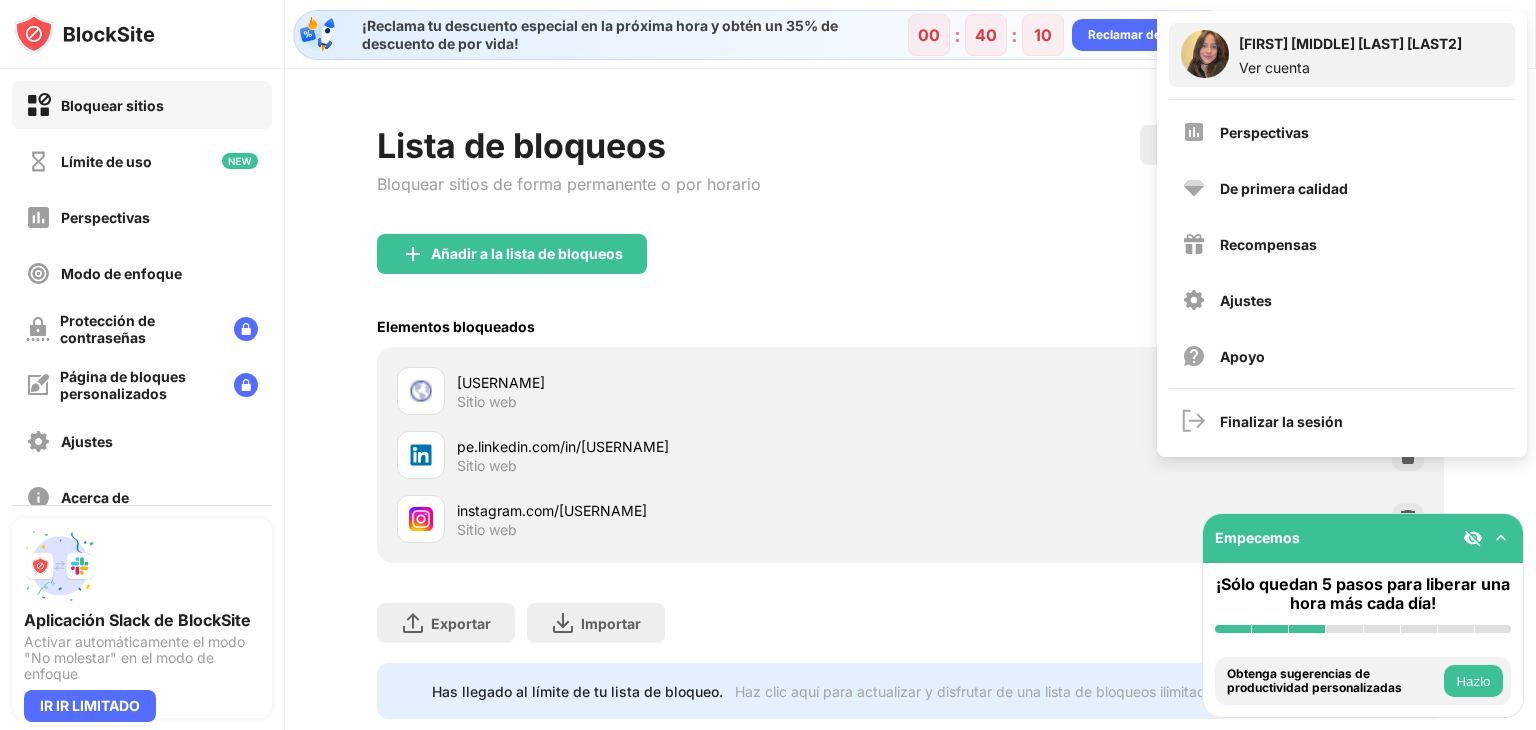 click on "Gina María Robles Arguedas Ver cuenta" at bounding box center (1342, 55) 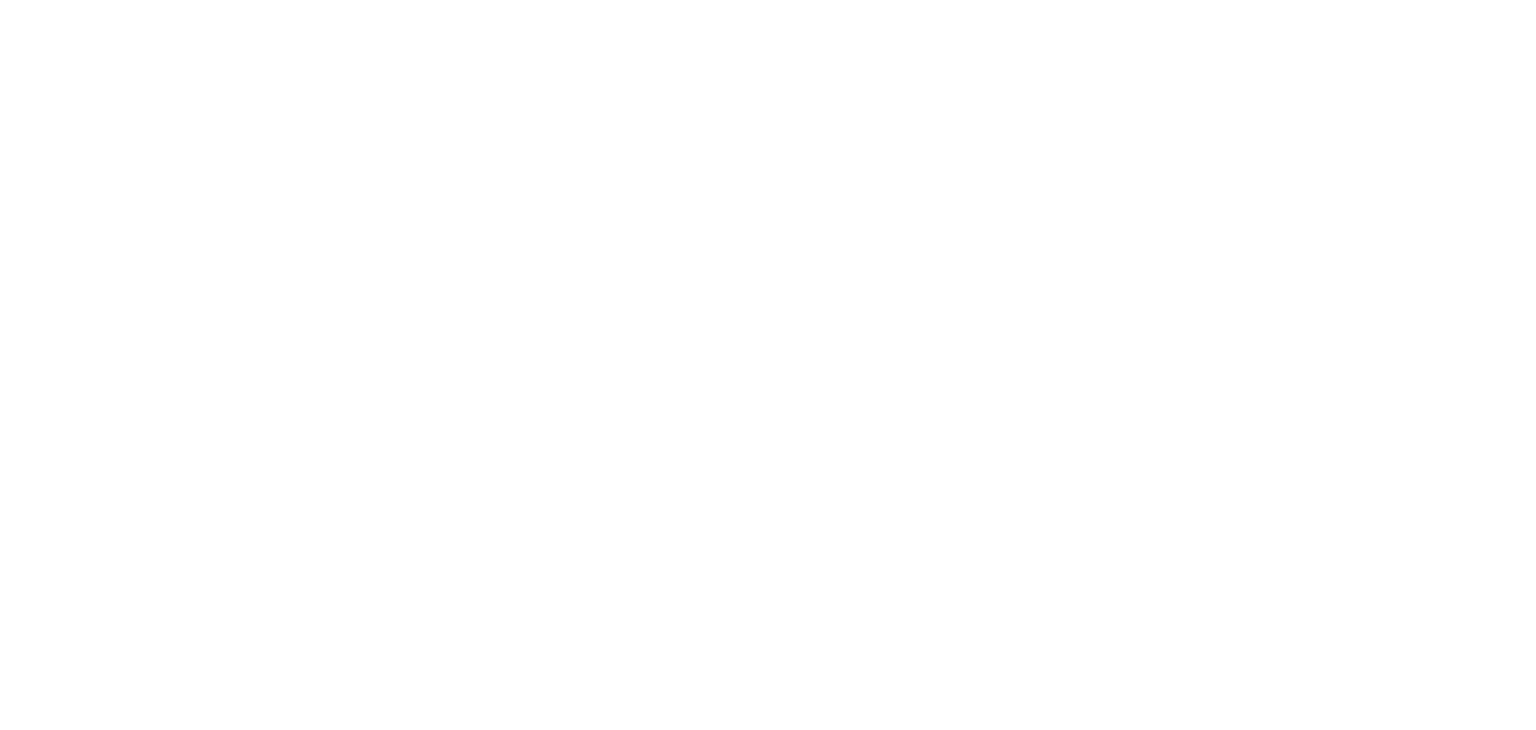 scroll, scrollTop: 0, scrollLeft: 0, axis: both 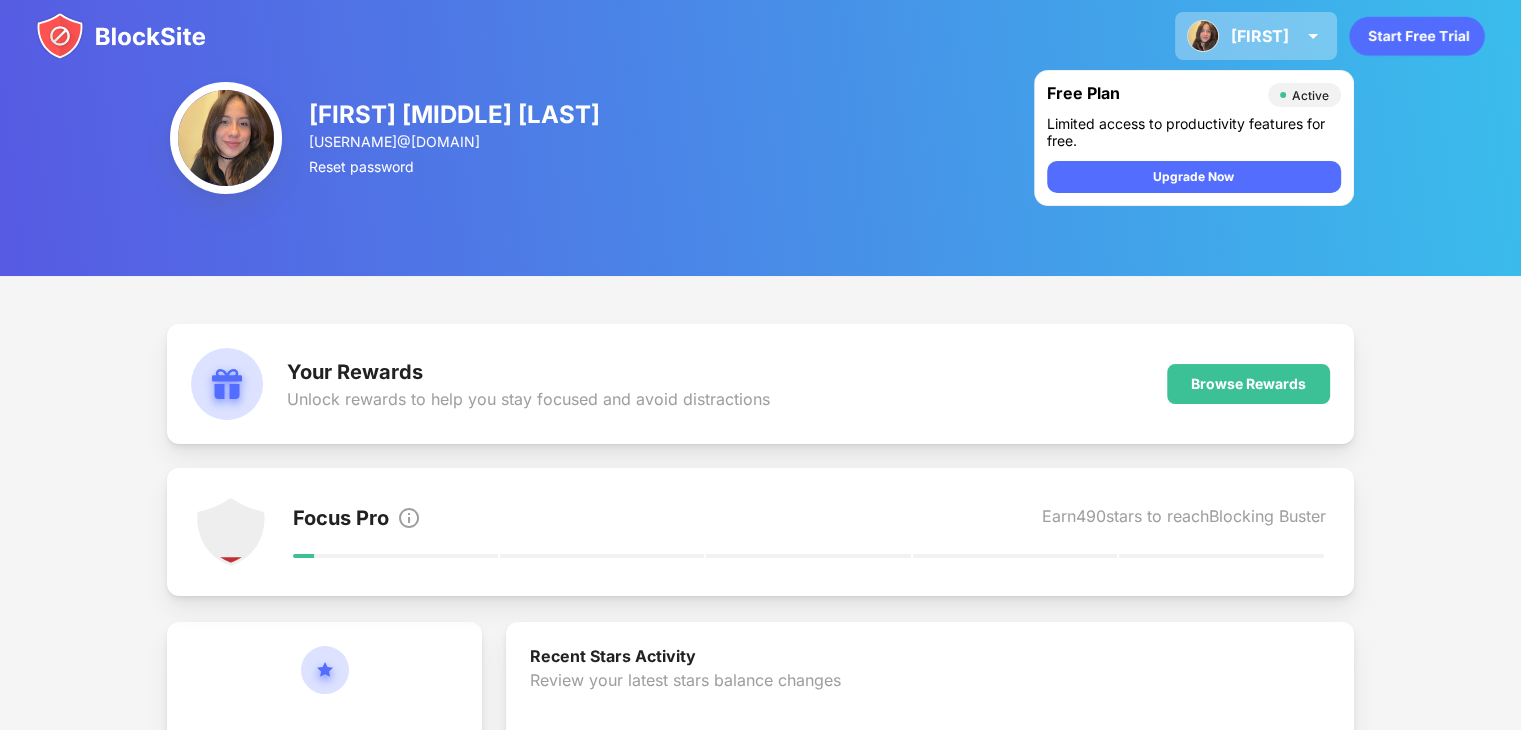click at bounding box center [1313, 36] 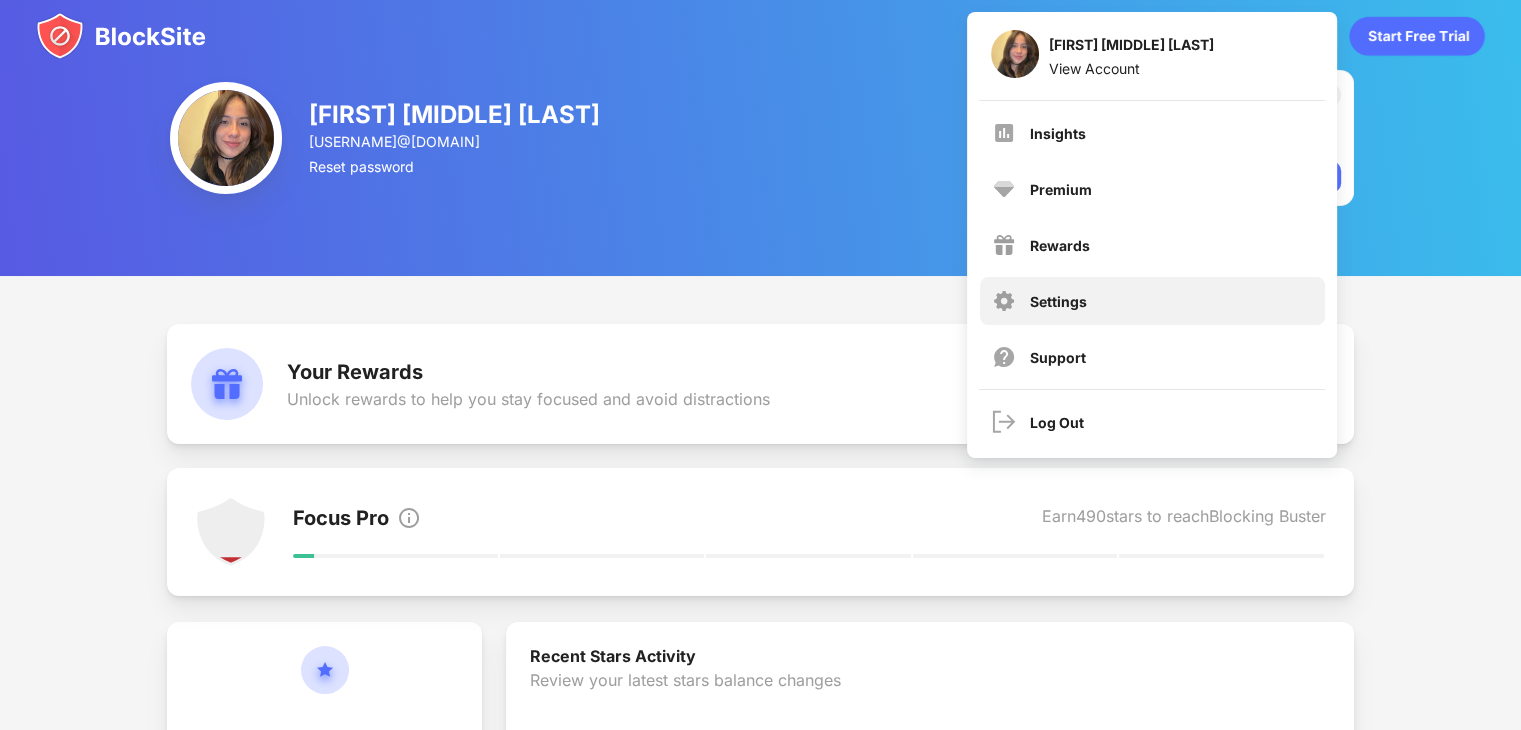 click on "Settings" at bounding box center [1058, 301] 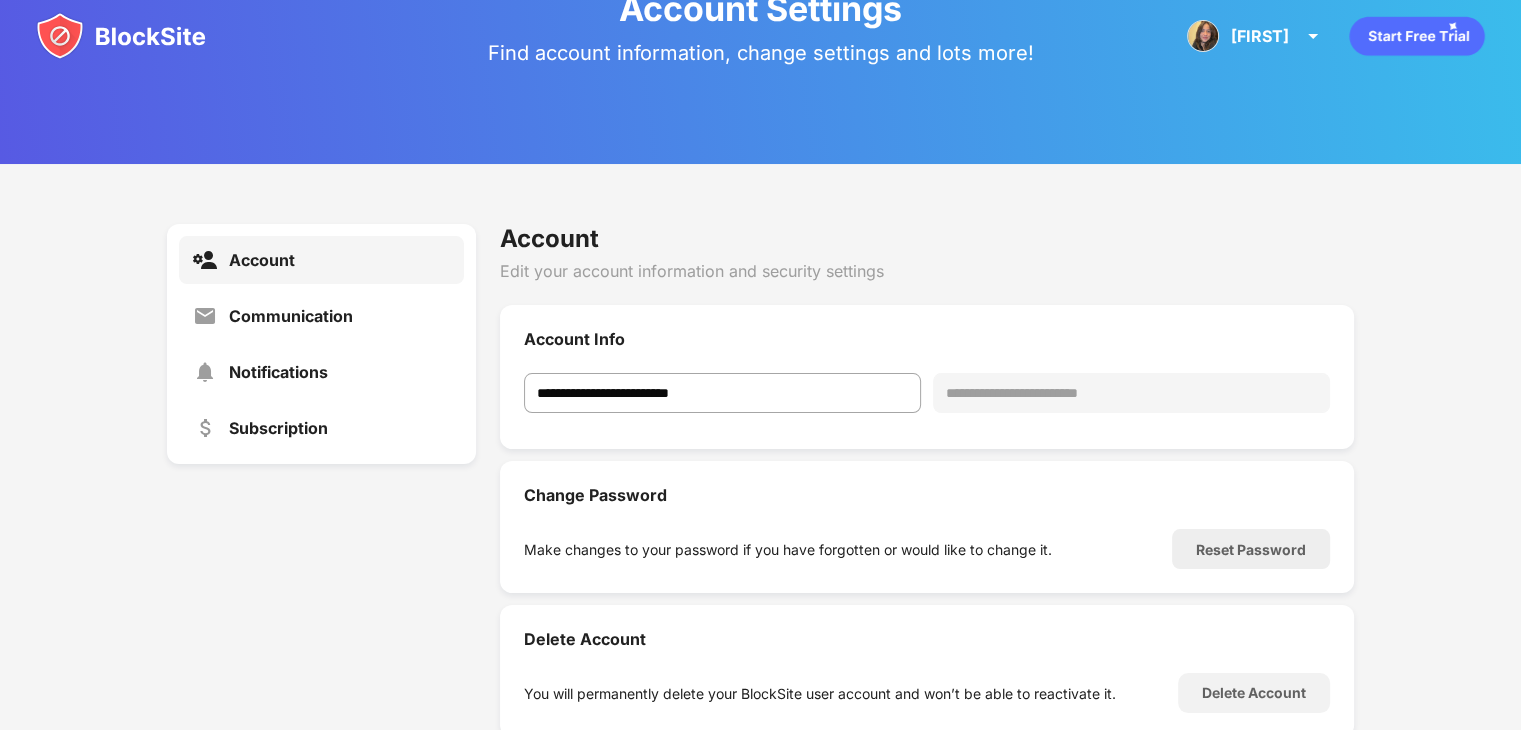 scroll, scrollTop: 176, scrollLeft: 0, axis: vertical 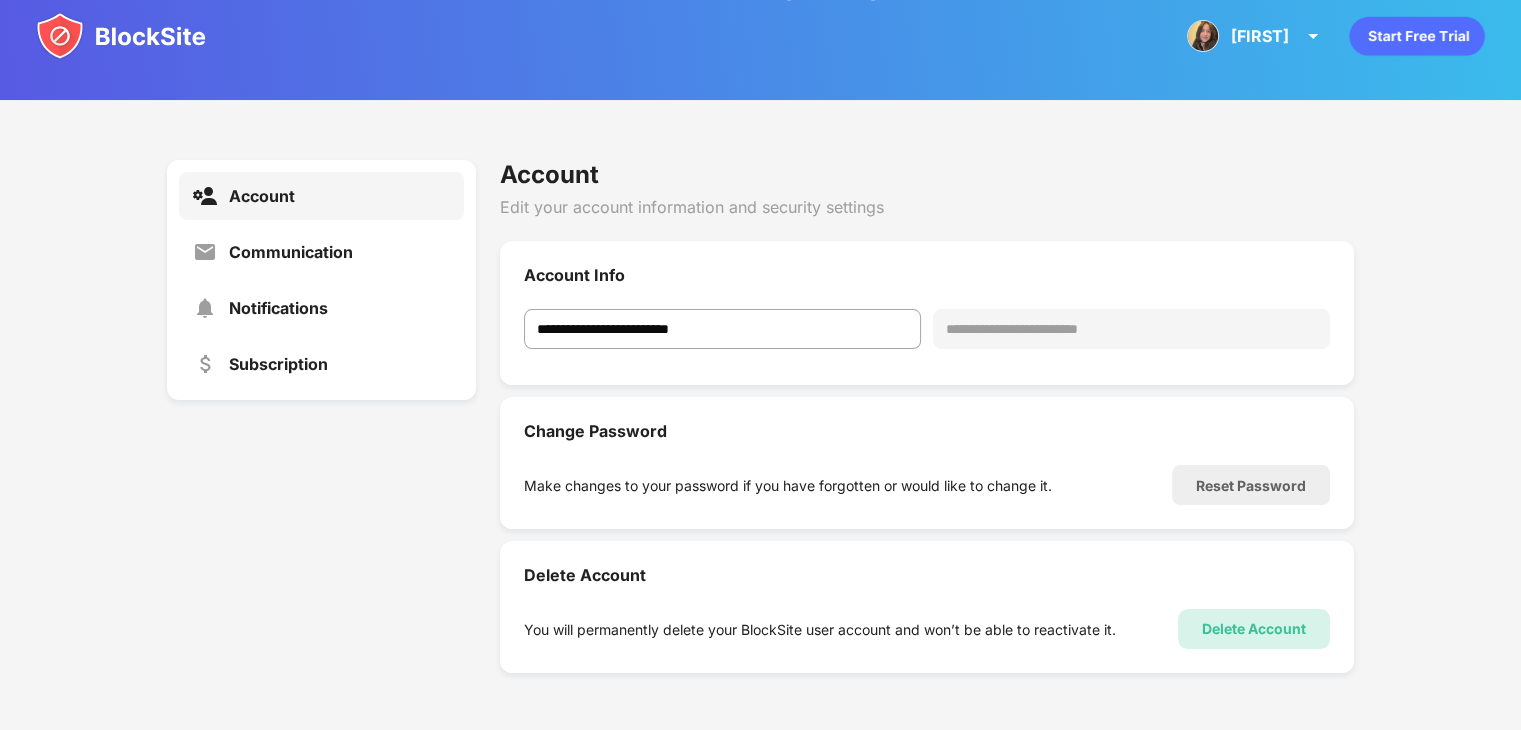 click on "Delete Account" at bounding box center (1254, 629) 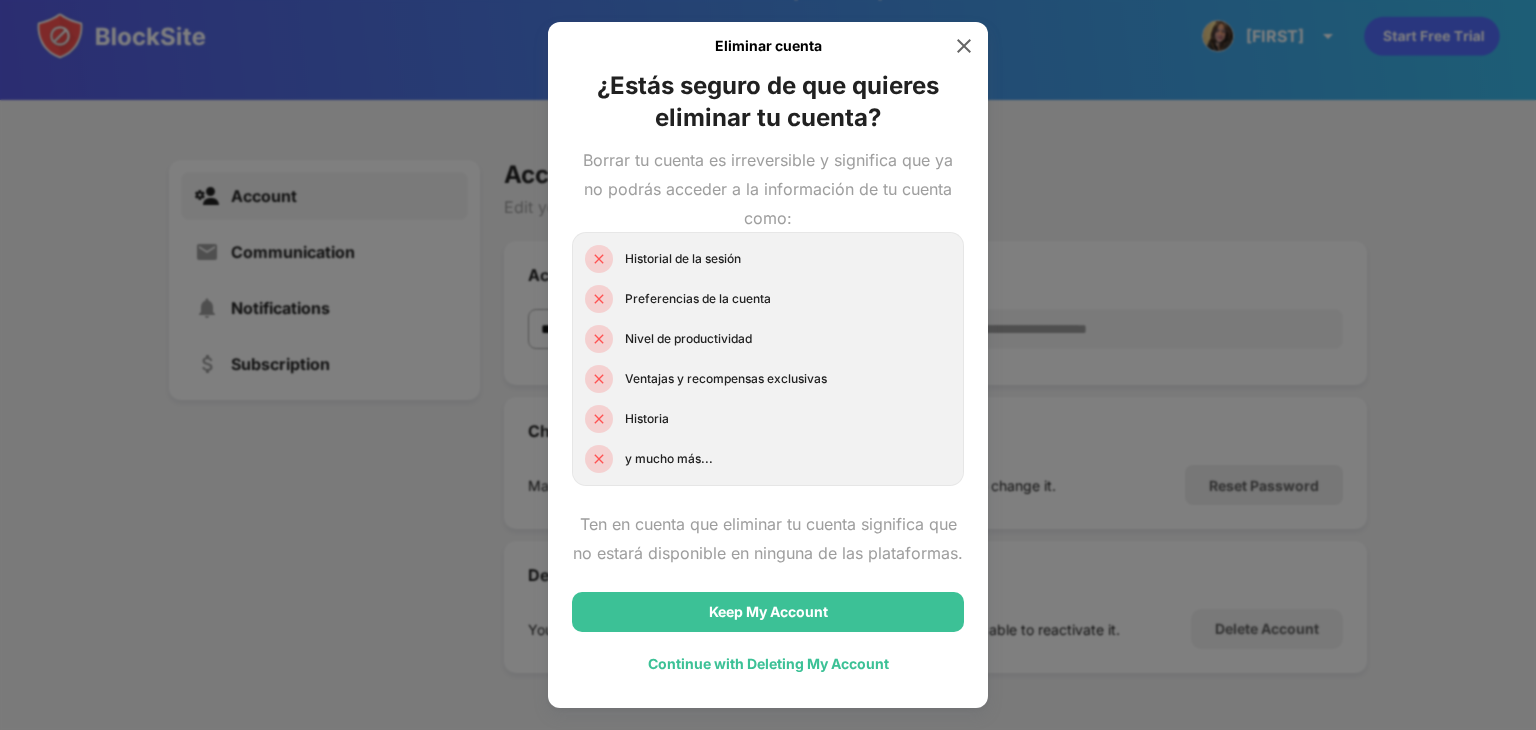 click on "Continue with Deleting My Account" at bounding box center (768, 664) 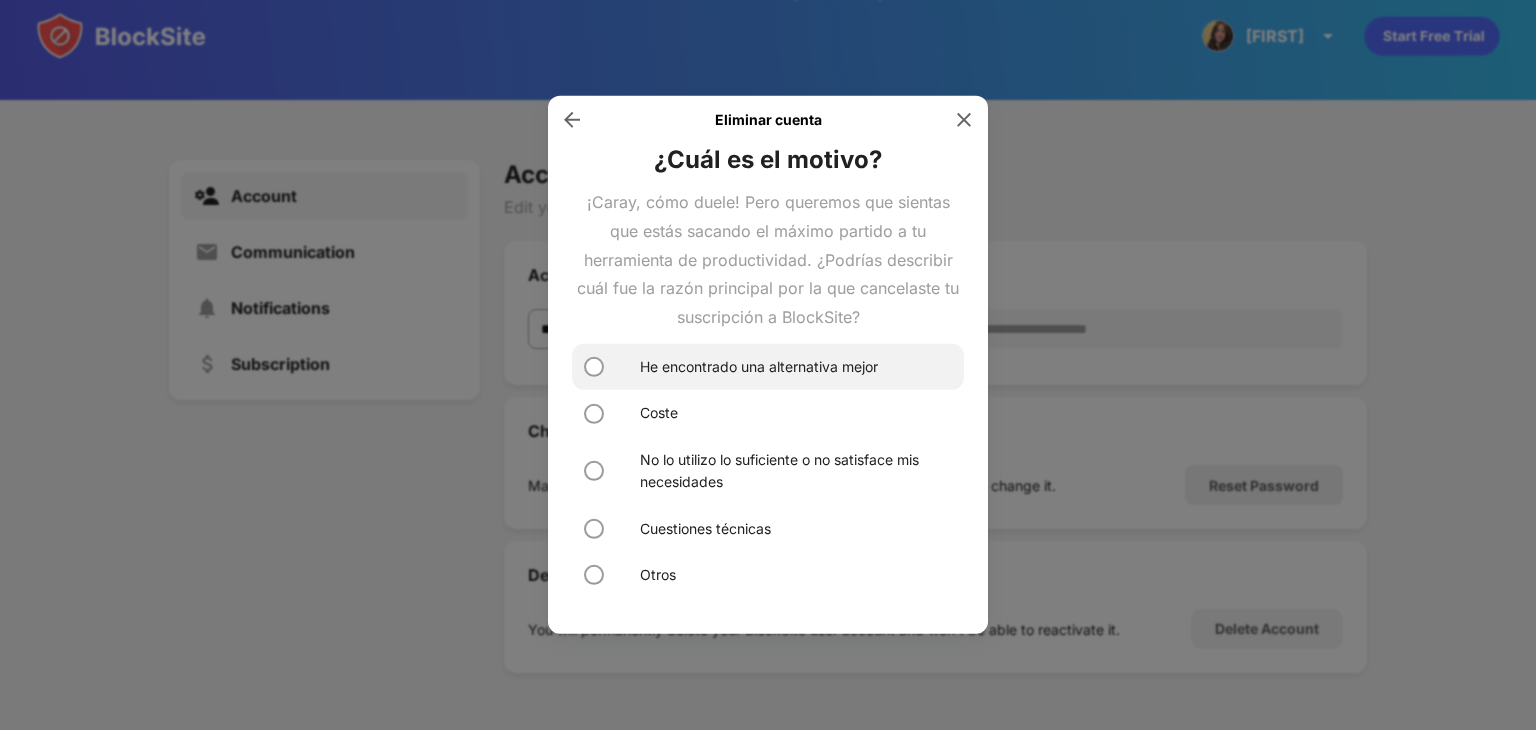 click on "He encontrado una alternativa mejor" at bounding box center (768, 367) 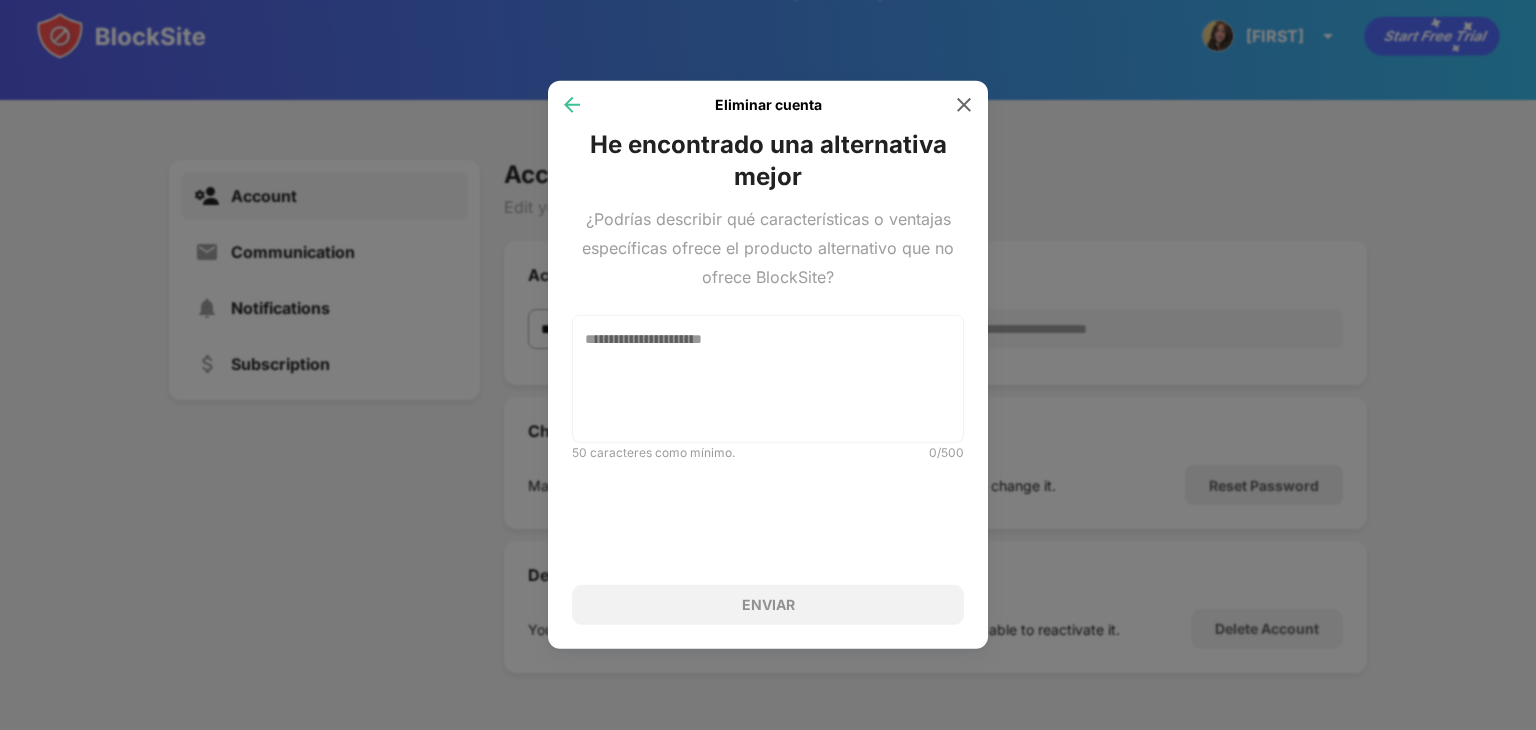 click at bounding box center (572, 105) 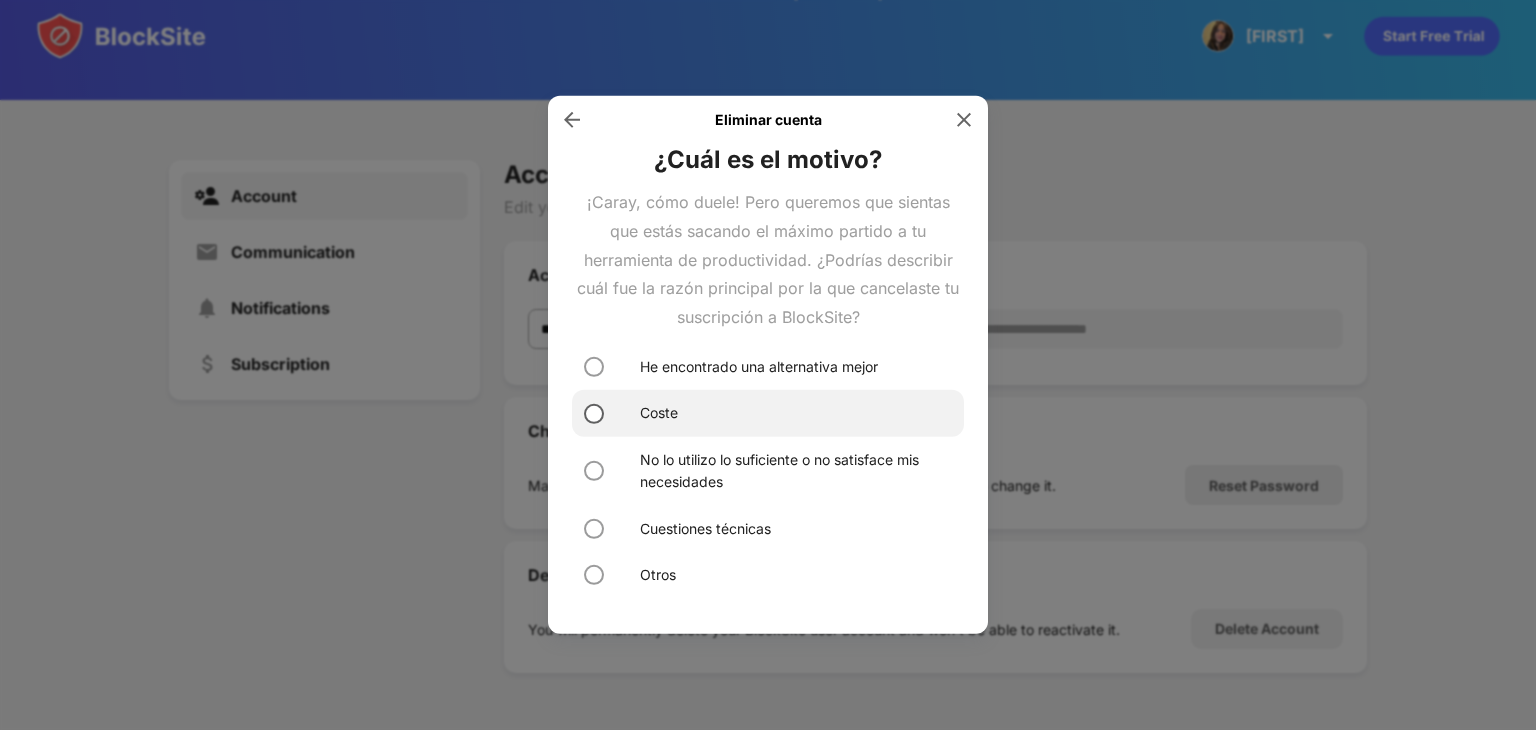 click at bounding box center [594, 413] 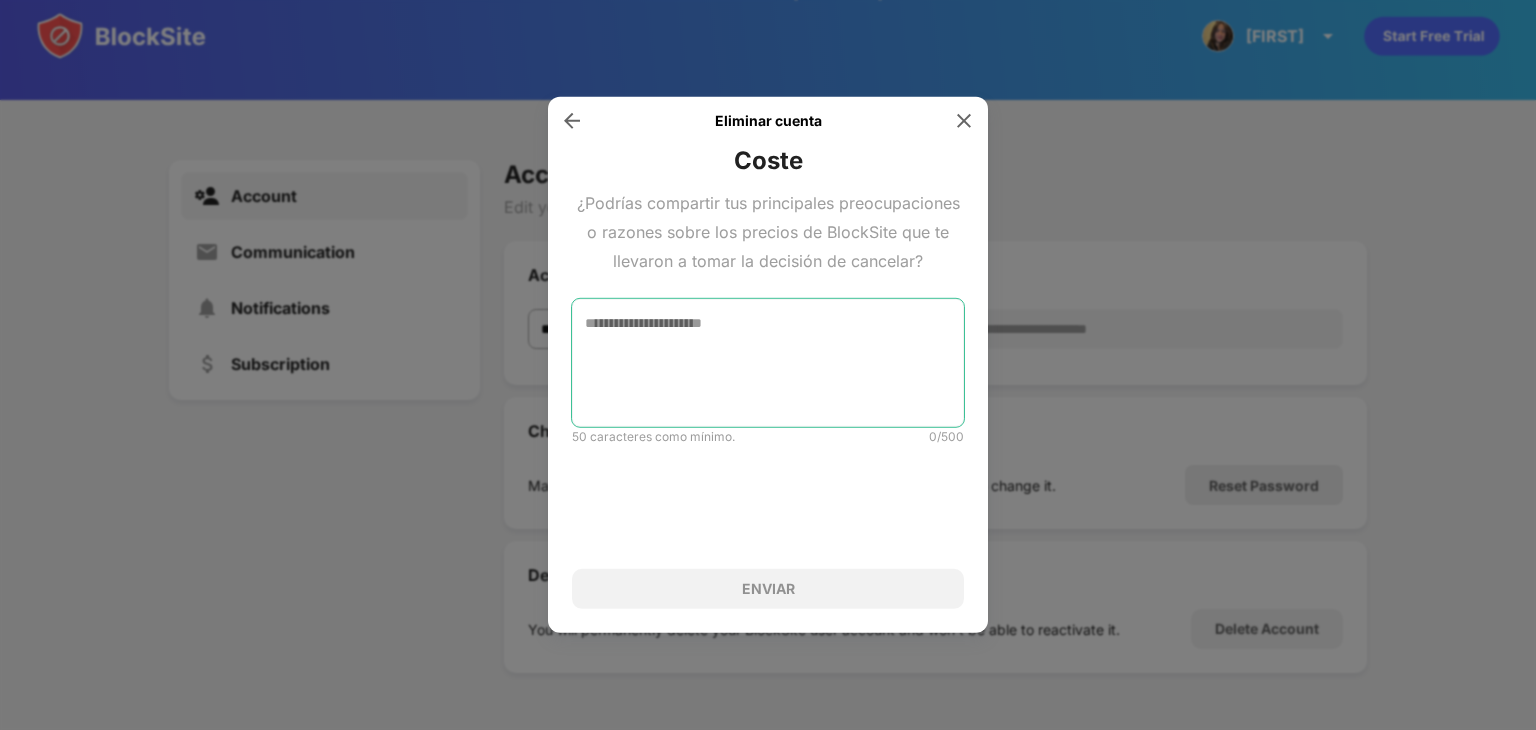 click at bounding box center [768, 363] 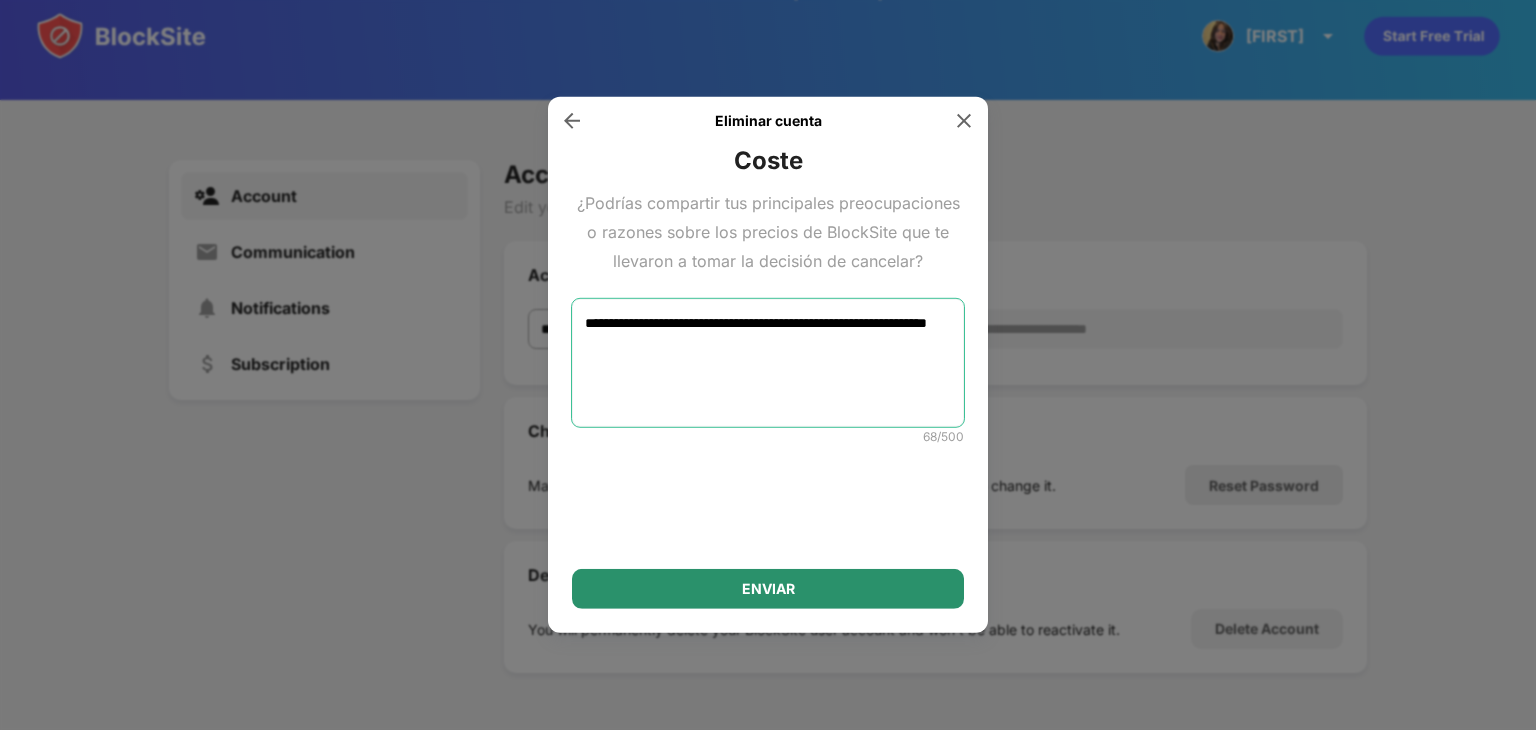 type on "**********" 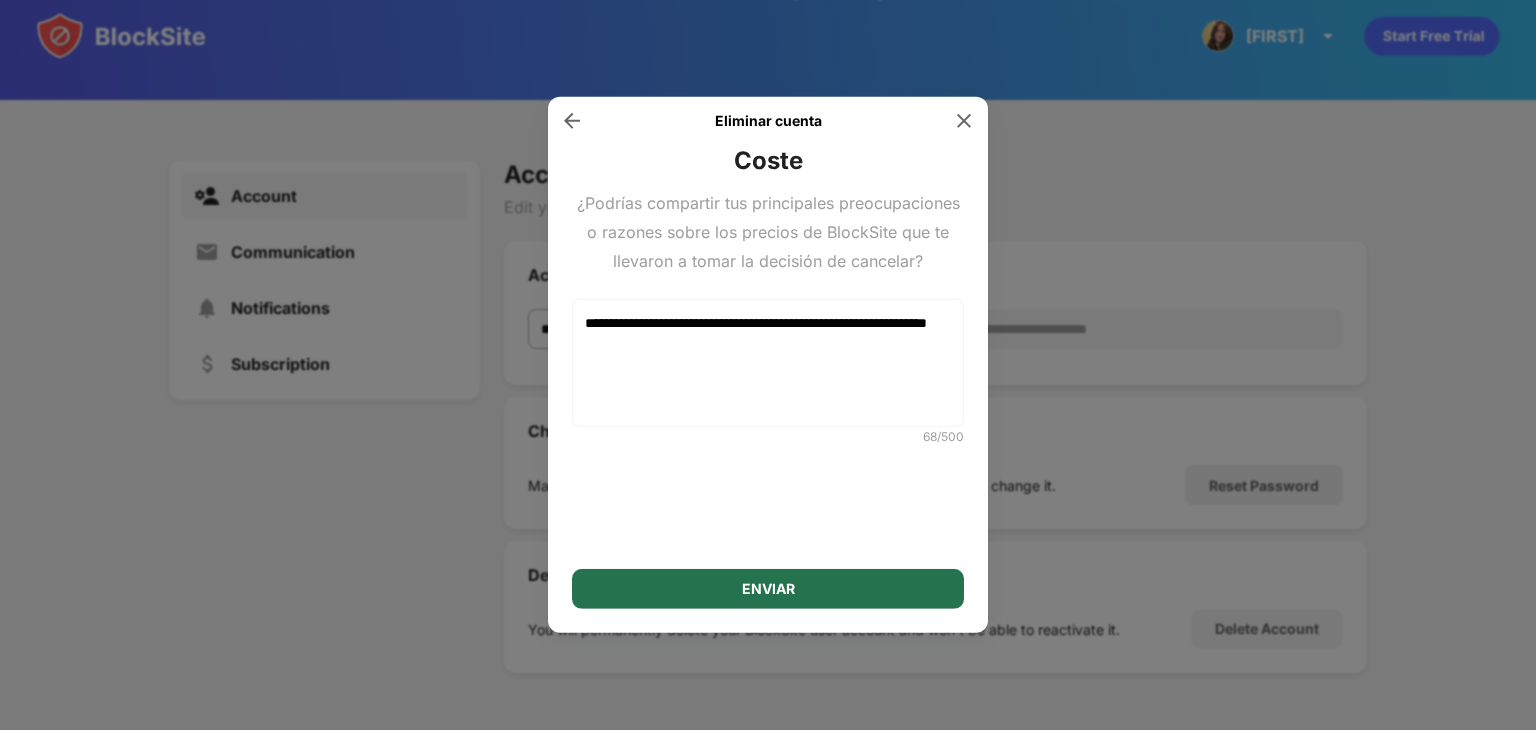 click on "ENVIAR" at bounding box center (768, 589) 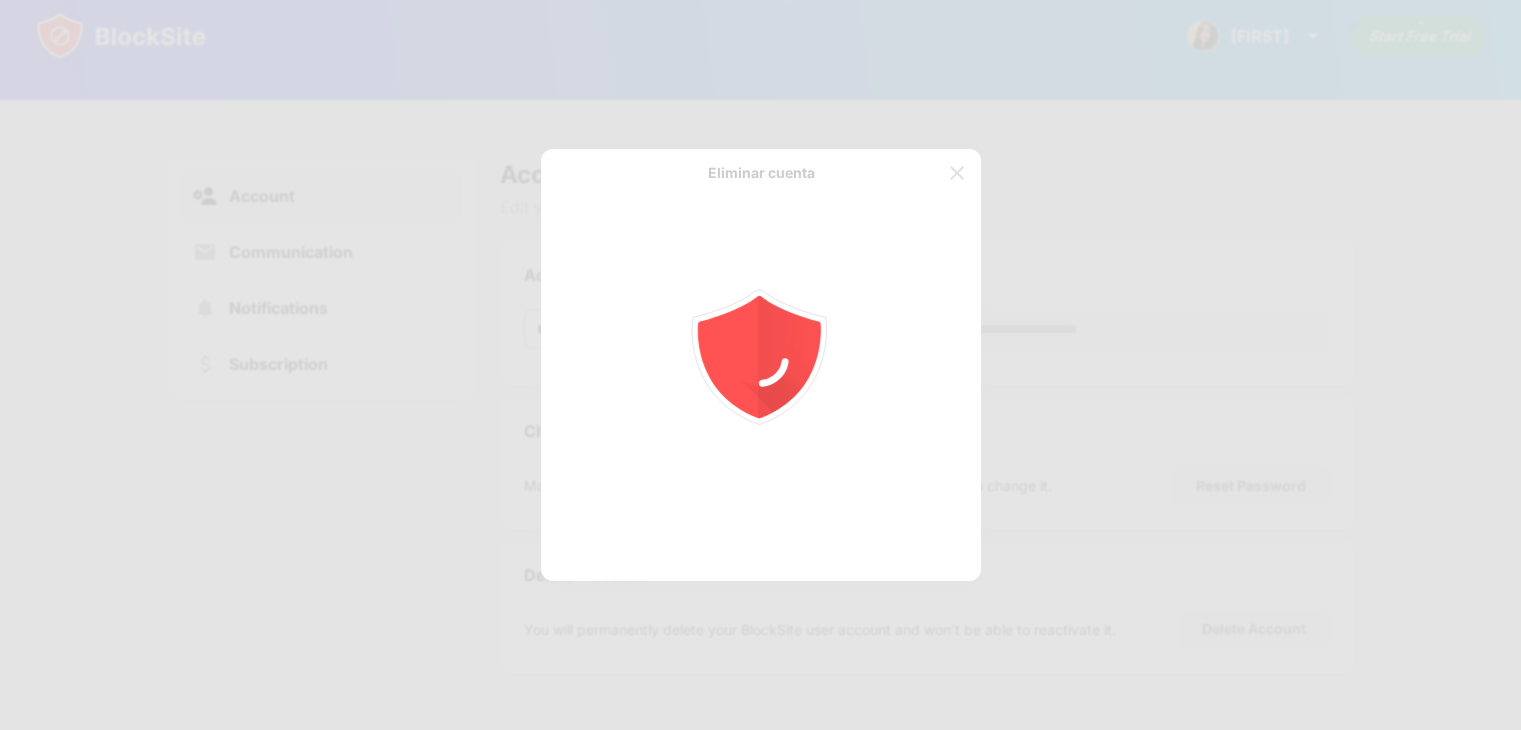 scroll, scrollTop: 0, scrollLeft: 0, axis: both 